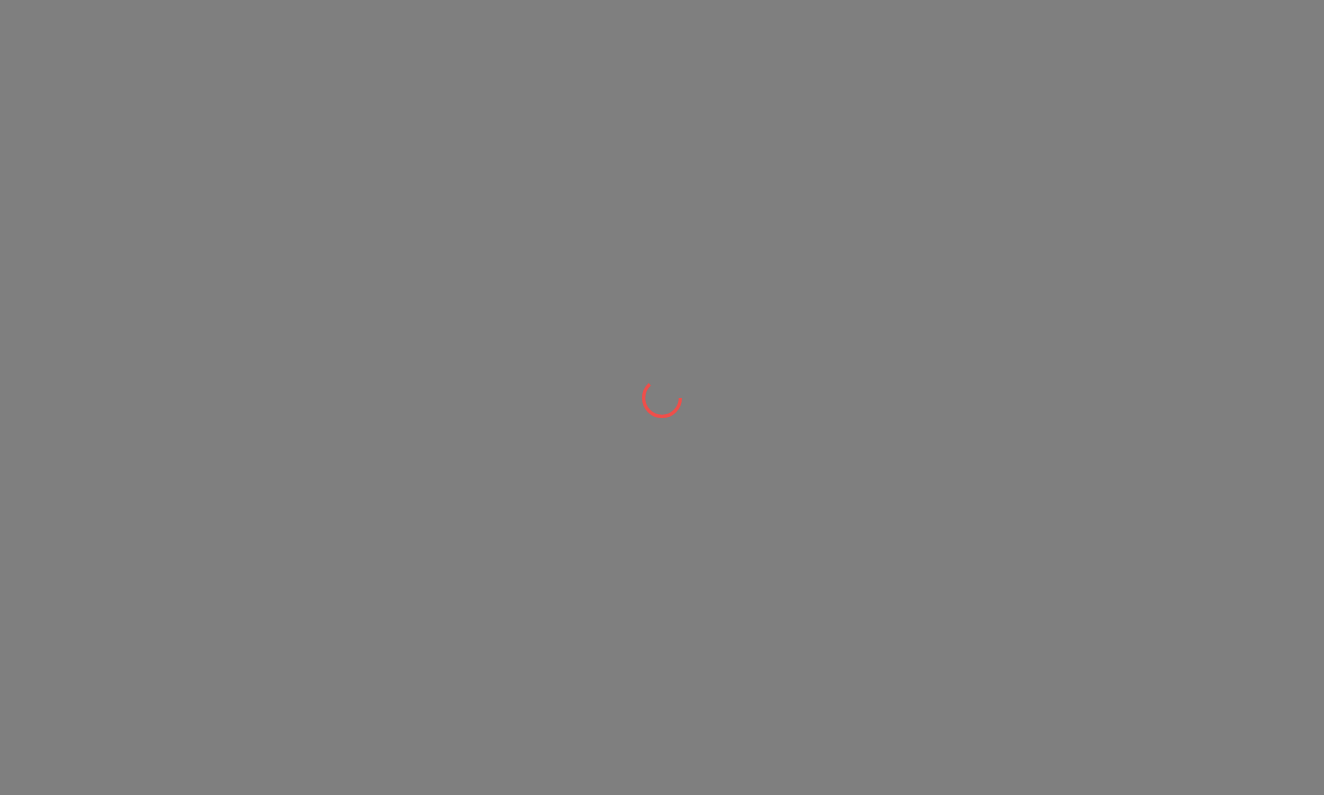 scroll, scrollTop: 0, scrollLeft: 0, axis: both 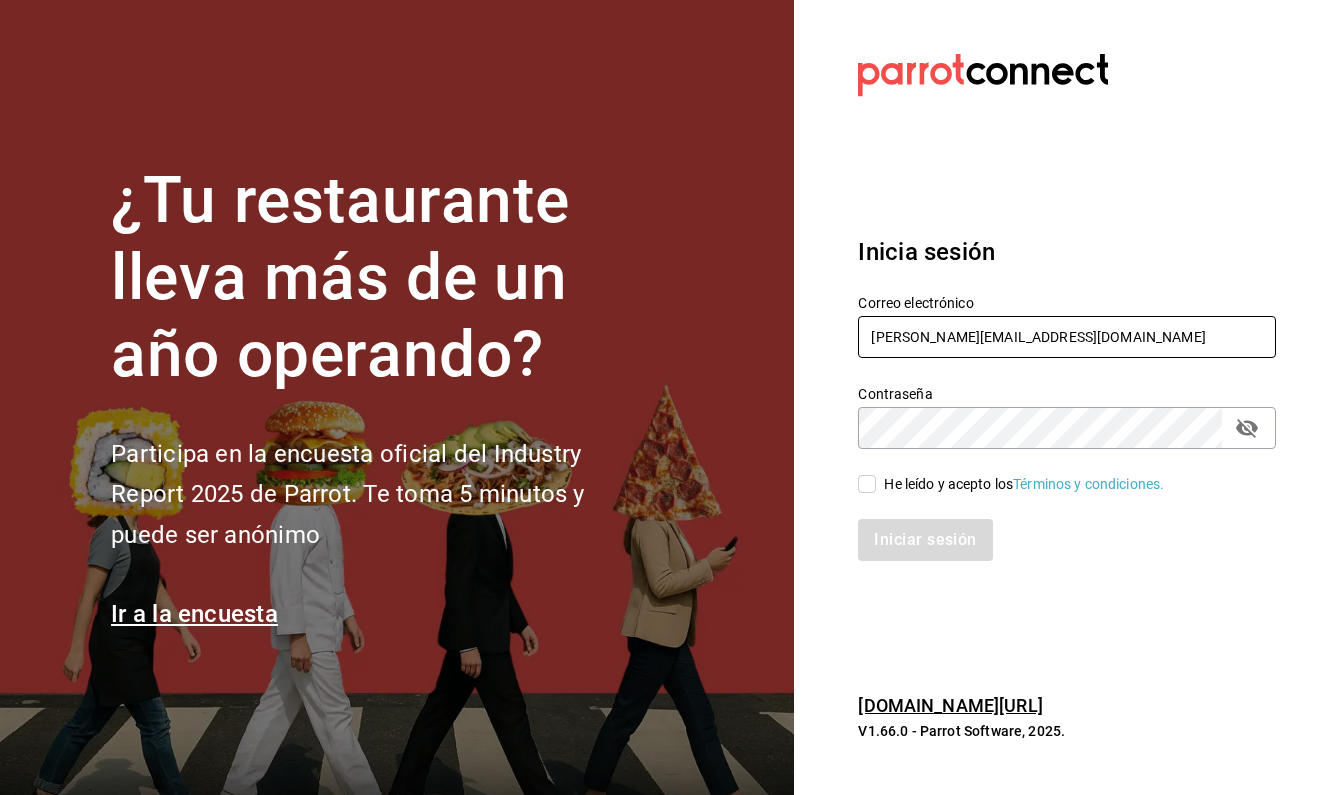 type on "[PERSON_NAME][EMAIL_ADDRESS][DOMAIN_NAME]" 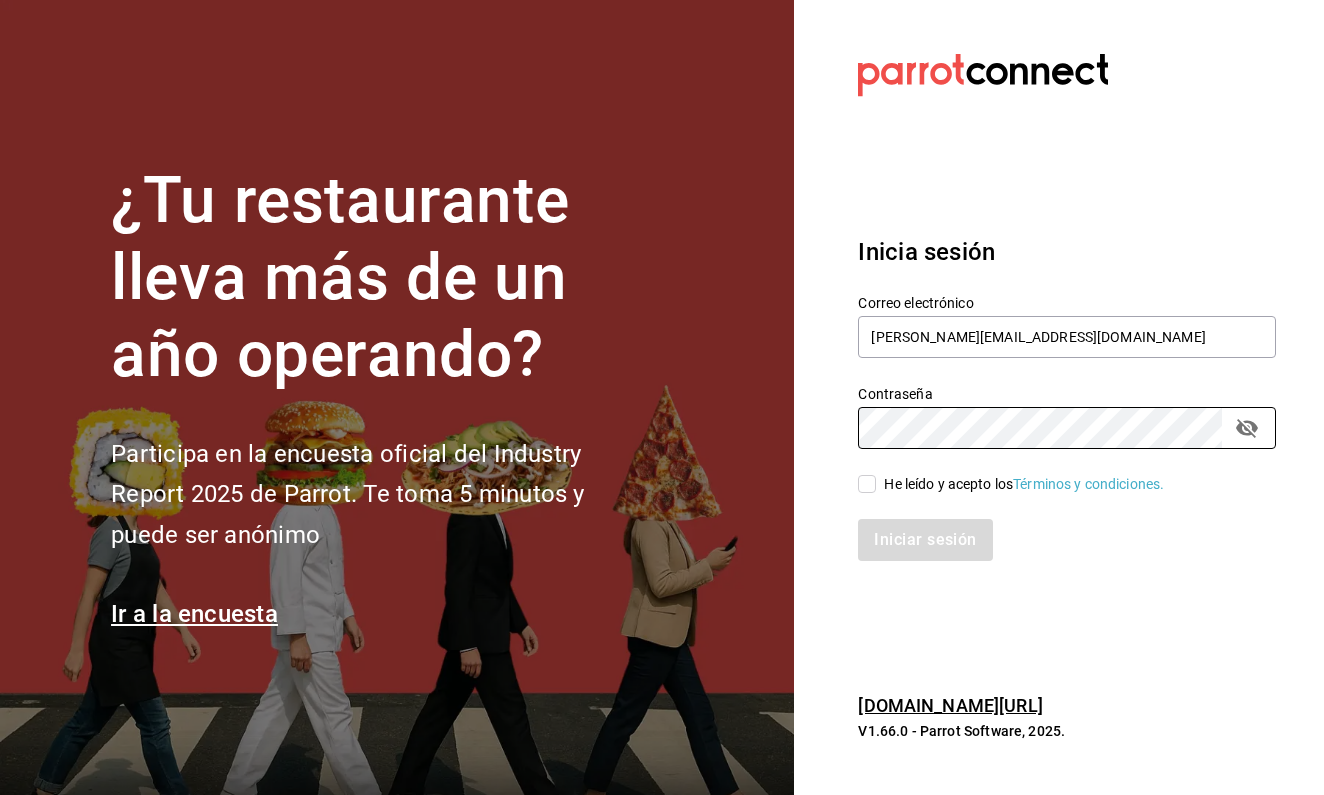 click on "He leído y acepto los  Términos y condiciones." at bounding box center (867, 484) 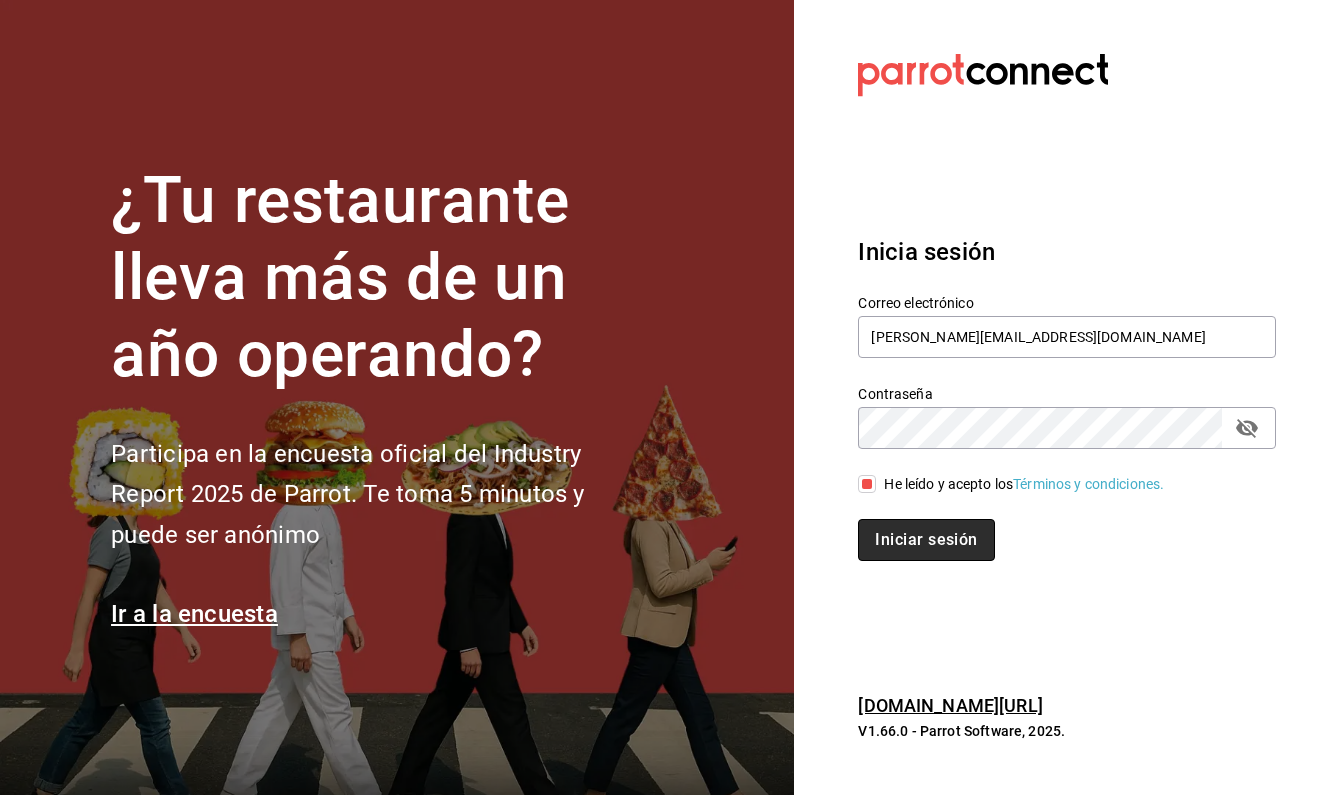 click on "Iniciar sesión" at bounding box center [926, 540] 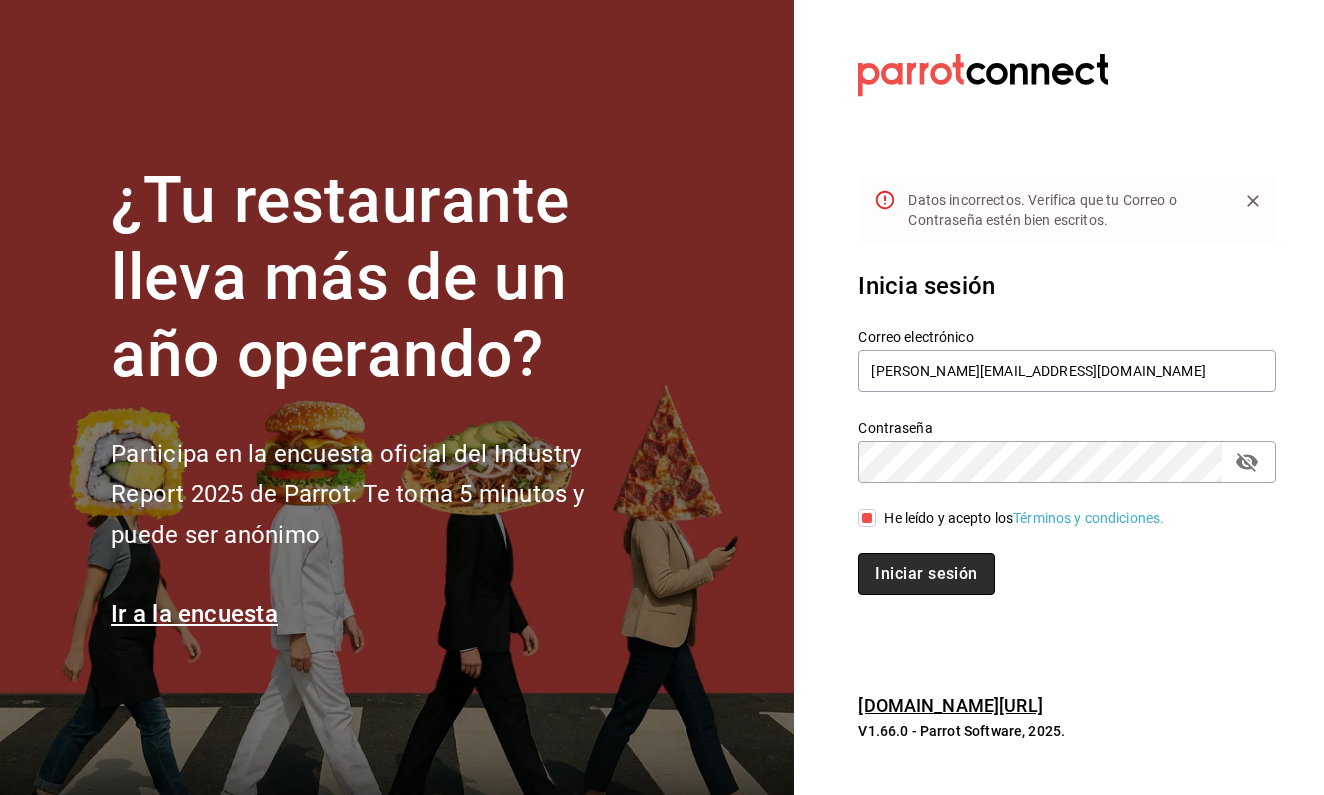 click on "Iniciar sesión" at bounding box center [926, 574] 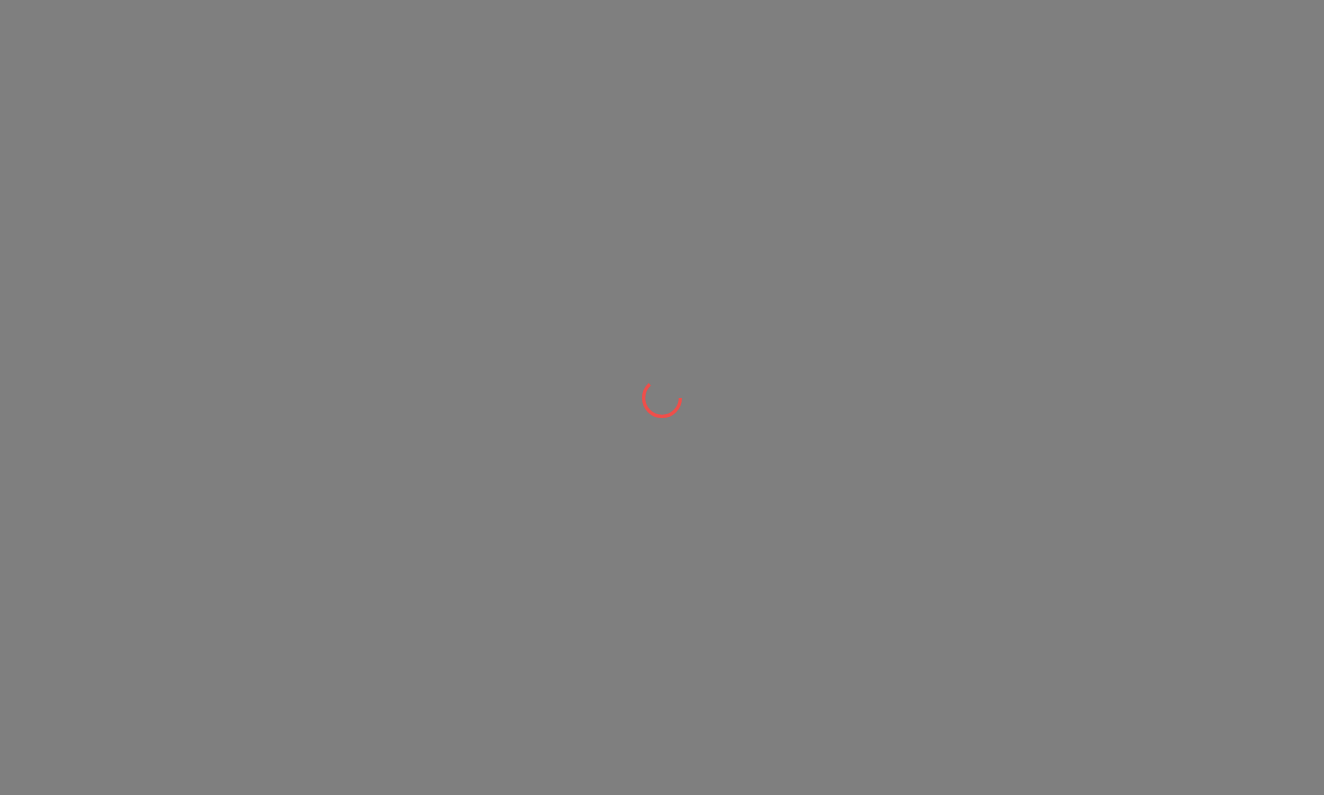 scroll, scrollTop: 0, scrollLeft: 0, axis: both 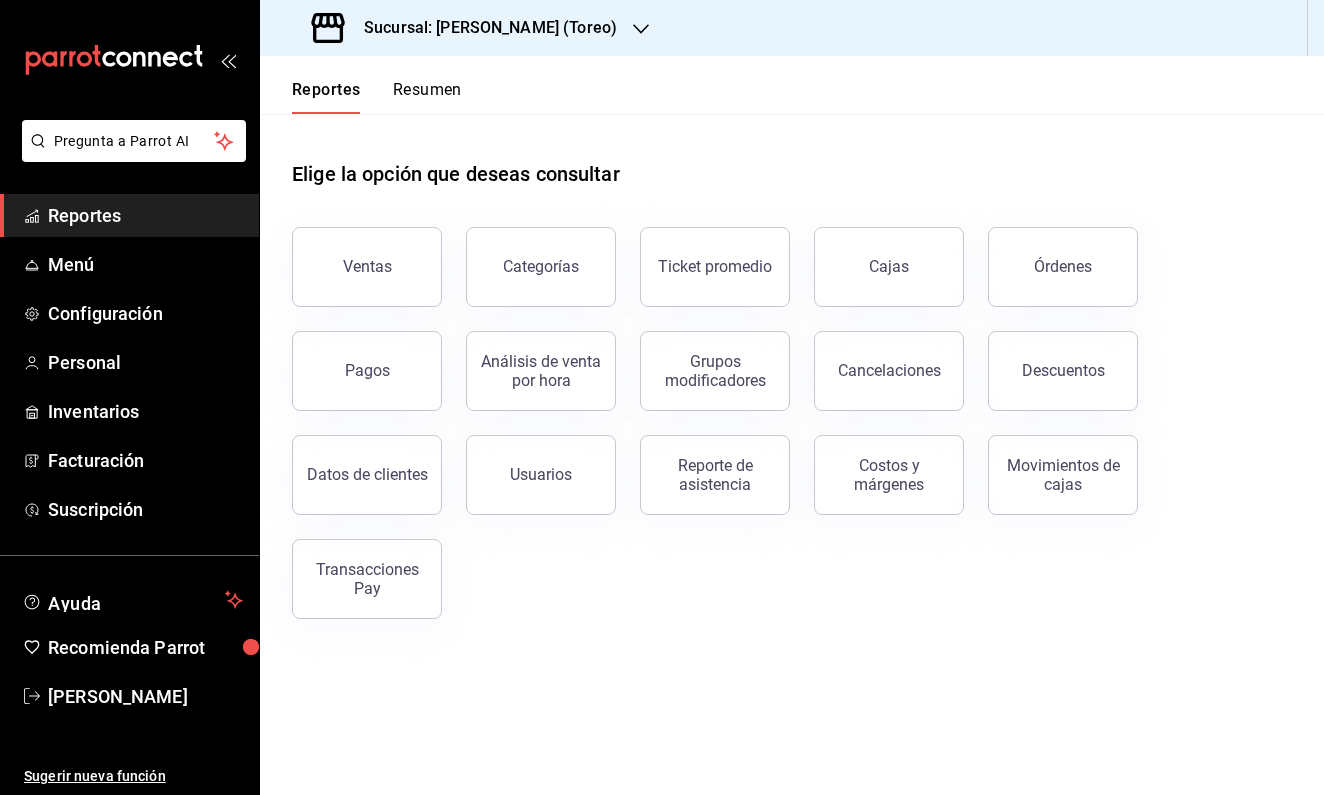 click 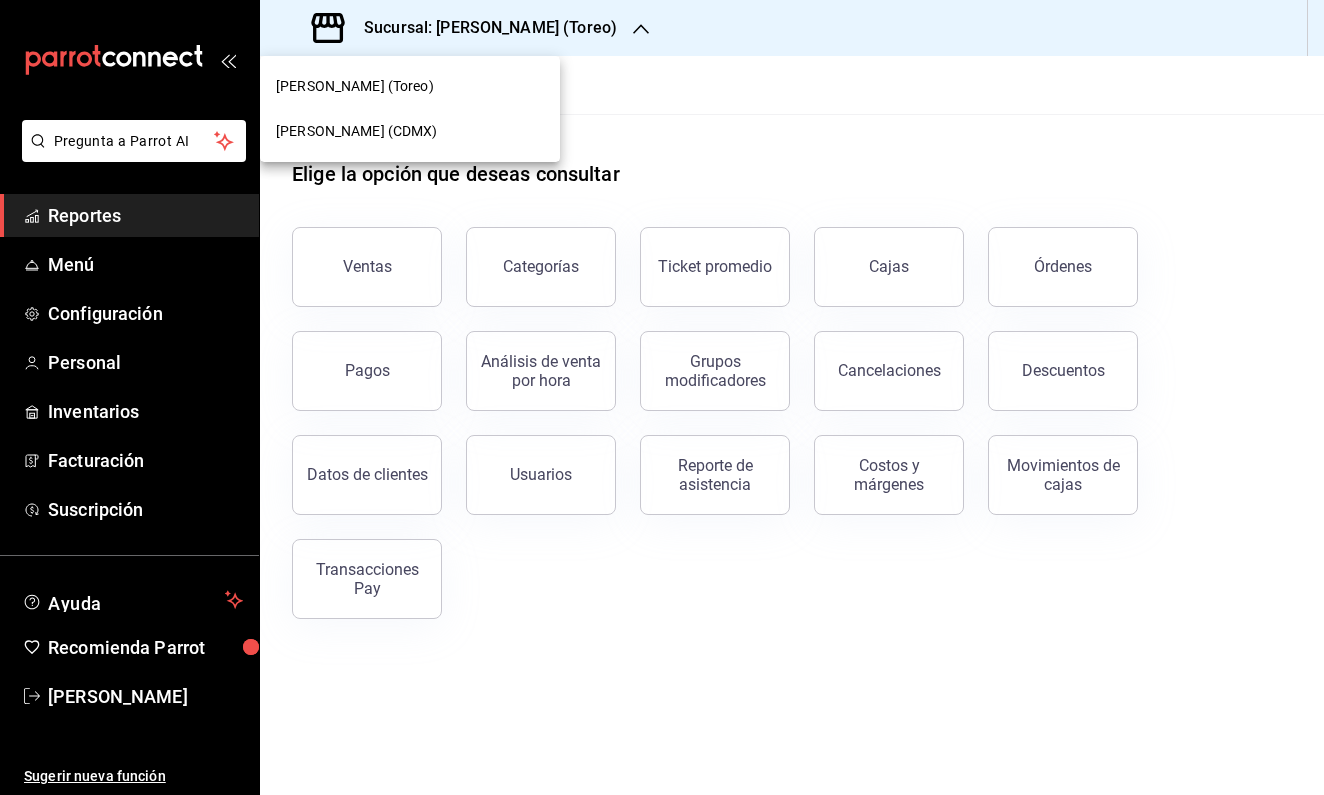 click on "[PERSON_NAME] (CDMX)" at bounding box center [357, 131] 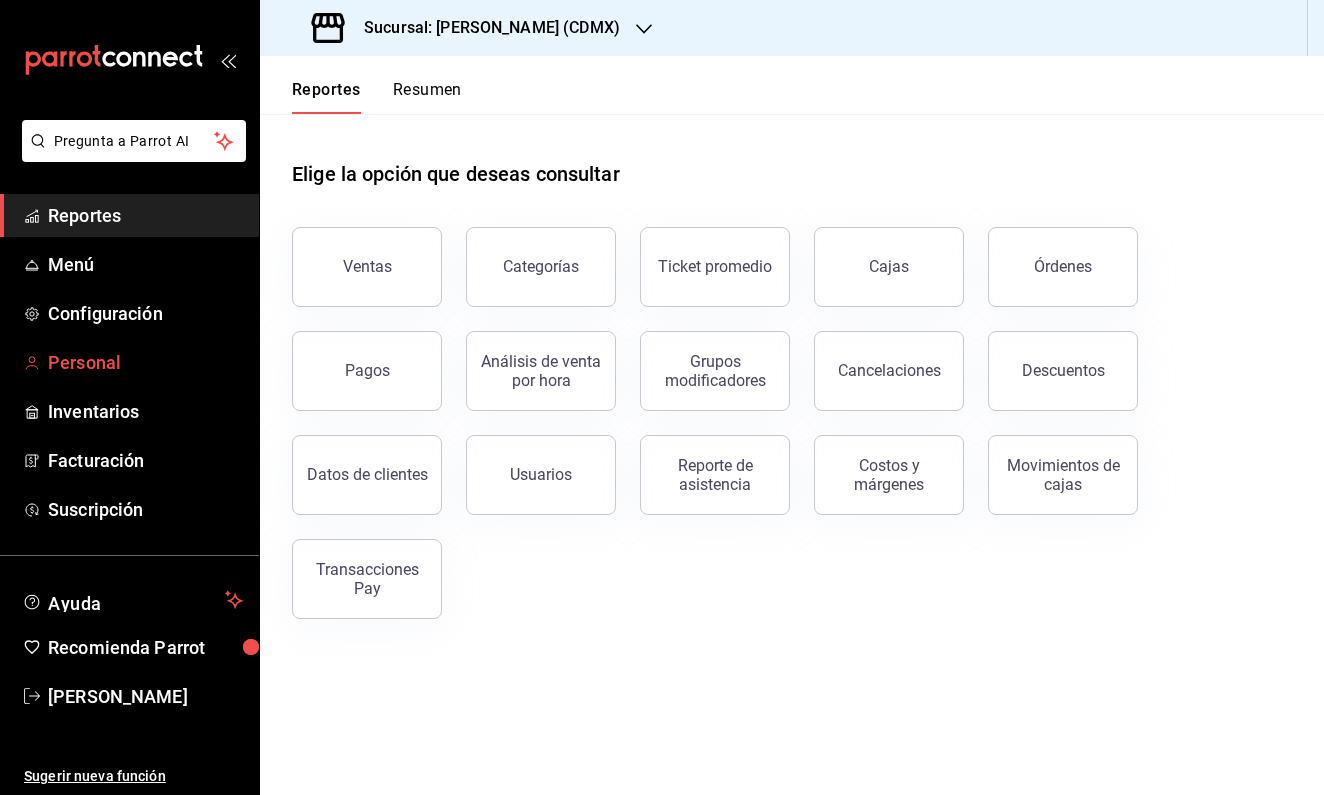 click on "Personal" at bounding box center (145, 362) 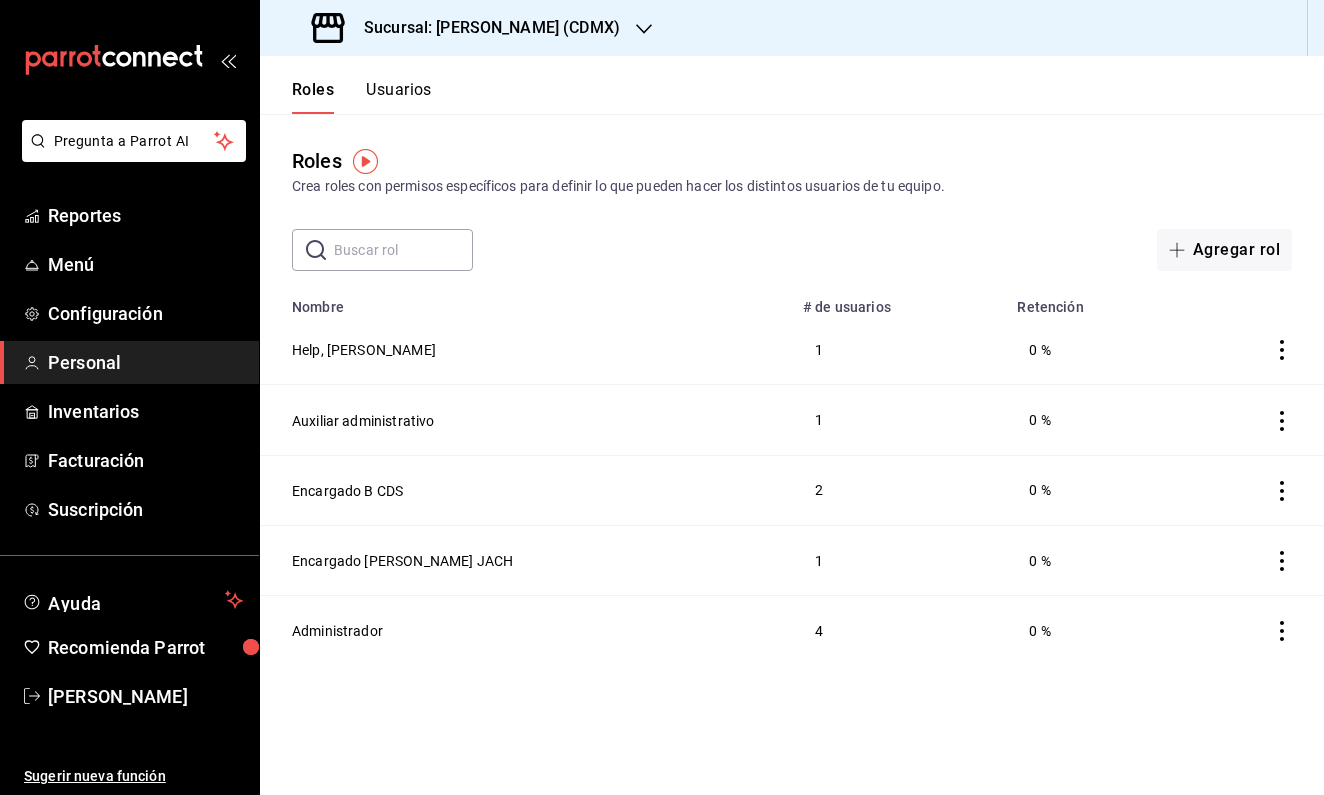 click on "Usuarios" at bounding box center (399, 97) 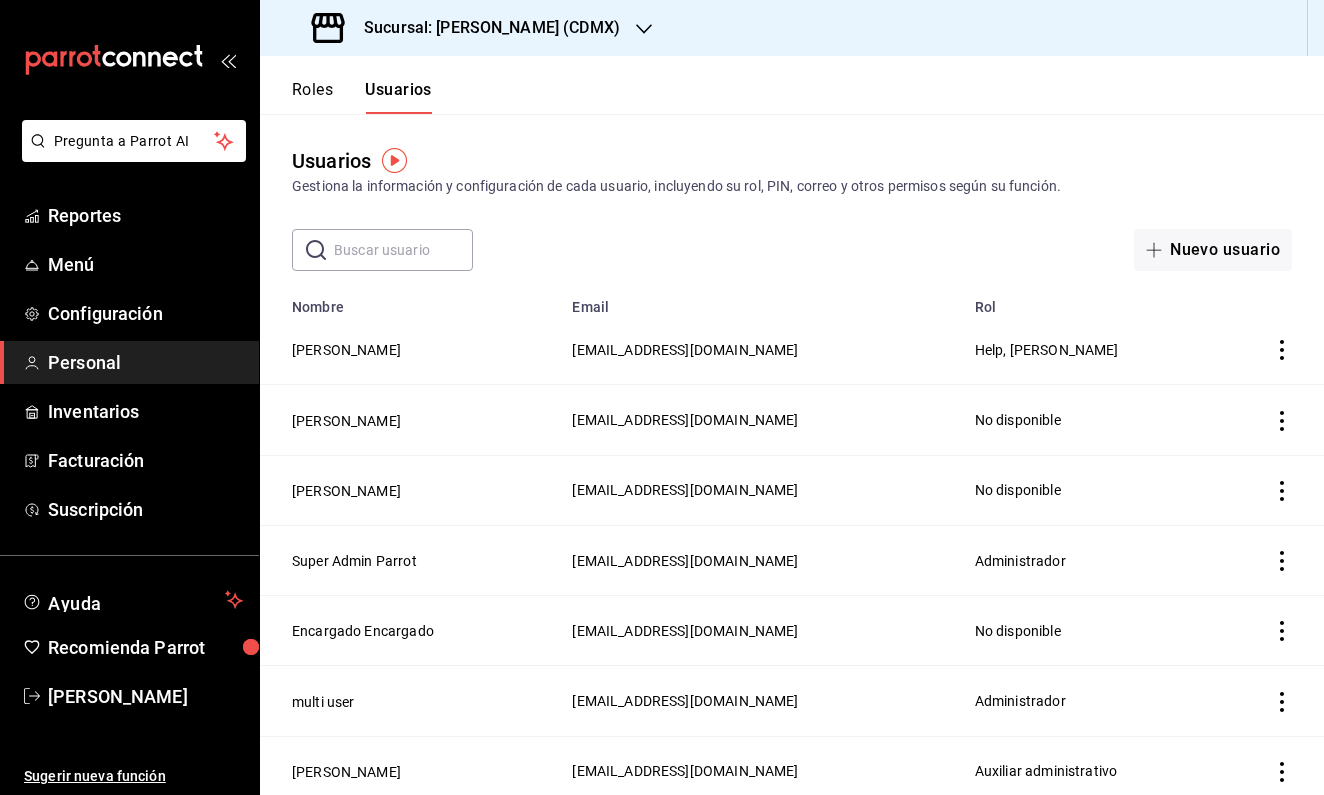 scroll, scrollTop: 0, scrollLeft: 0, axis: both 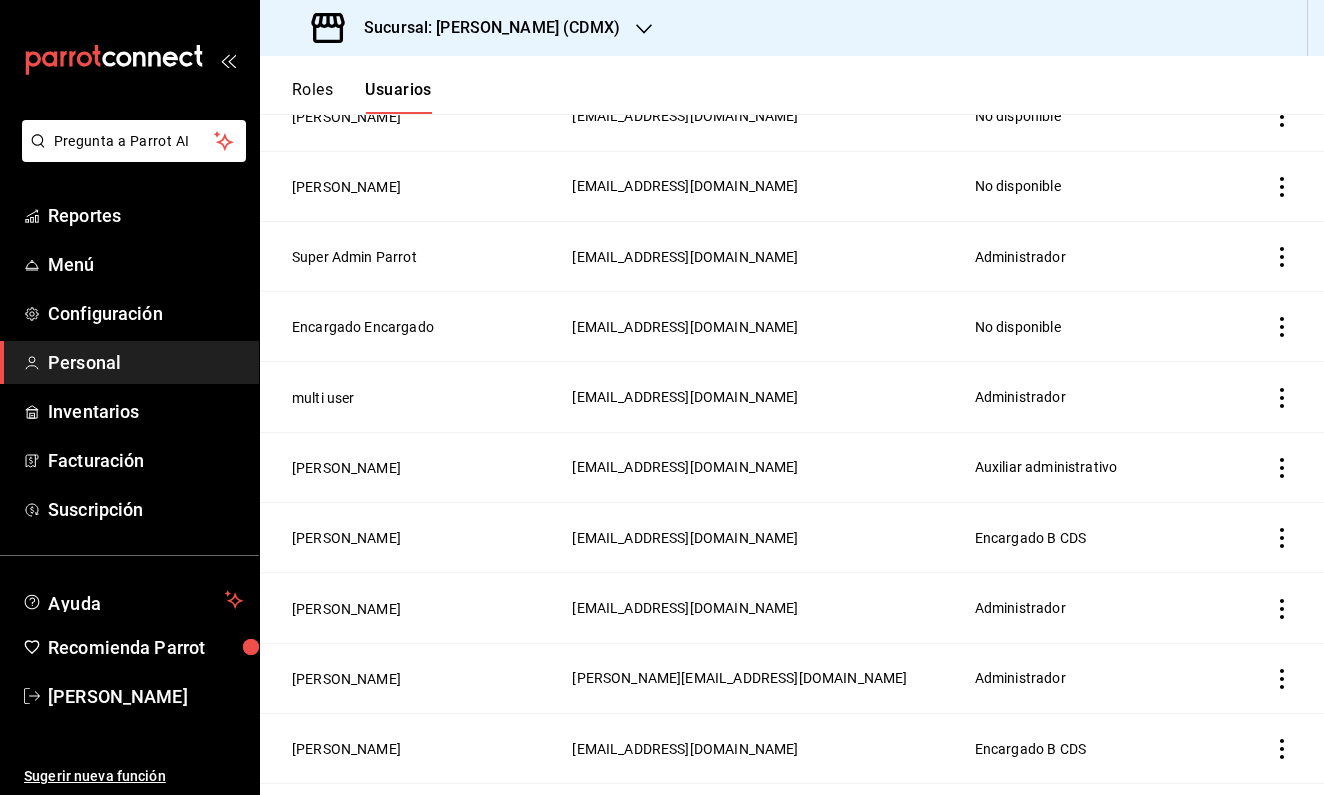 click on "[EMAIL_ADDRESS][DOMAIN_NAME]" at bounding box center (685, 186) 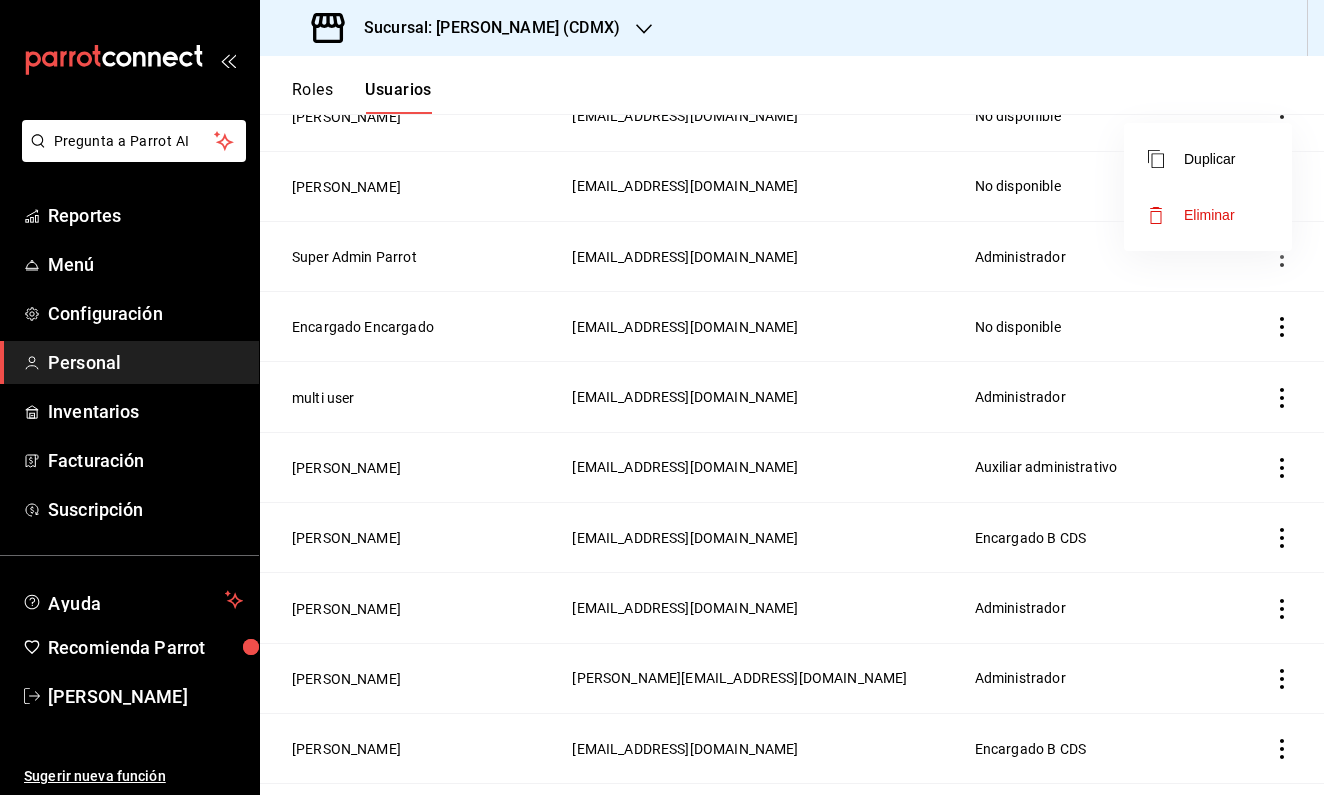 click at bounding box center [662, 397] 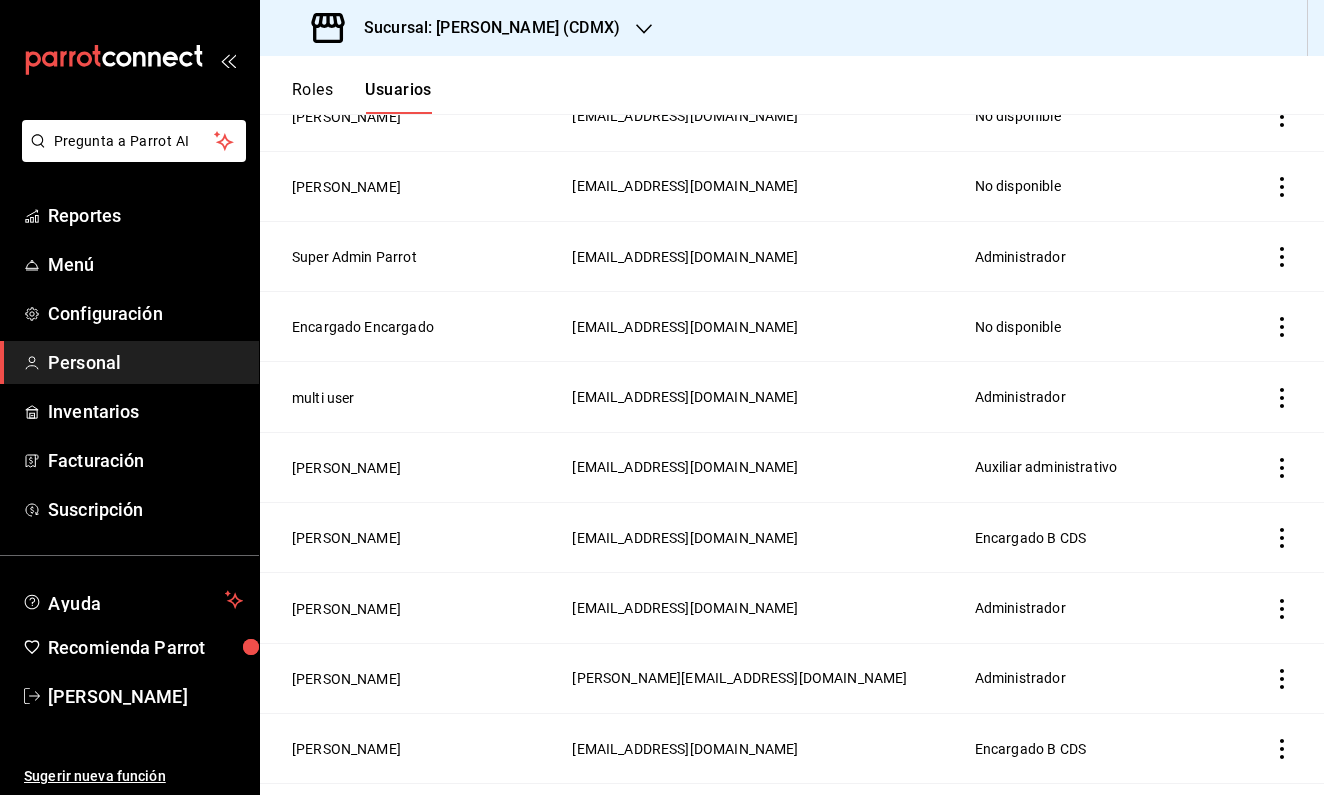 click on "[PERSON_NAME]" at bounding box center (346, 187) 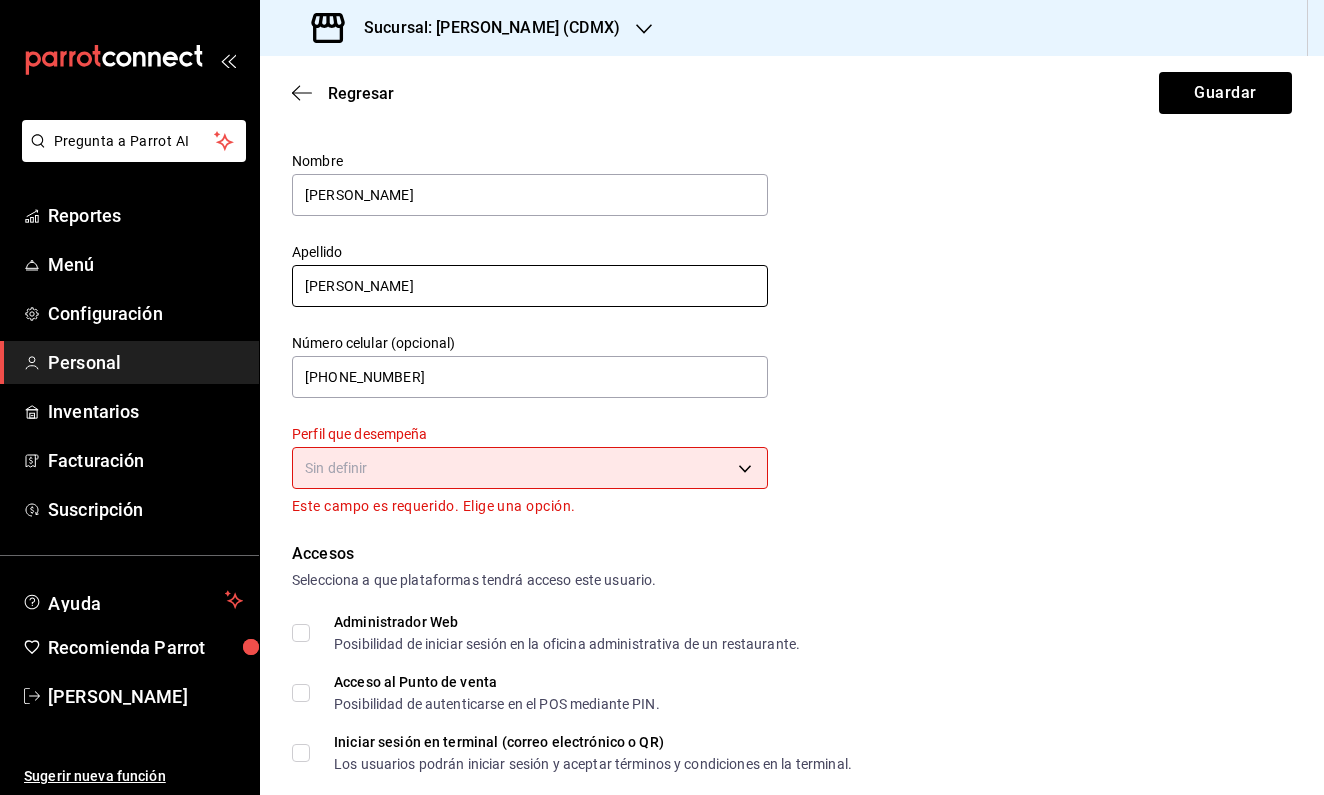 scroll, scrollTop: 52, scrollLeft: 0, axis: vertical 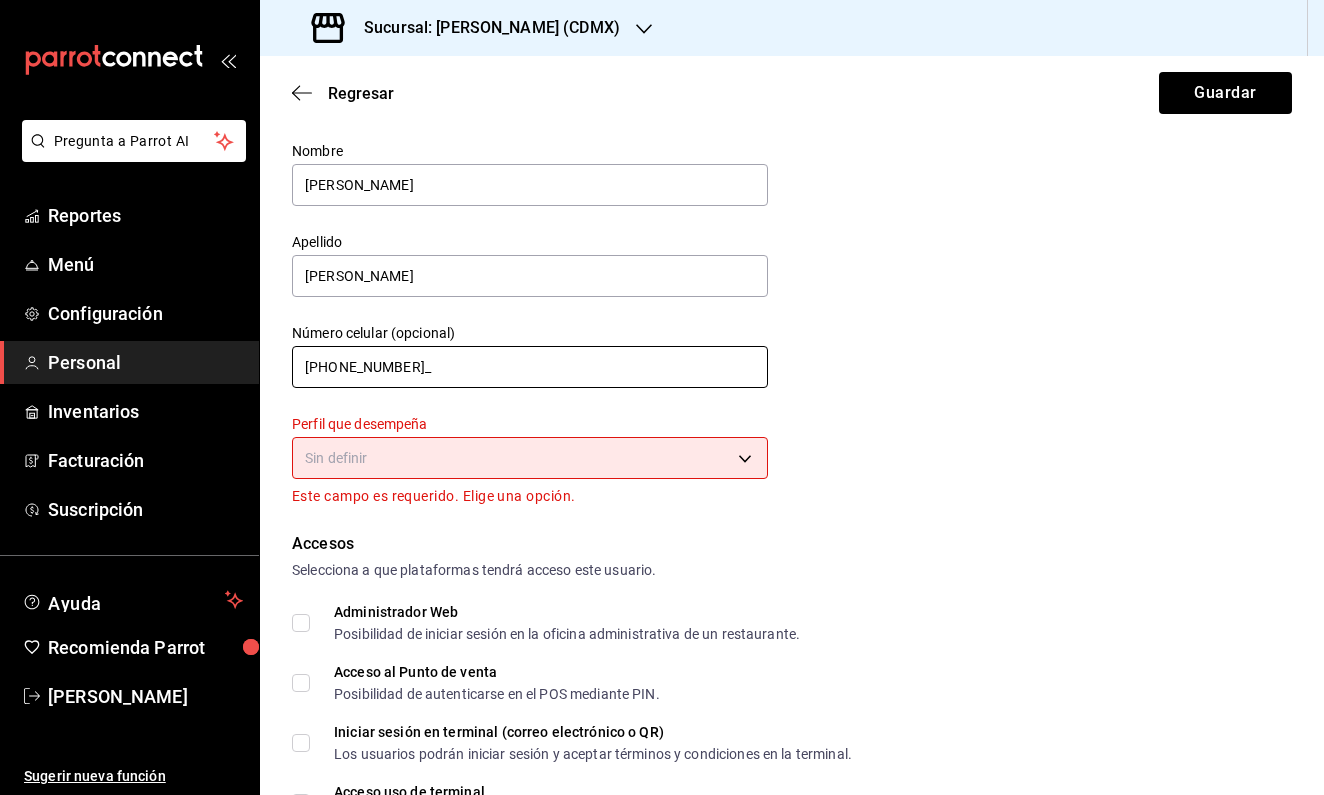 type on "[PHONE_NUMBER]" 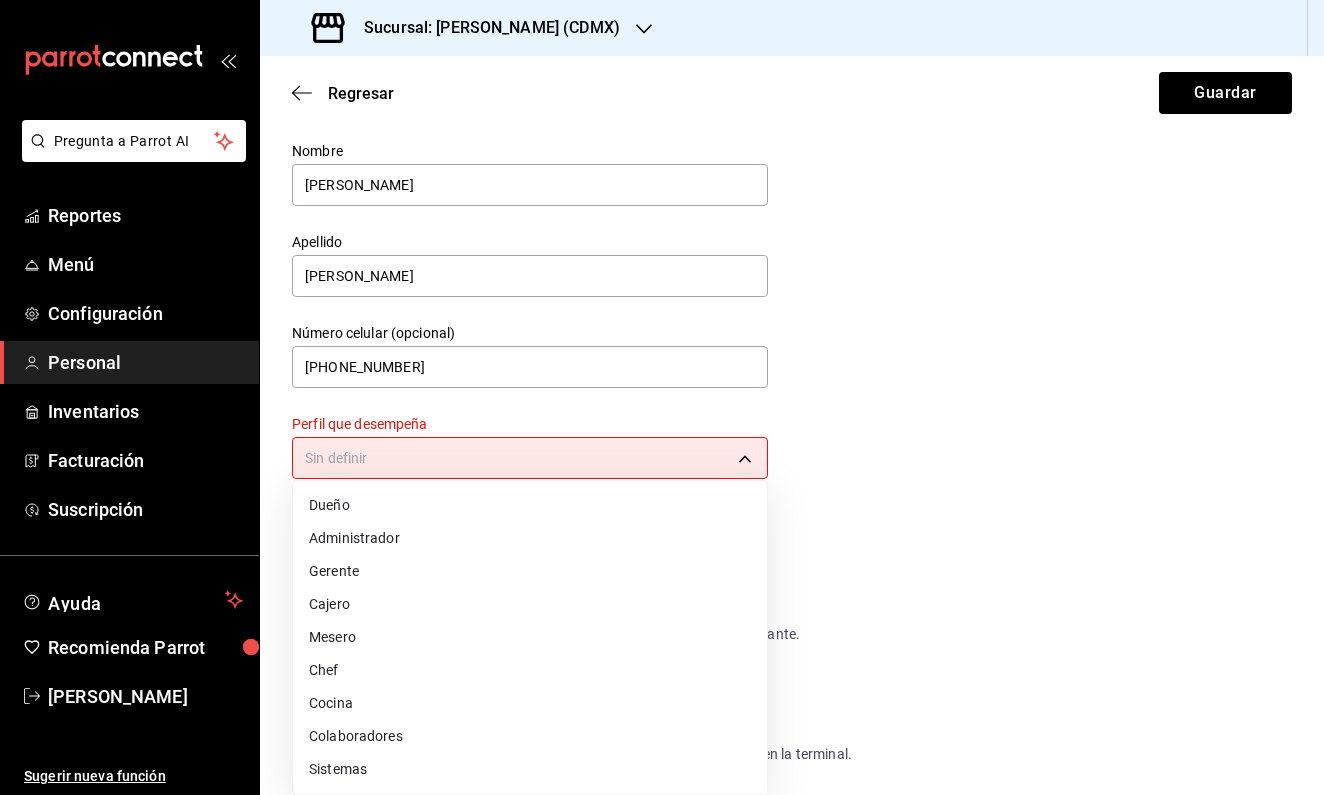 click on "Pregunta a Parrot AI Reportes   Menú   Configuración   Personal   Inventarios   Facturación   Suscripción   Ayuda Recomienda Parrot   [PERSON_NAME]   Sugerir nueva función   Sucursal: [PERSON_NAME] (CDMX) Regresar Guardar Datos personales Nombre [PERSON_NAME] [PERSON_NAME] Número celular (opcional) [PHONE_NUMBER] Perfil que desempeña Sin definir Este campo es requerido. Elige una opción. Accesos Selecciona a que plataformas tendrá acceso este usuario. Administrador Web Posibilidad de iniciar sesión en la oficina administrativa de un restaurante.  Acceso al Punto de venta Posibilidad de autenticarse en el POS mediante PIN.  Iniciar sesión en terminal (correo electrónico o QR) Los usuarios podrán iniciar sesión y aceptar términos y condiciones en la terminal. Acceso uso de terminal Los usuarios podrán acceder y utilizar la terminal para visualizar y procesar pagos de sus órdenes. Correo electrónico Se volverá obligatorio al tener ciertos accesos activados. Contraseña" at bounding box center [662, 397] 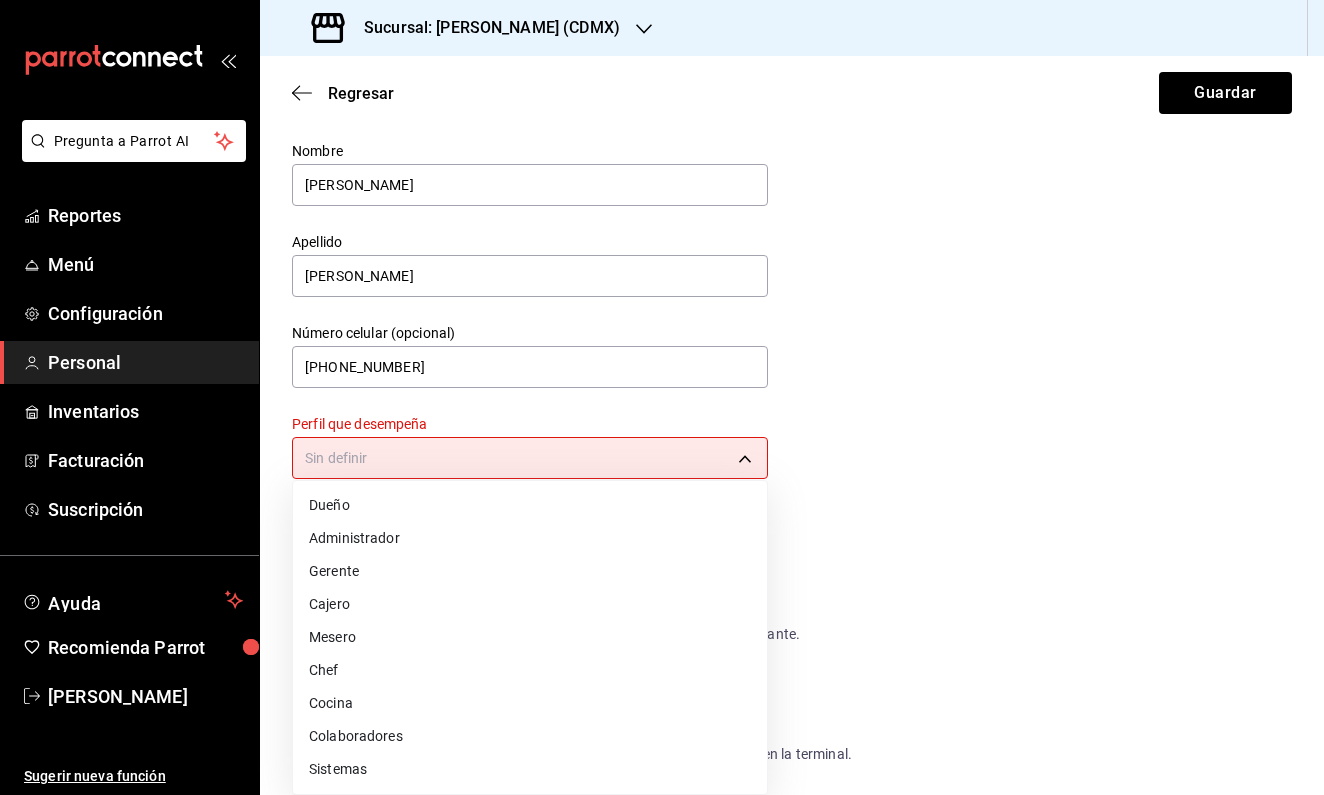 click on "Administrador" at bounding box center (530, 538) 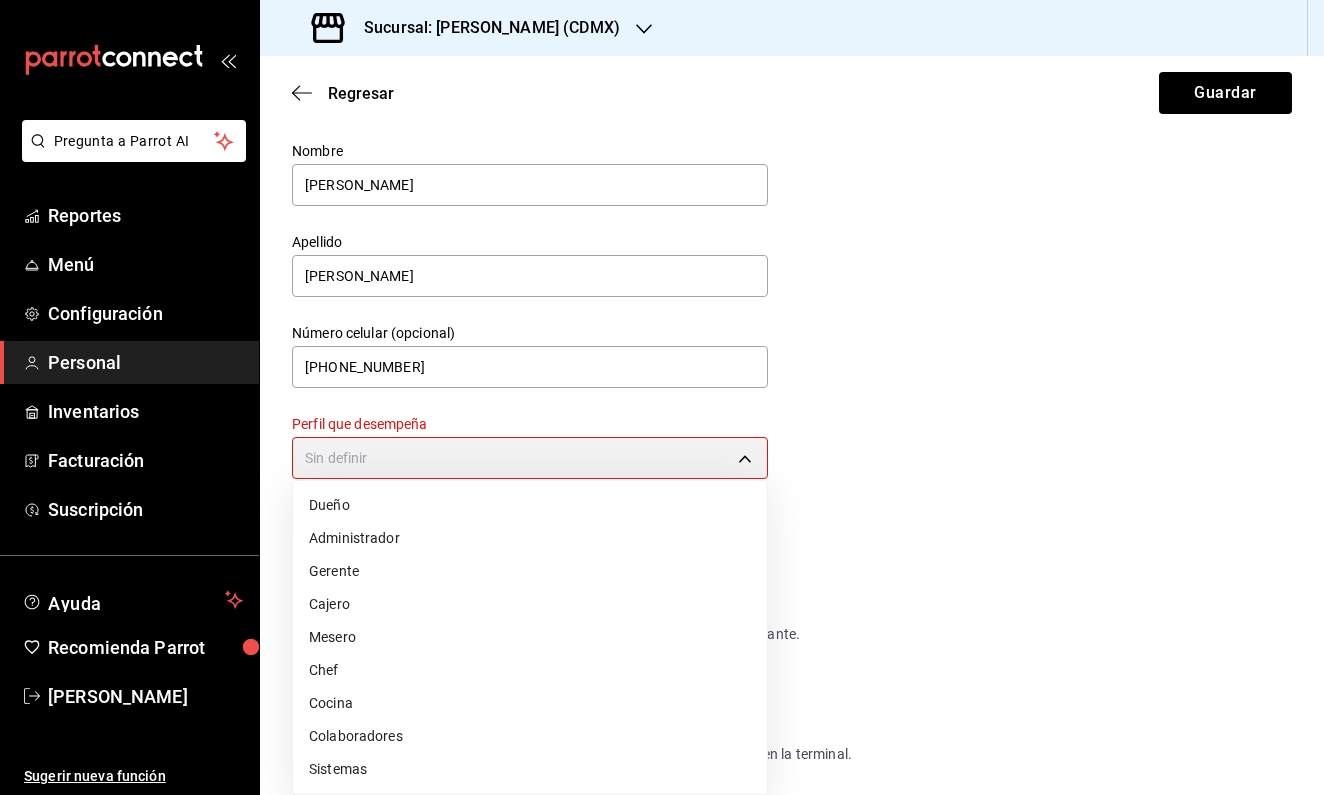 type on "ADMIN" 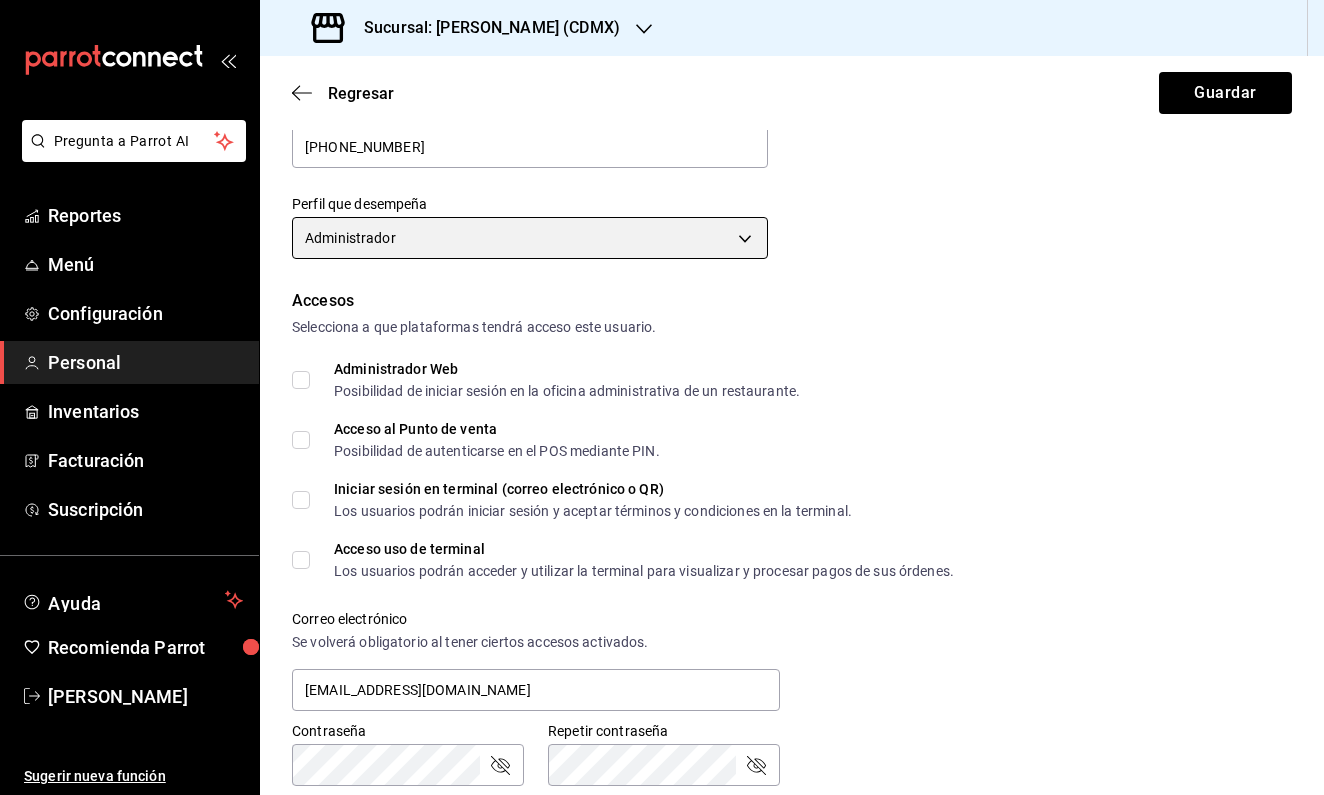 scroll, scrollTop: 306, scrollLeft: 0, axis: vertical 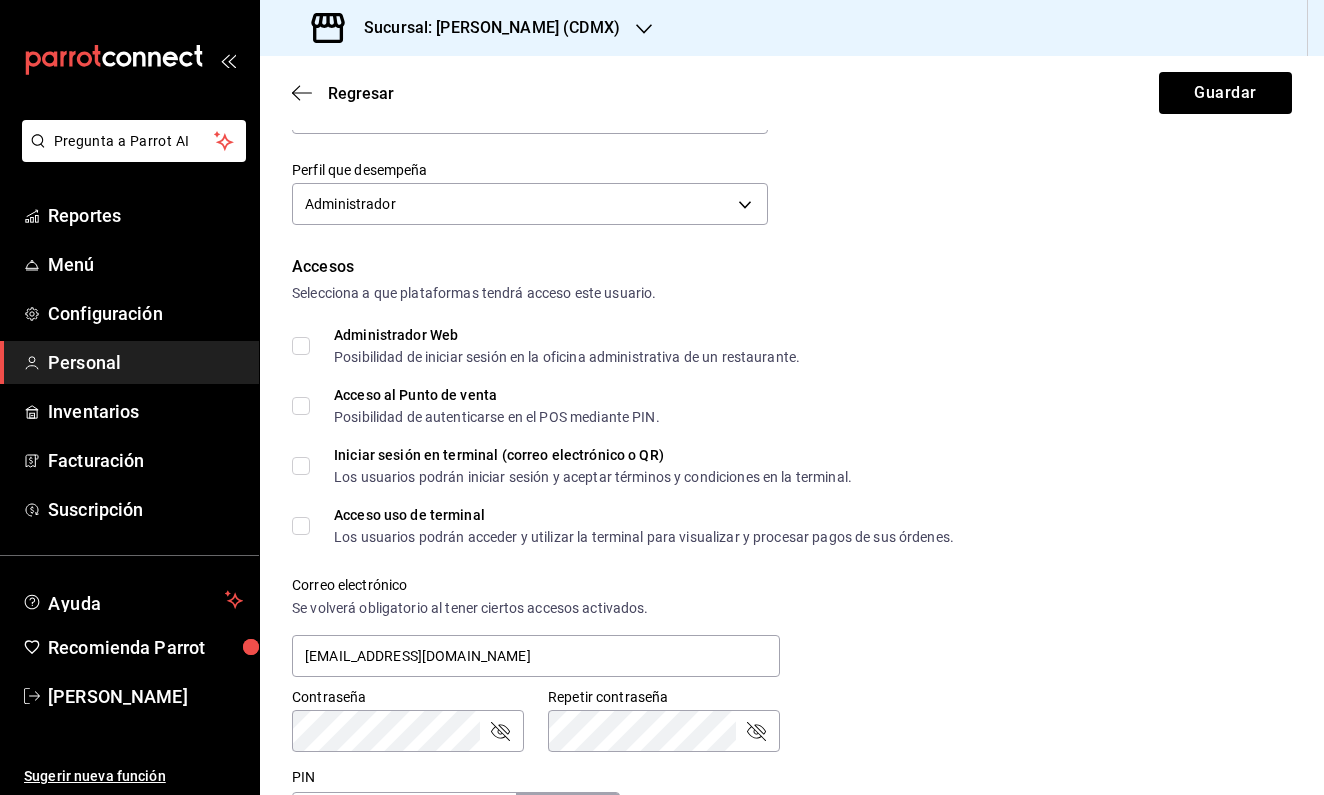 click on "Administrador Web Posibilidad de iniciar sesión en la oficina administrativa de un restaurante." at bounding box center (301, 346) 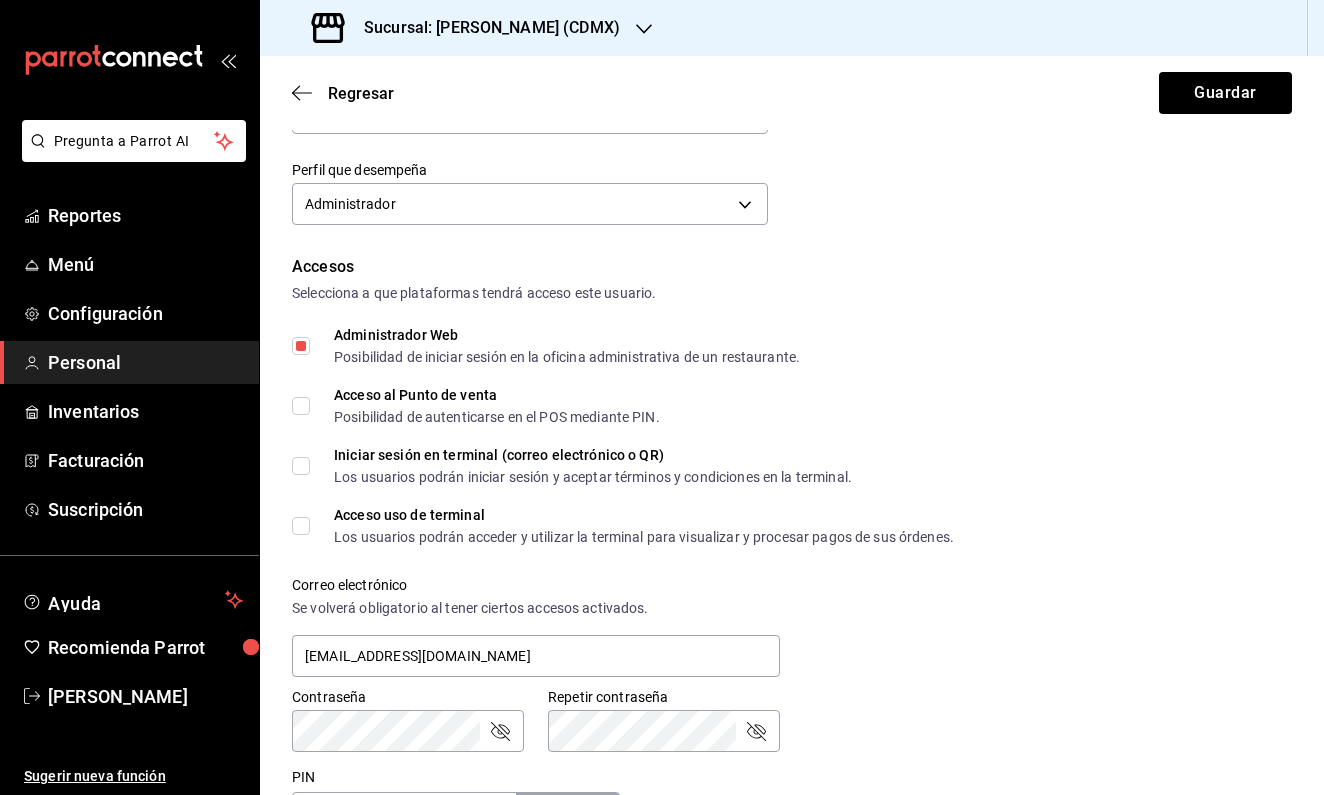 click on "Acceso al Punto de venta Posibilidad de autenticarse en el POS mediante PIN." at bounding box center (301, 406) 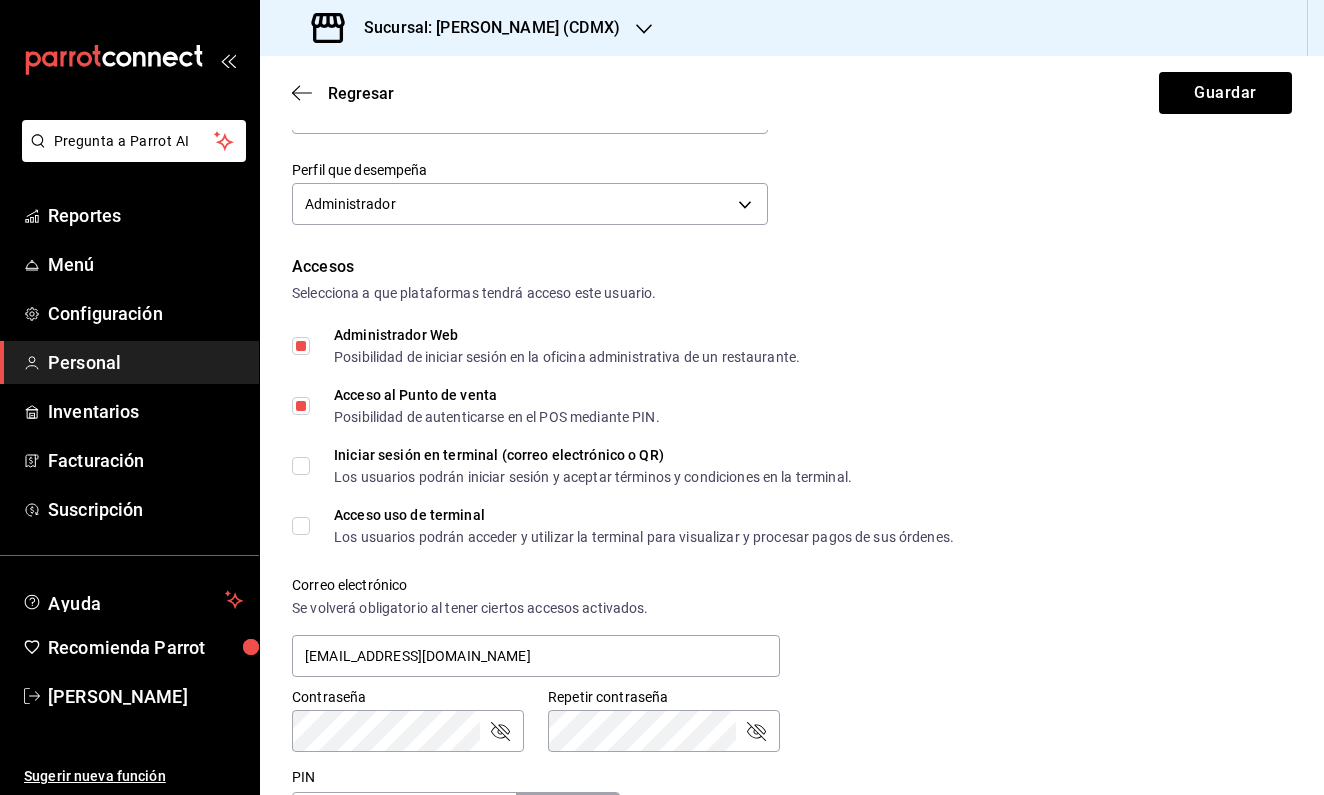 click on "Iniciar sesión en terminal (correo electrónico o QR) Los usuarios podrán iniciar sesión y aceptar términos y condiciones en la terminal." at bounding box center (301, 466) 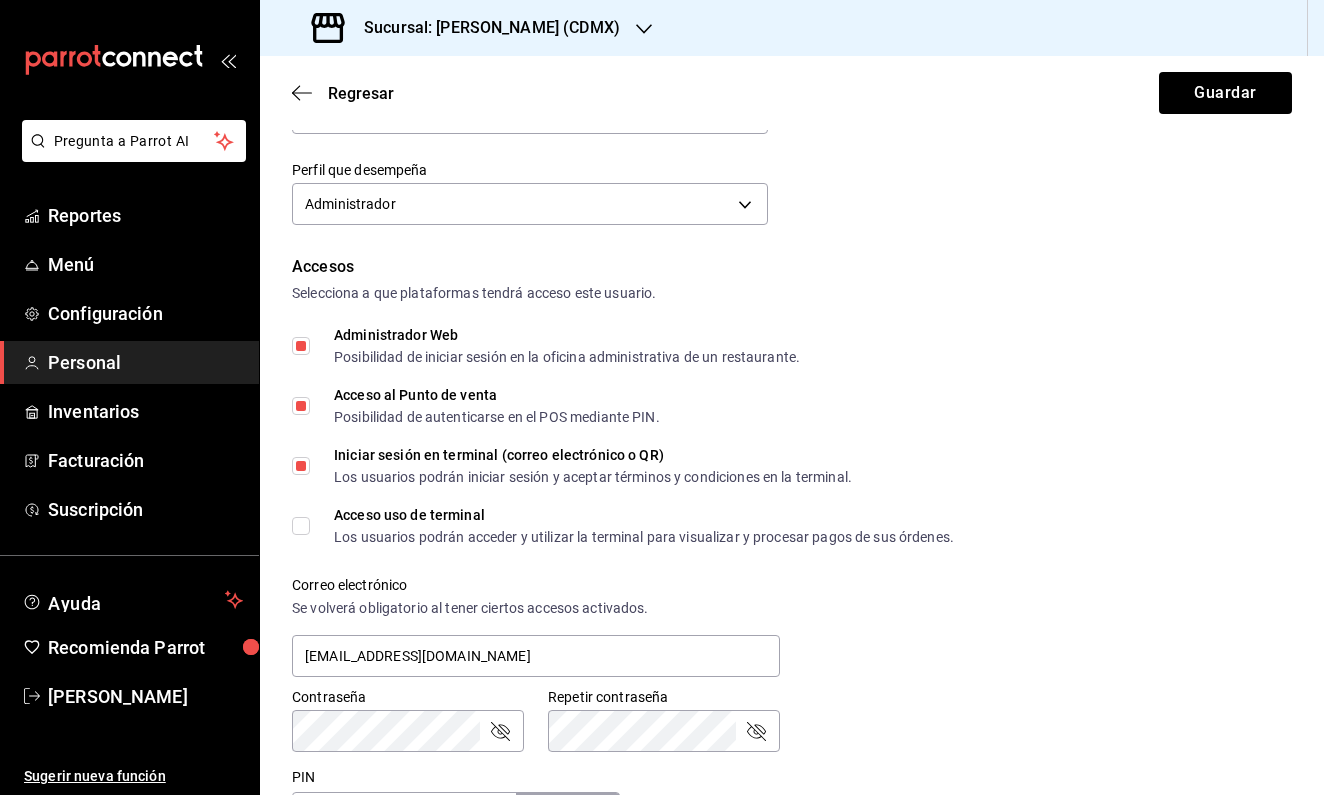 click on "Acceso uso de terminal Los usuarios podrán acceder y utilizar la terminal para visualizar y procesar pagos de sus órdenes." at bounding box center (301, 526) 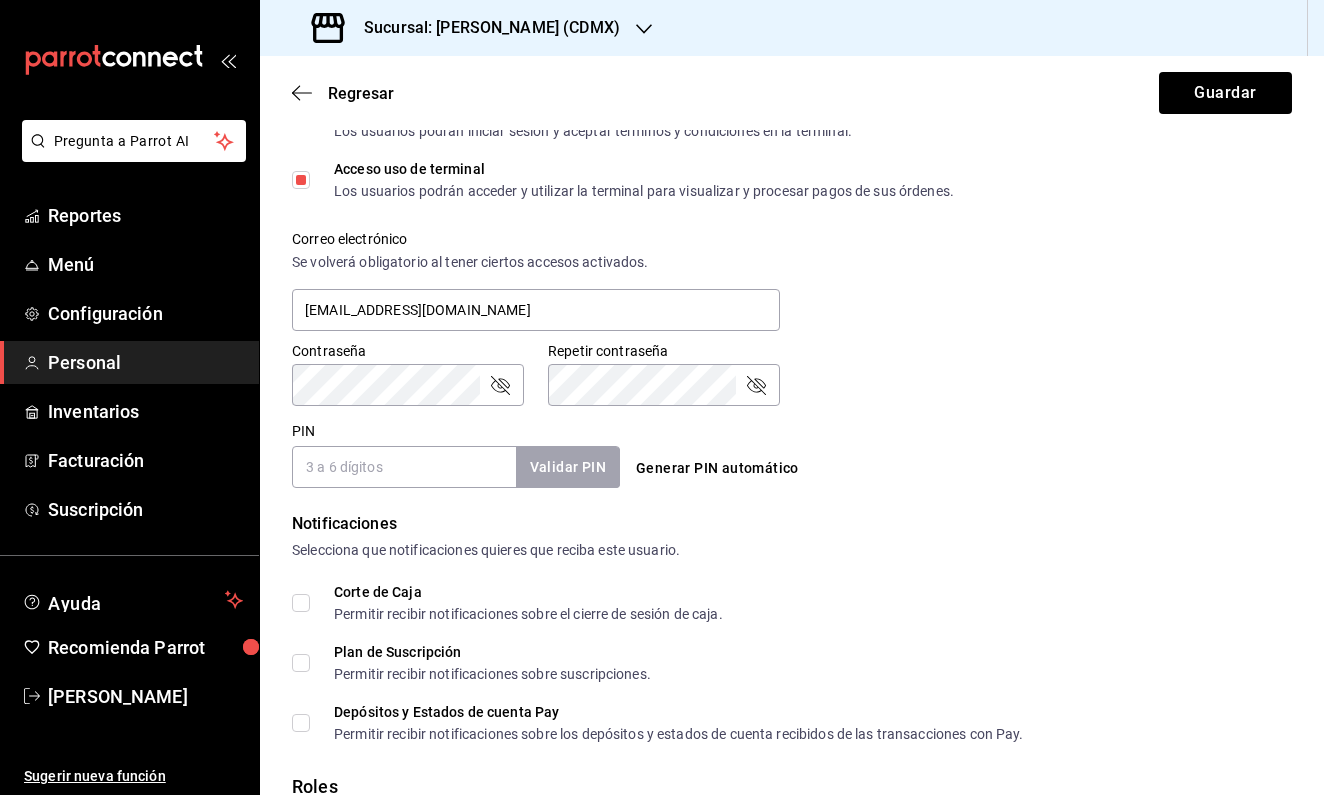 scroll, scrollTop: 673, scrollLeft: 0, axis: vertical 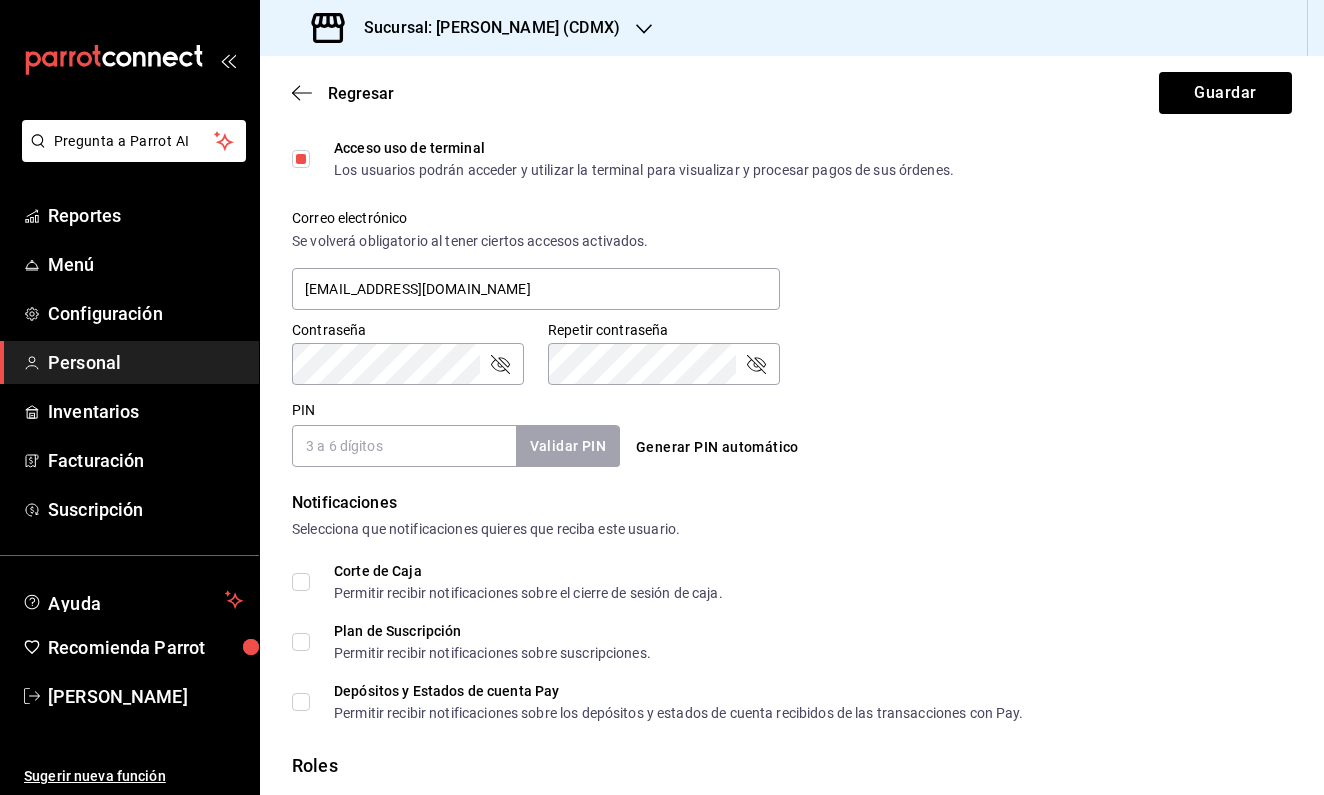 type 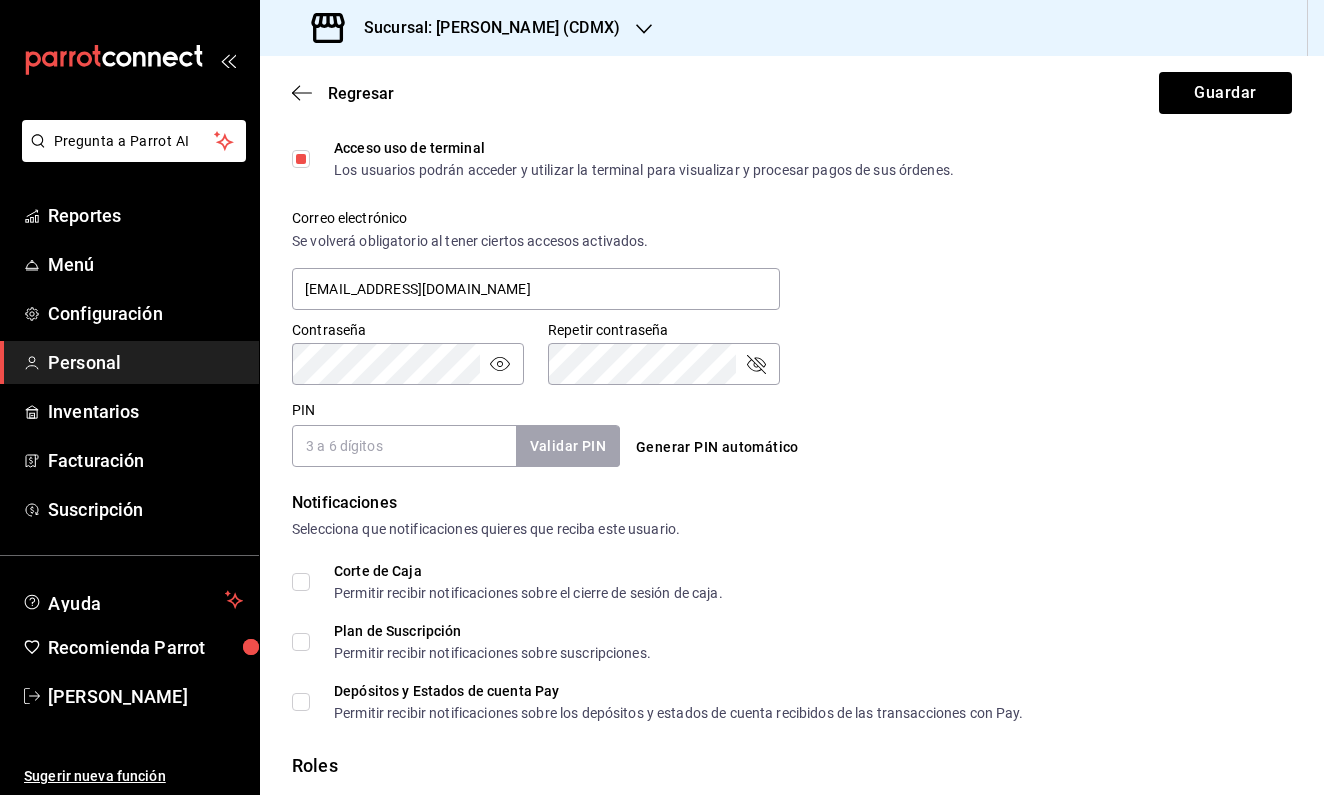 click on "PIN" at bounding box center [404, 446] 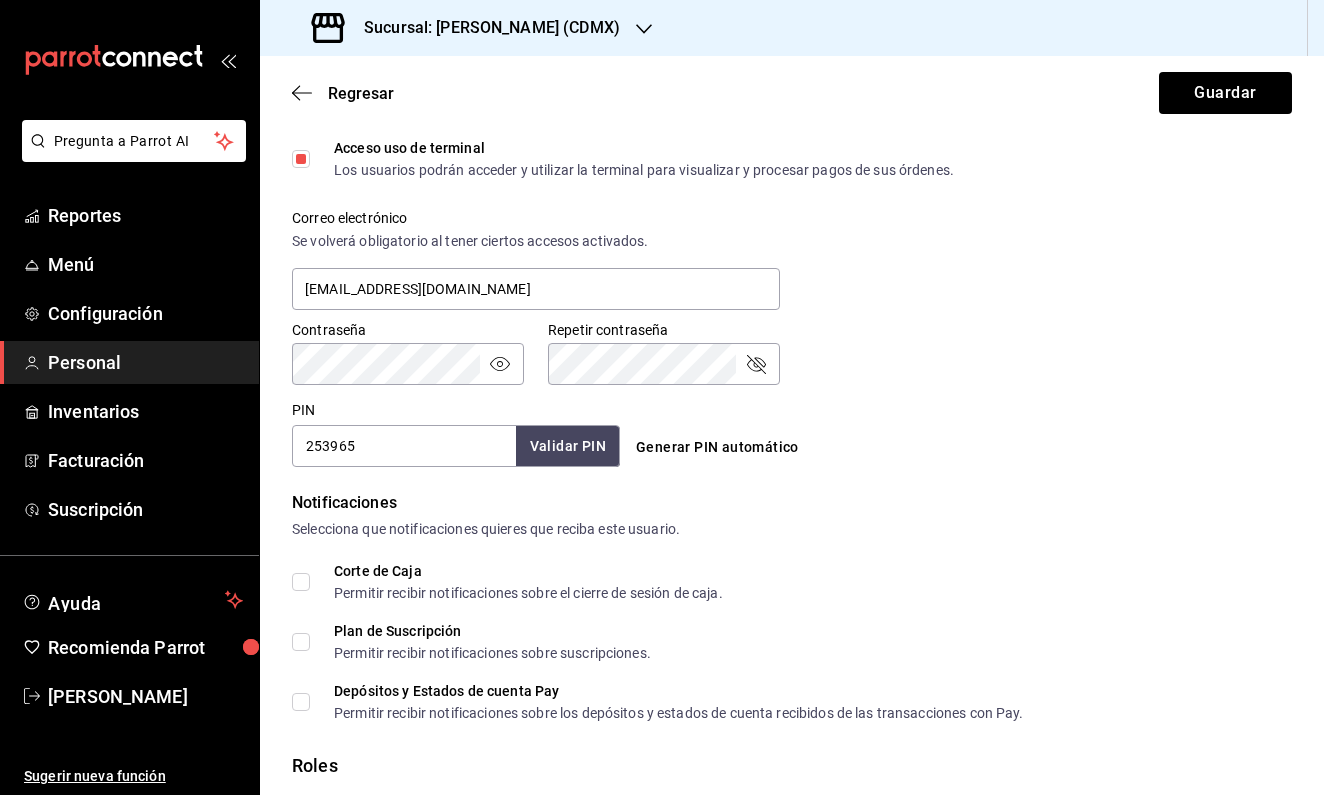 type on "253965" 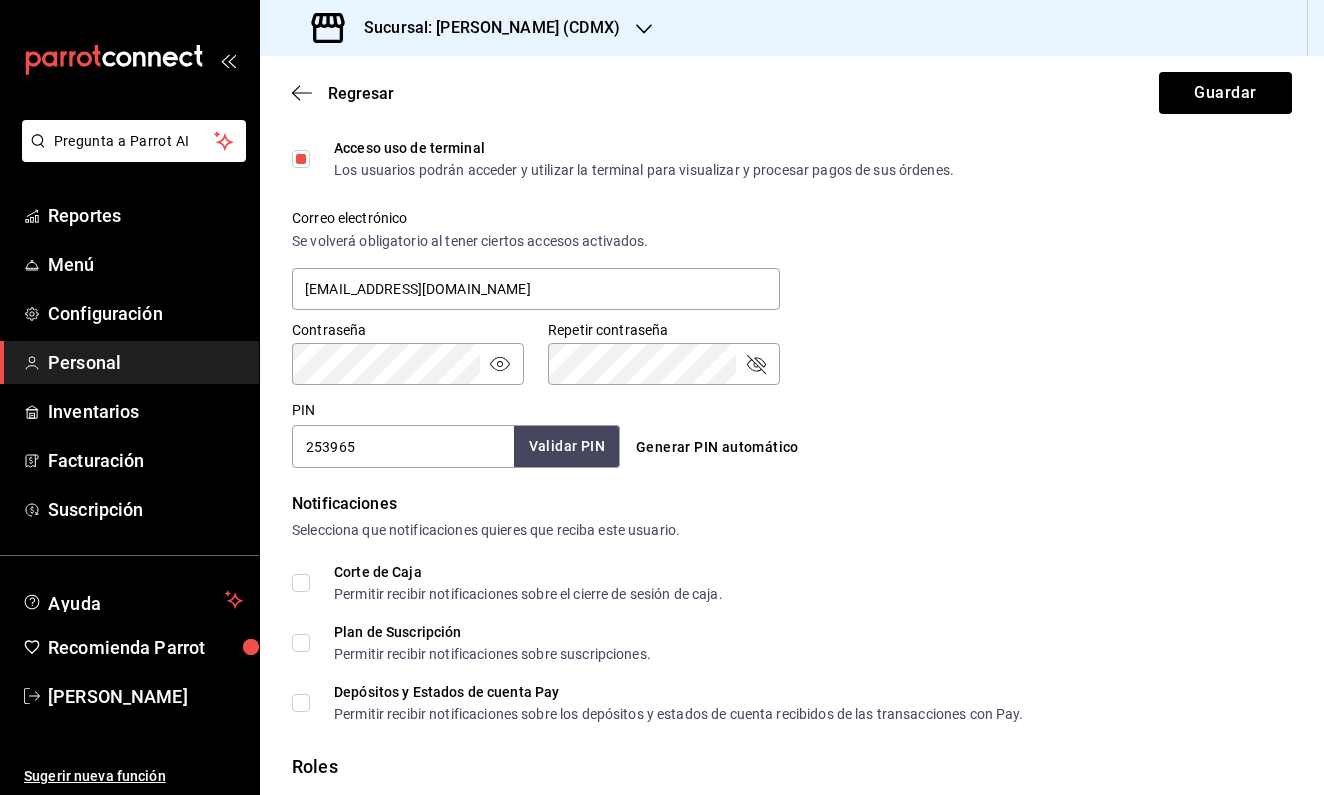 click on "Validar PIN" at bounding box center (567, 446) 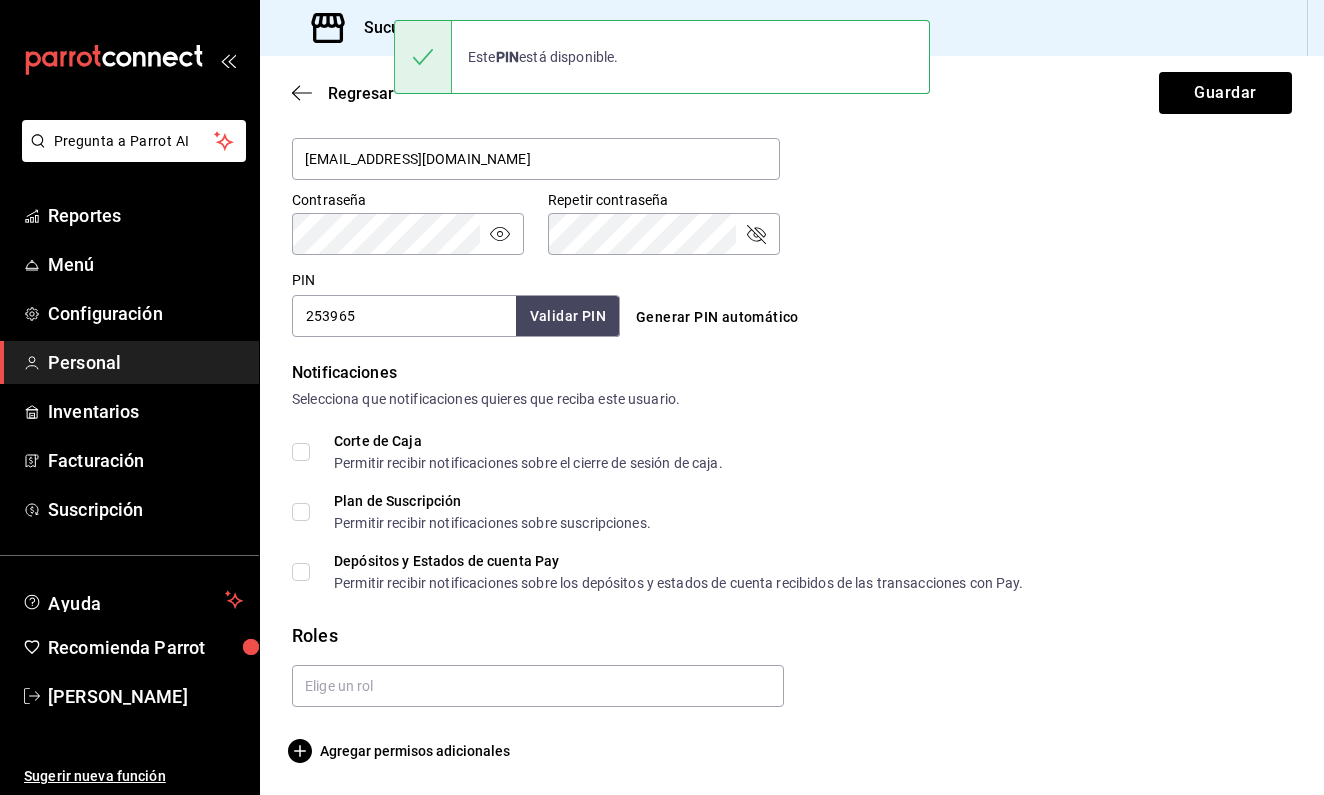 scroll, scrollTop: 803, scrollLeft: 0, axis: vertical 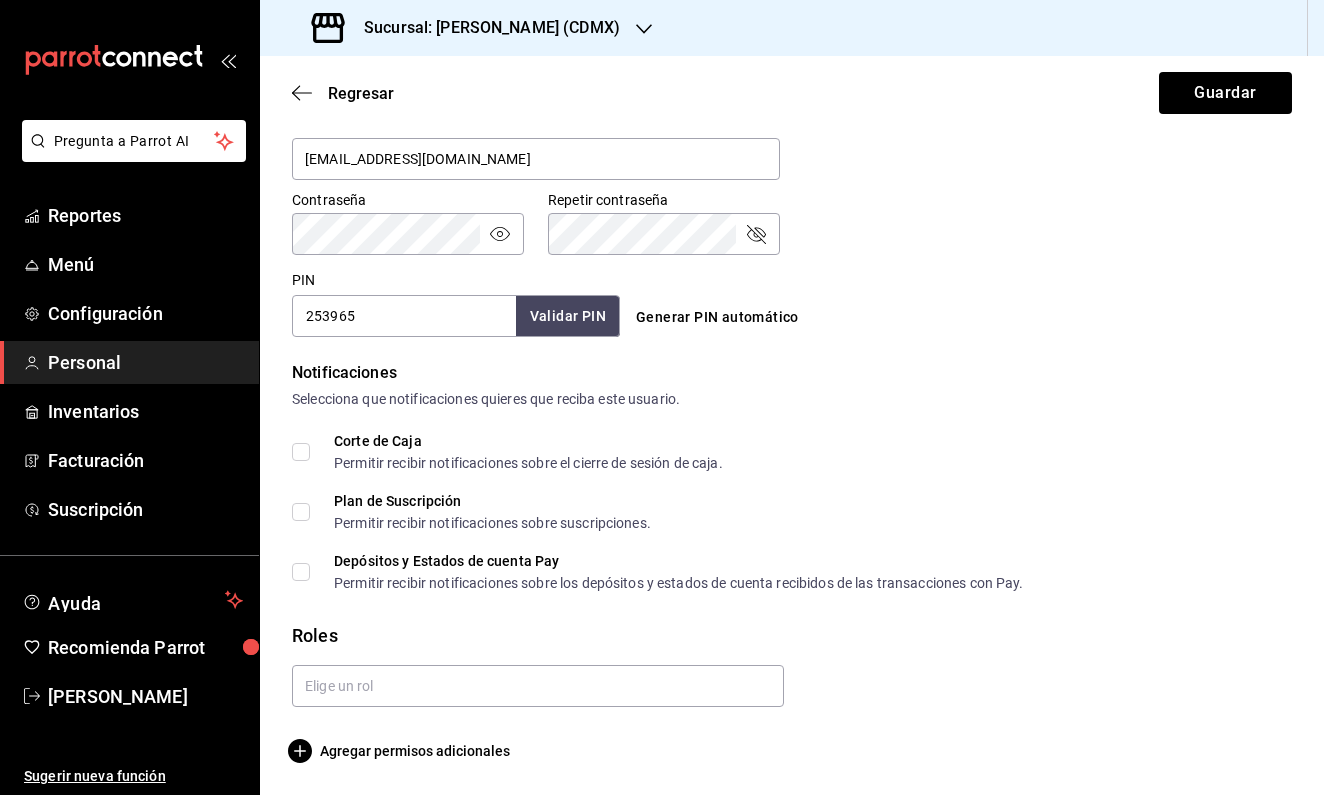 click on "Corte de Caja Permitir recibir notificaciones sobre el cierre de sesión de caja." at bounding box center (301, 452) 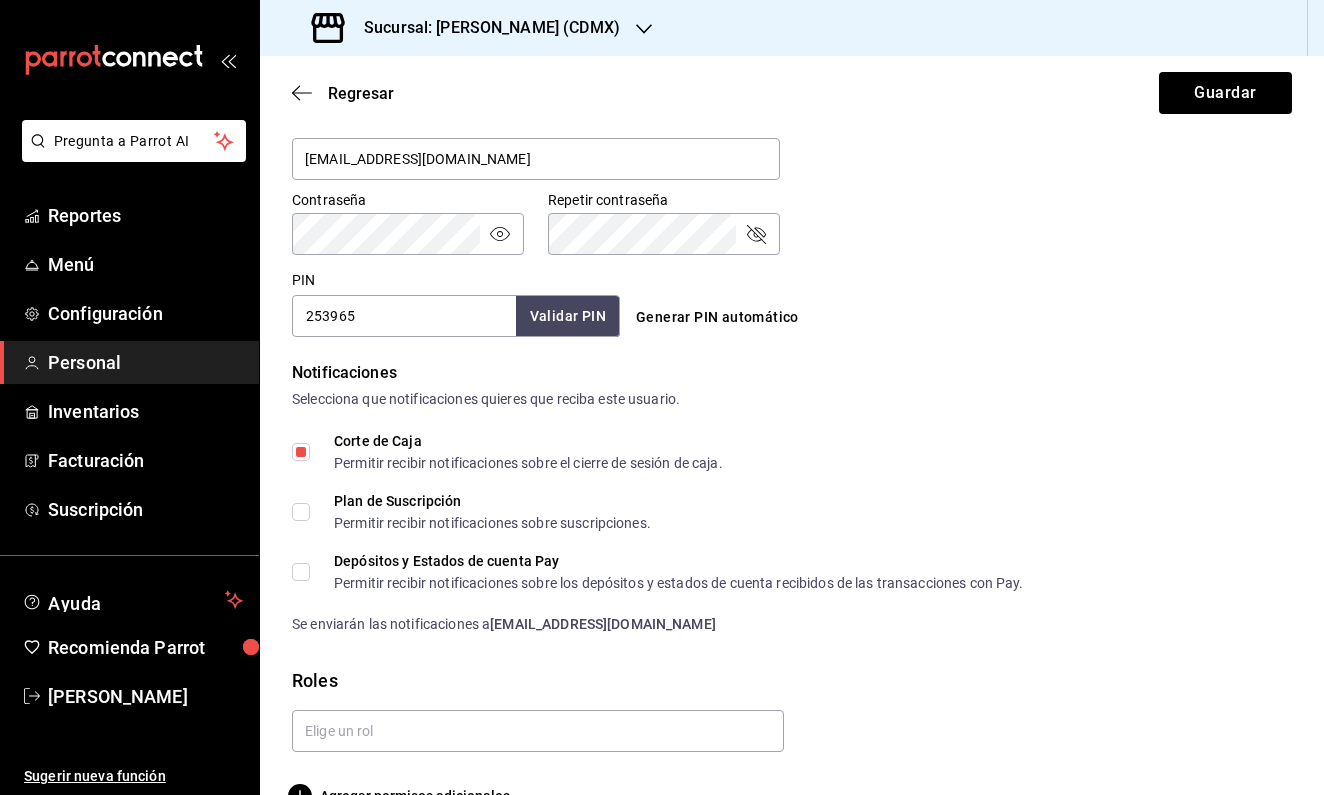 click on "Plan de Suscripción Permitir recibir notificaciones sobre suscripciones." at bounding box center [301, 512] 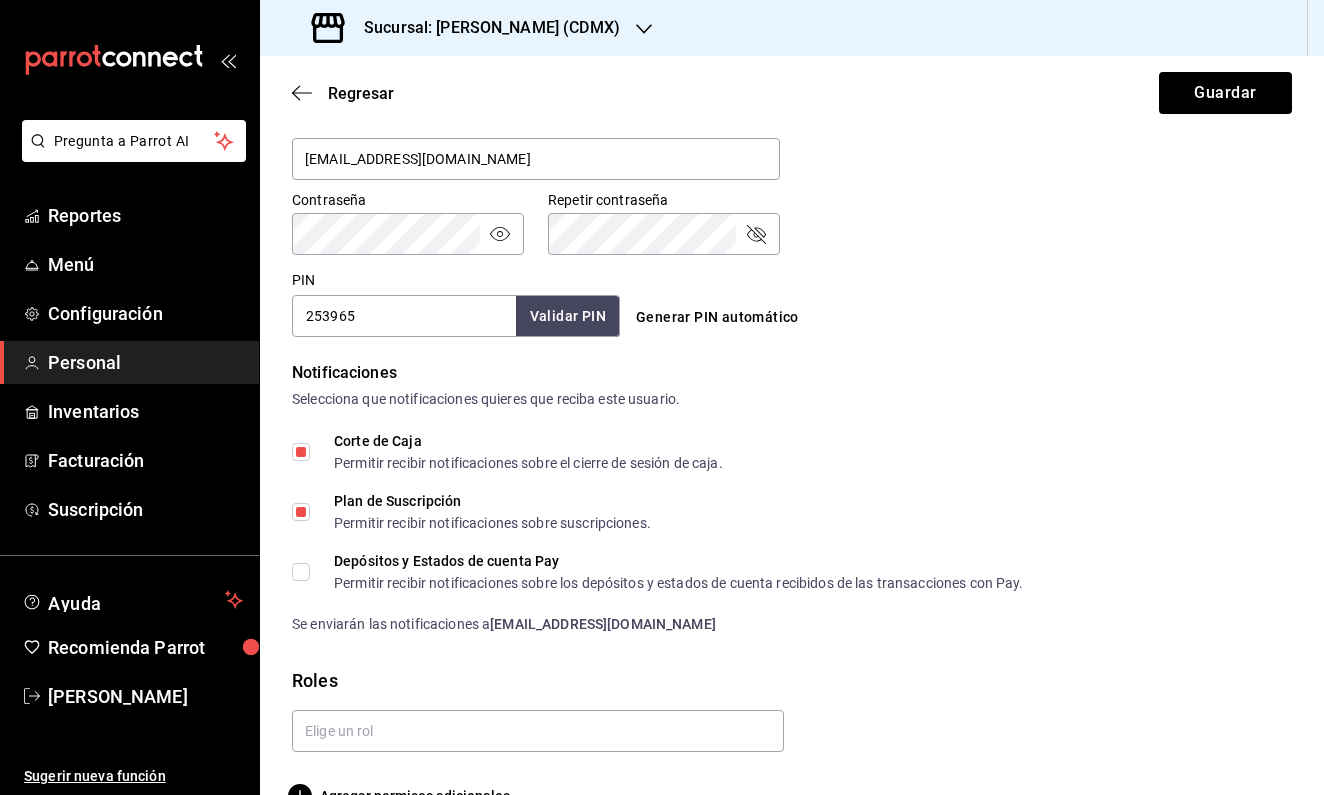click on "Depósitos y Estados de cuenta Pay Permitir recibir notificaciones sobre los depósitos y estados de cuenta recibidos de las transacciones con Pay." at bounding box center [301, 572] 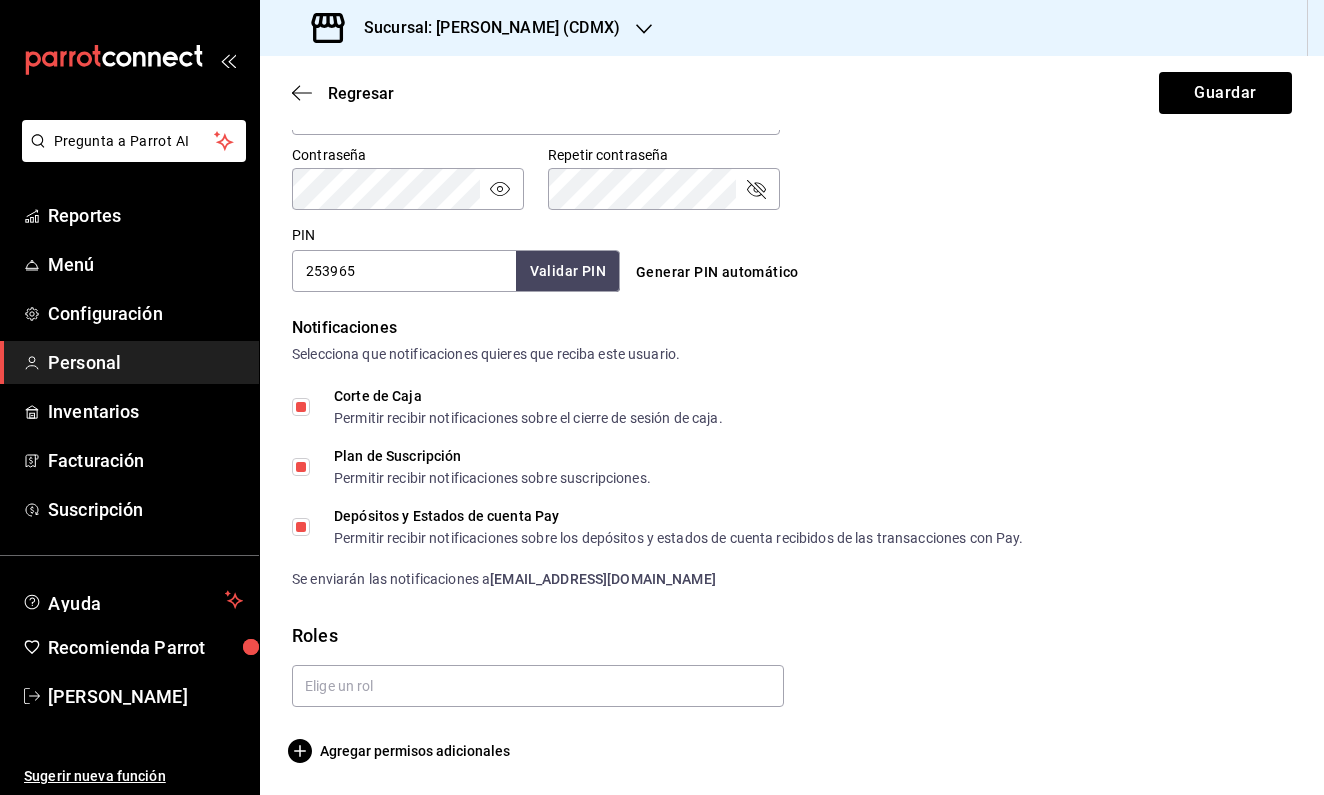 scroll, scrollTop: 848, scrollLeft: 0, axis: vertical 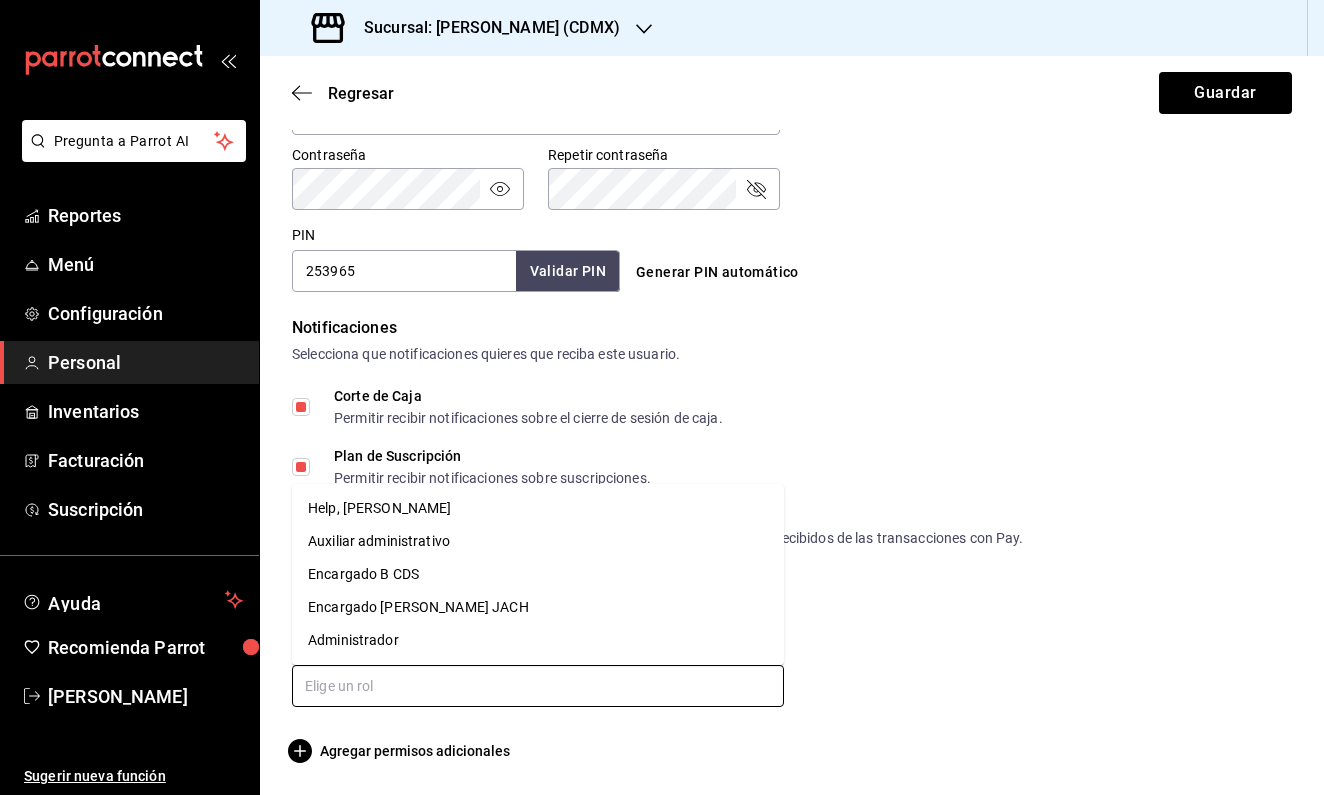 click at bounding box center [538, 686] 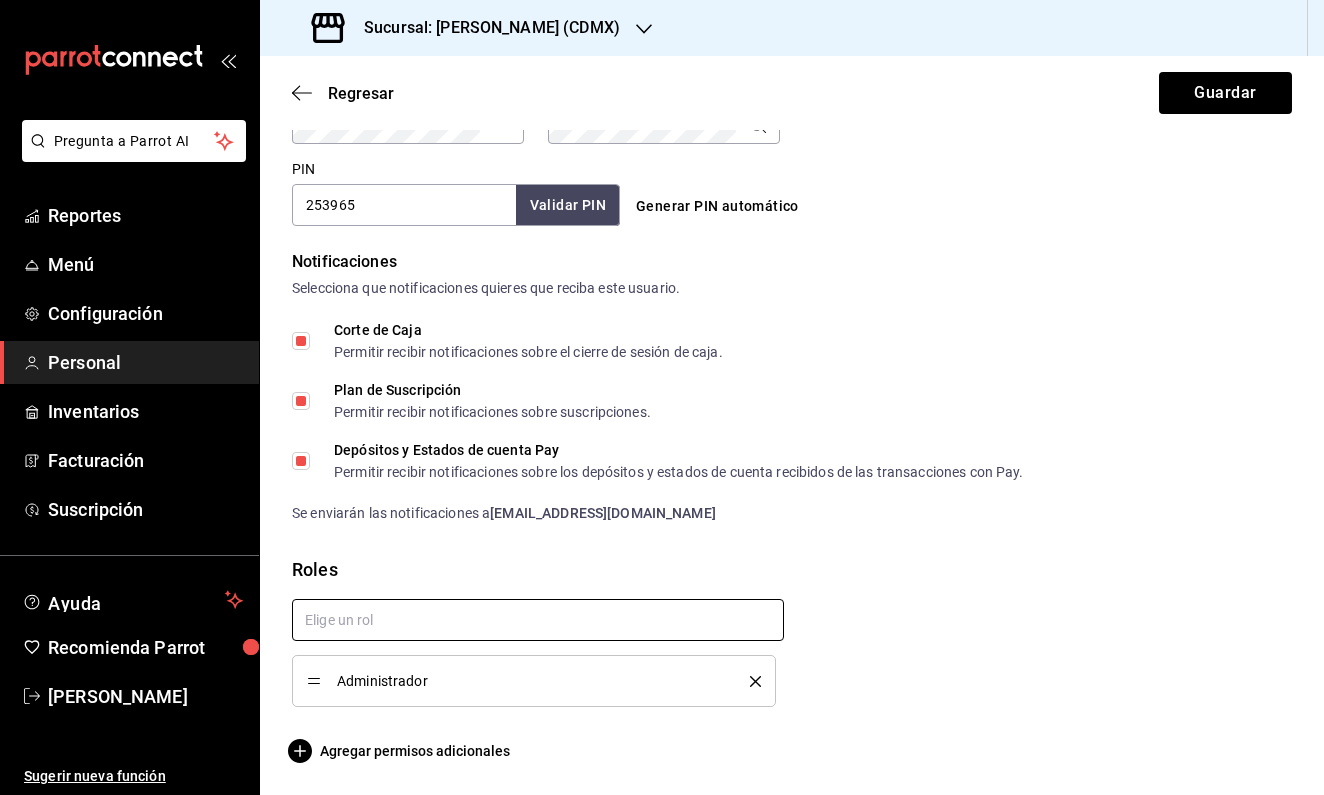 scroll, scrollTop: 914, scrollLeft: 0, axis: vertical 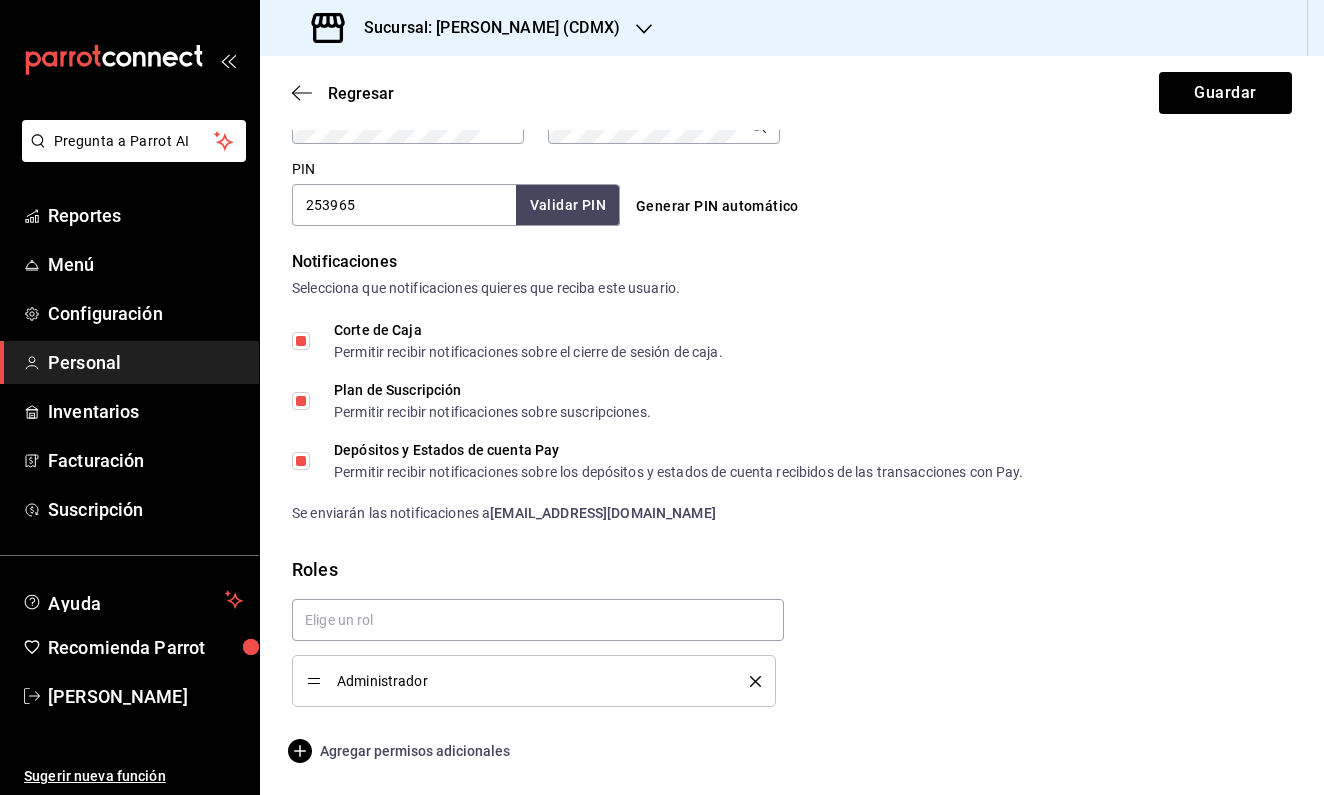 click 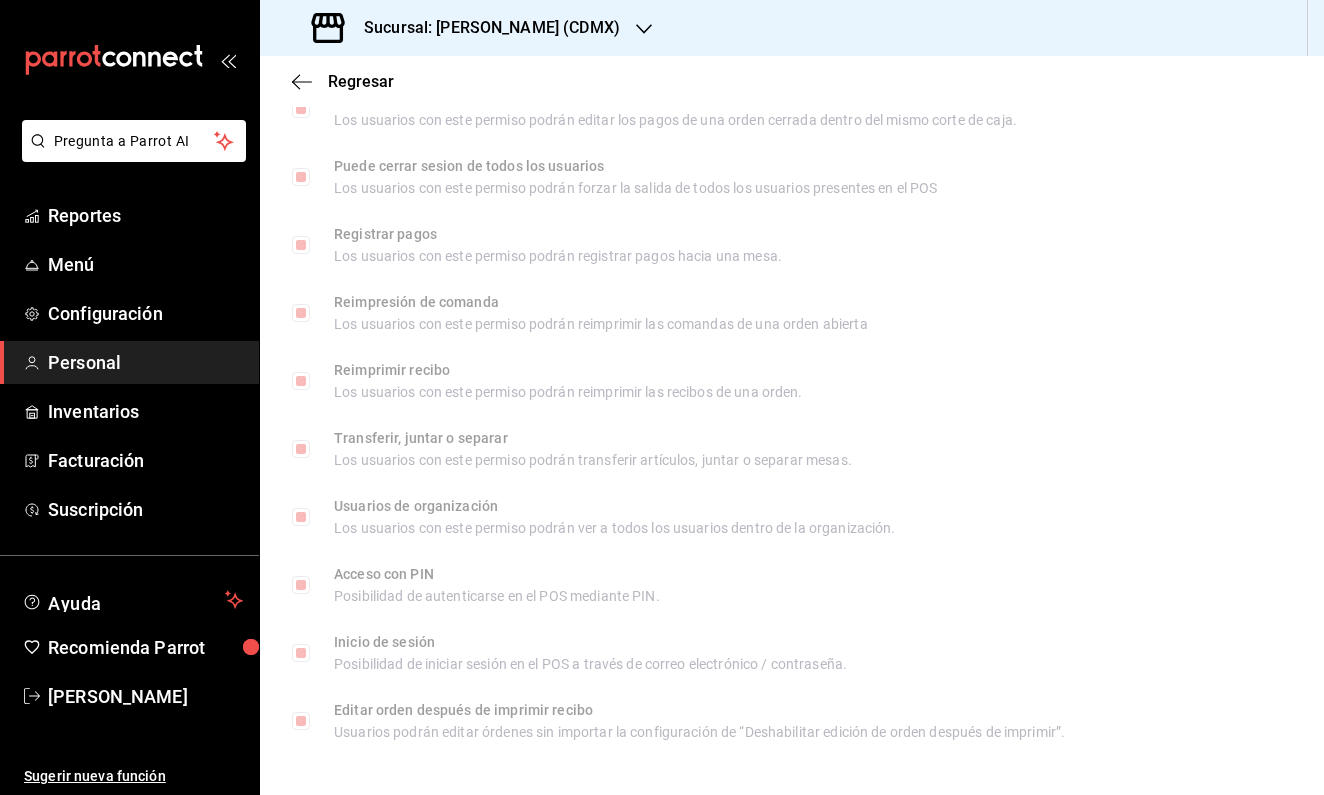 scroll, scrollTop: 2863, scrollLeft: 0, axis: vertical 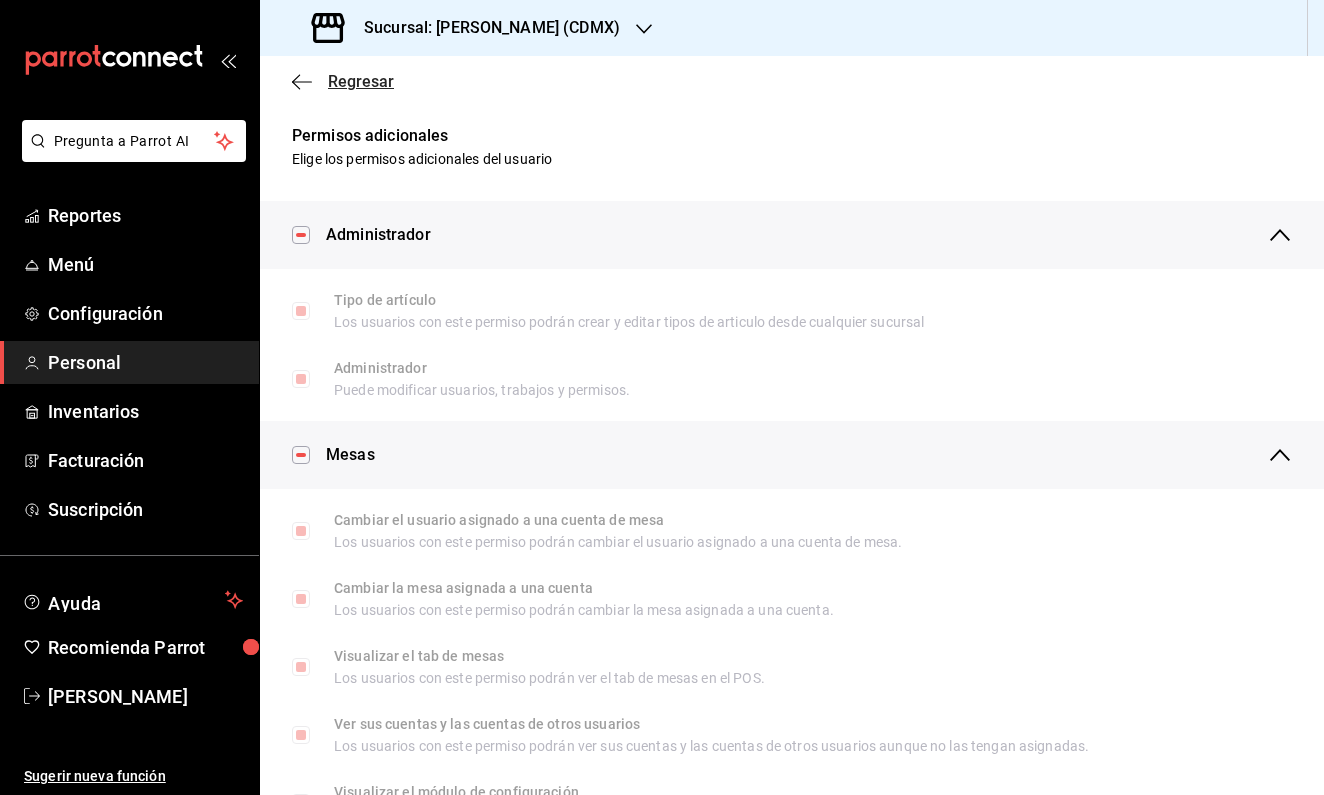 click 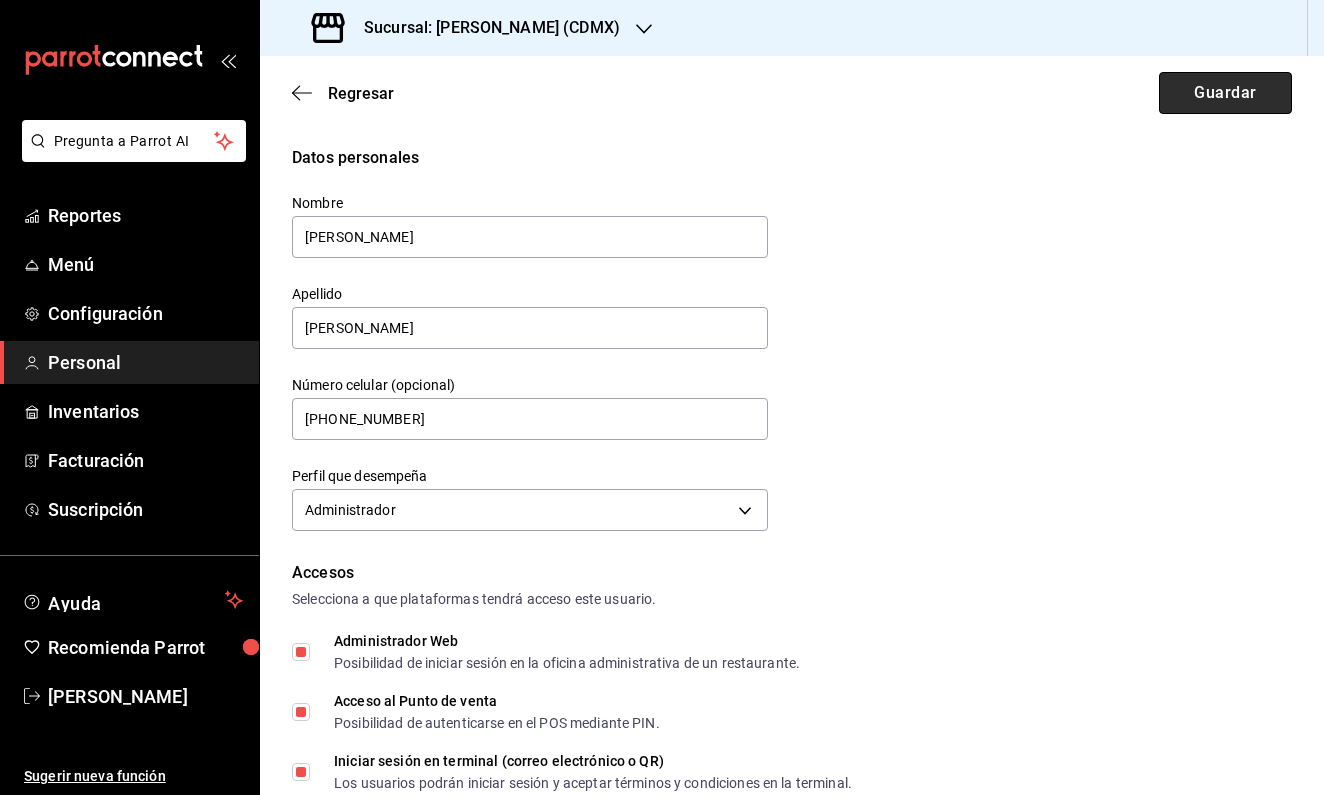 click on "Guardar" at bounding box center [1225, 93] 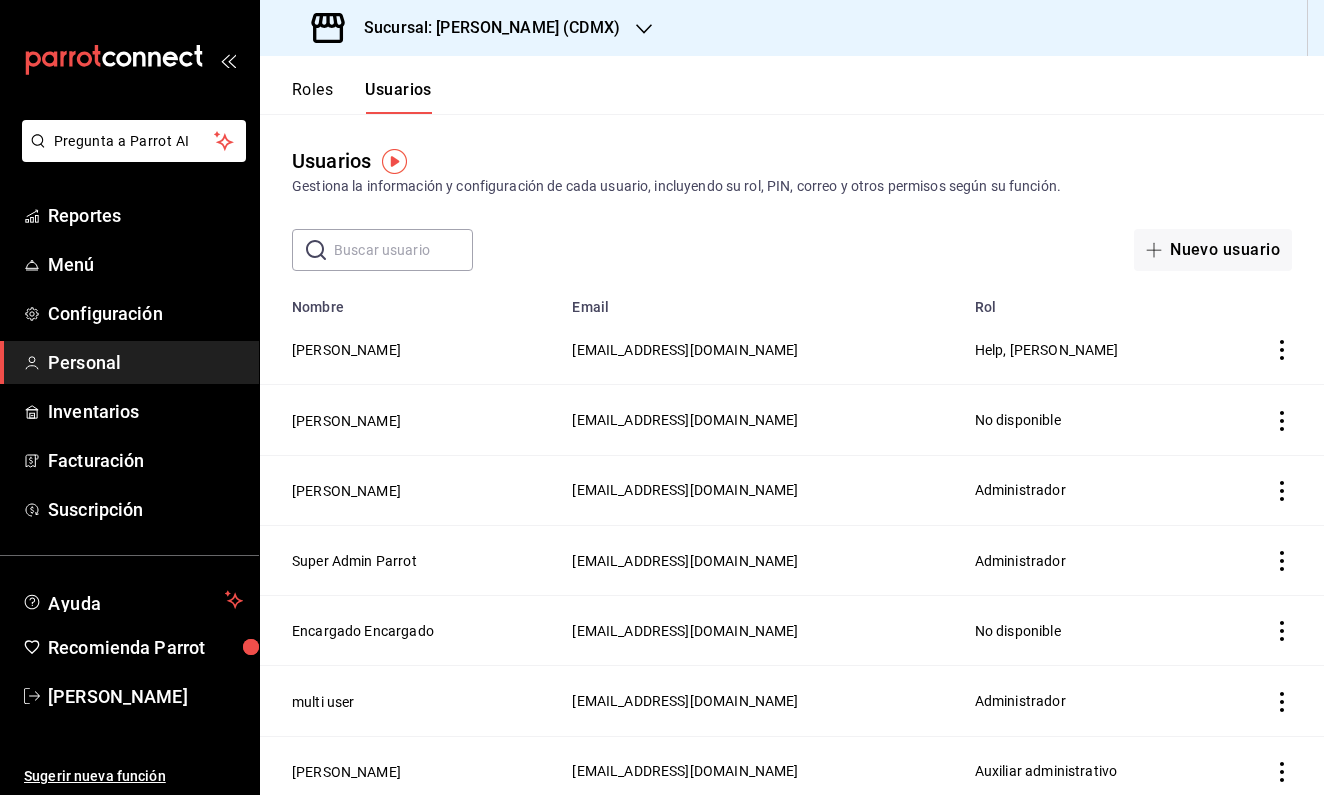 click 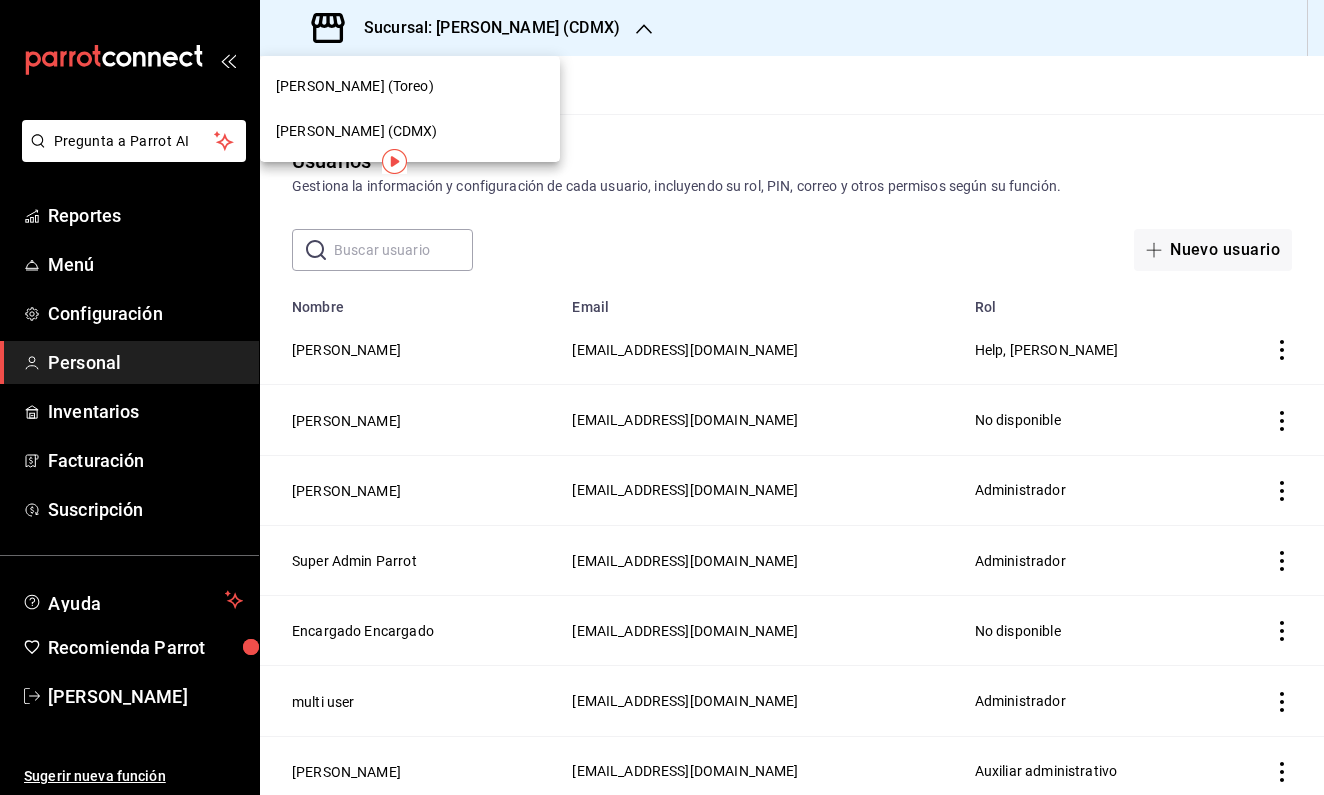 click on "[PERSON_NAME] (Toreo)" at bounding box center [410, 86] 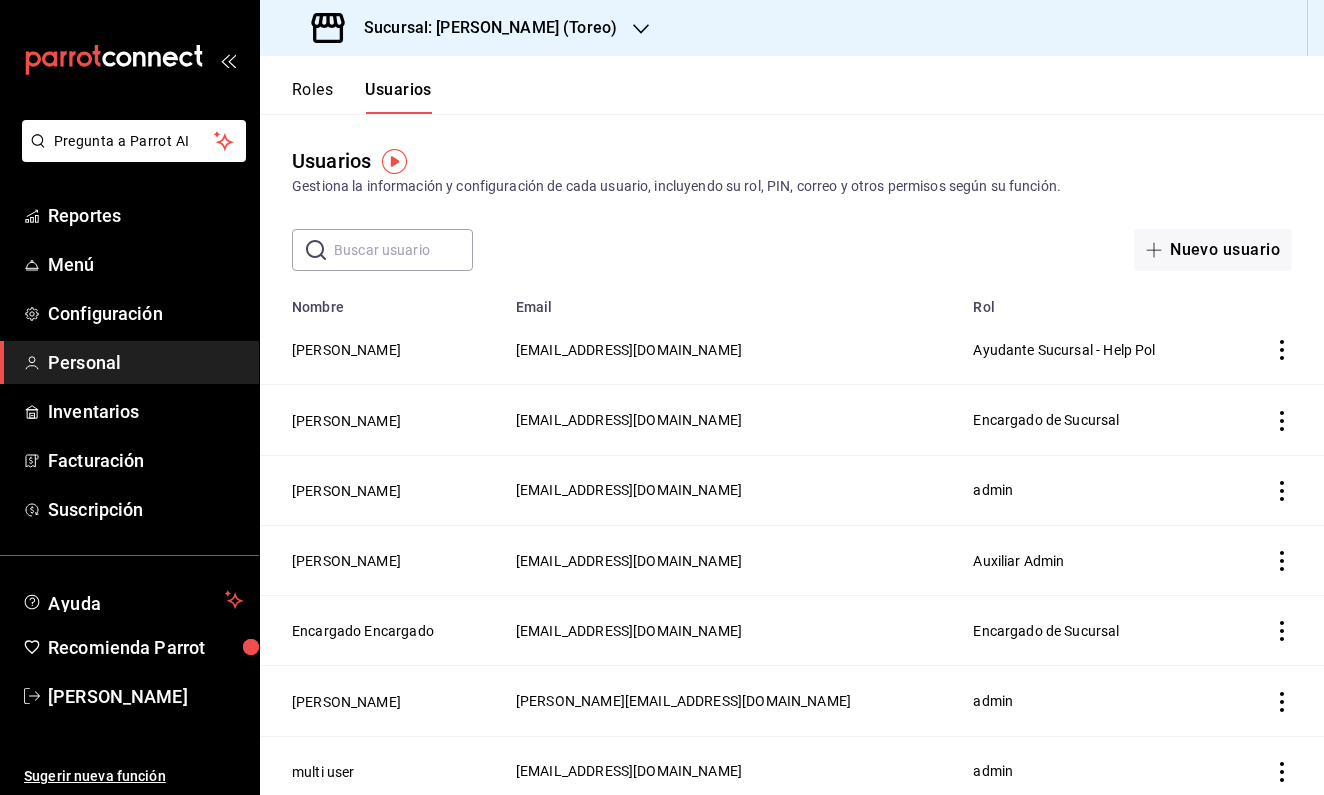 click 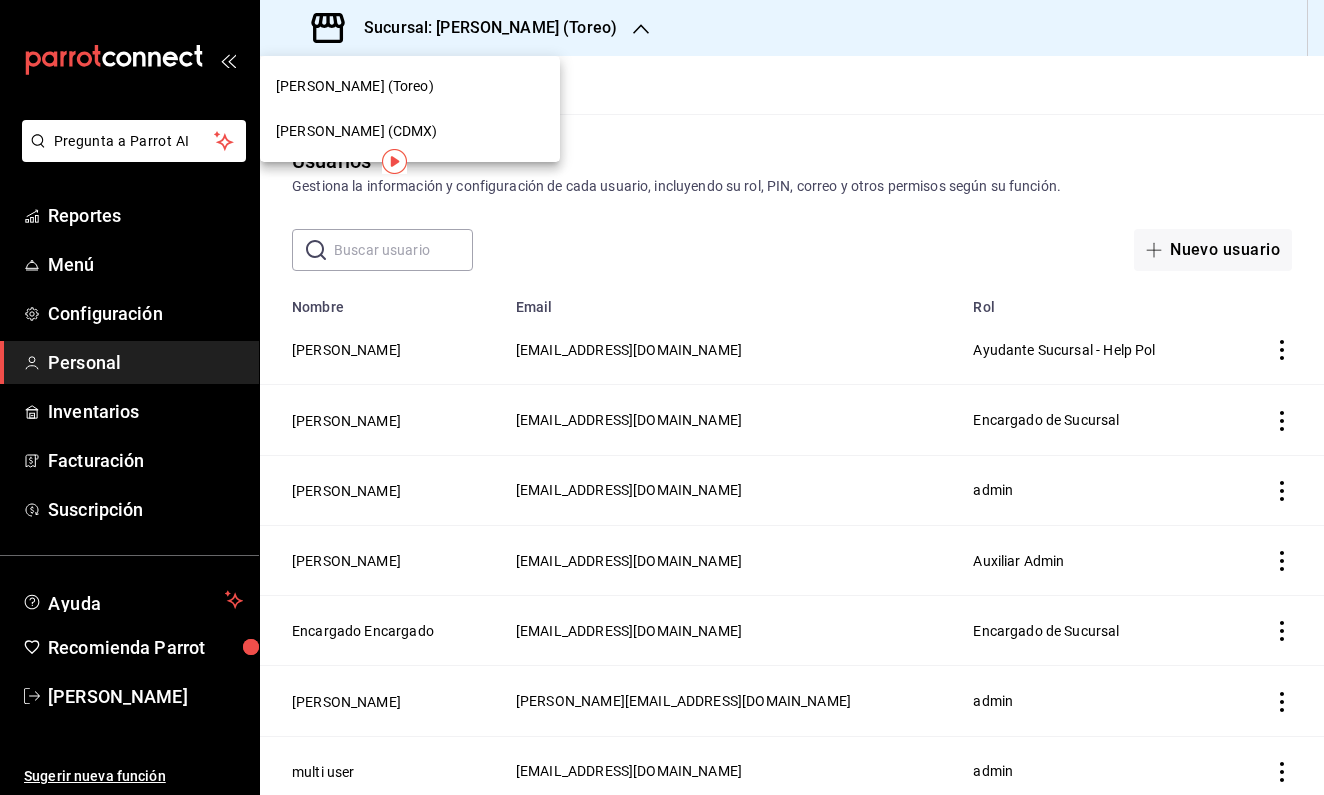 click on "[PERSON_NAME] (CDMX)" at bounding box center [357, 131] 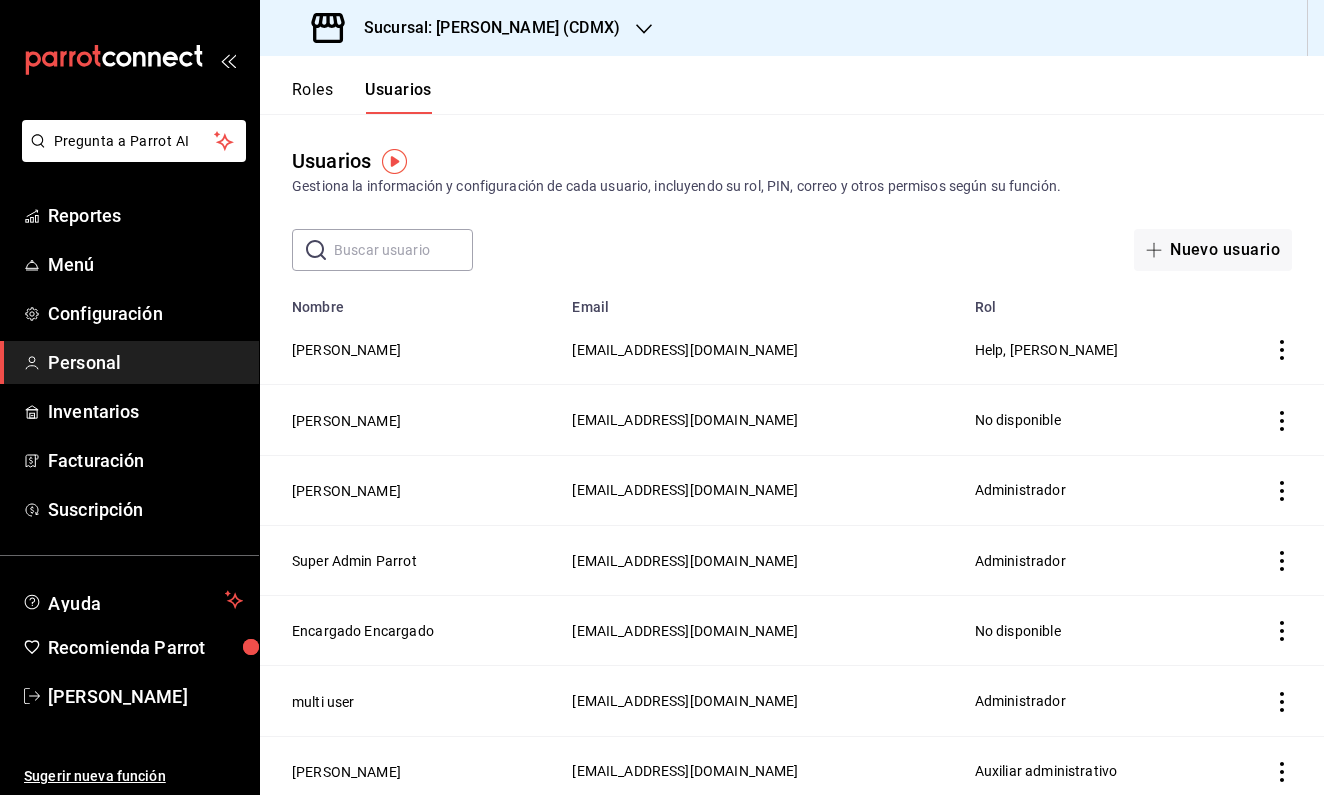 click 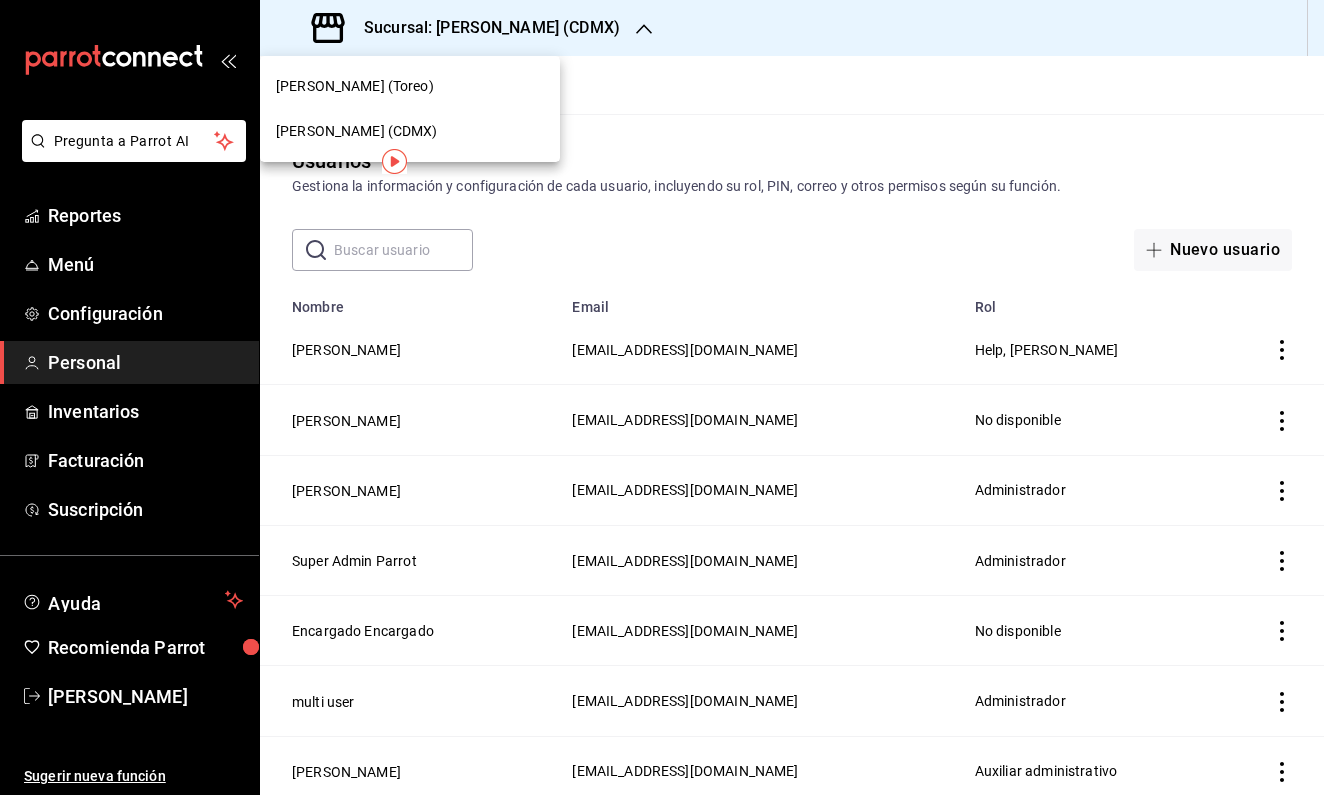 click on "[PERSON_NAME] (Toreo)" at bounding box center (355, 86) 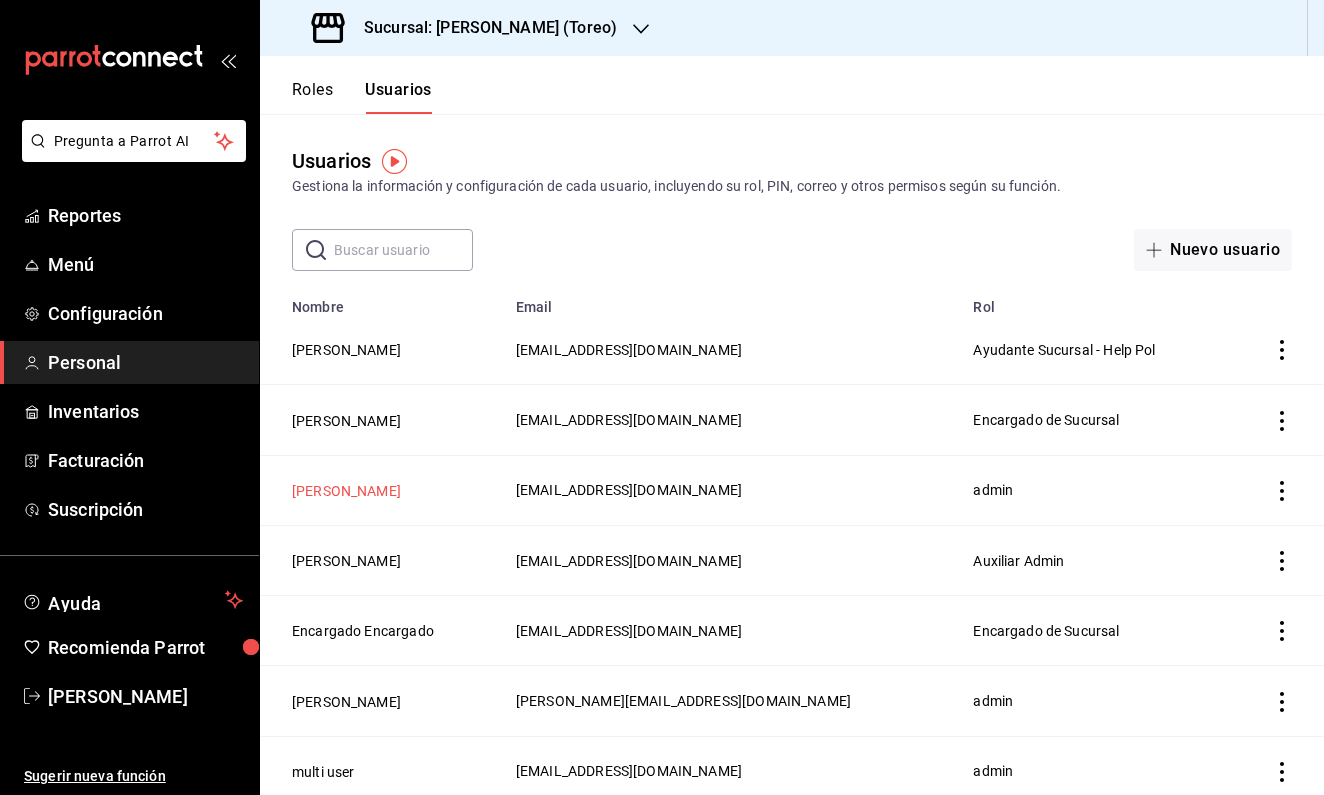 click on "[PERSON_NAME]" at bounding box center [346, 491] 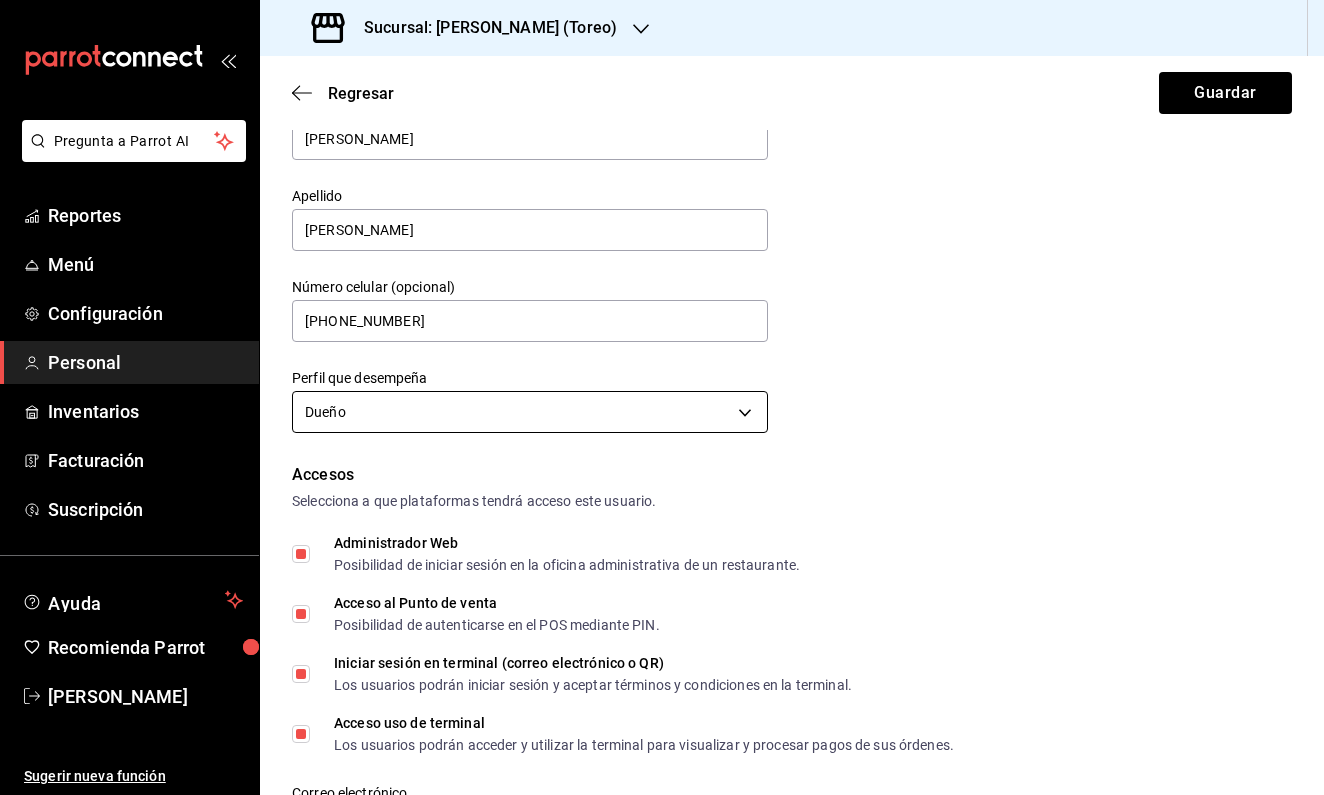 scroll, scrollTop: 113, scrollLeft: 0, axis: vertical 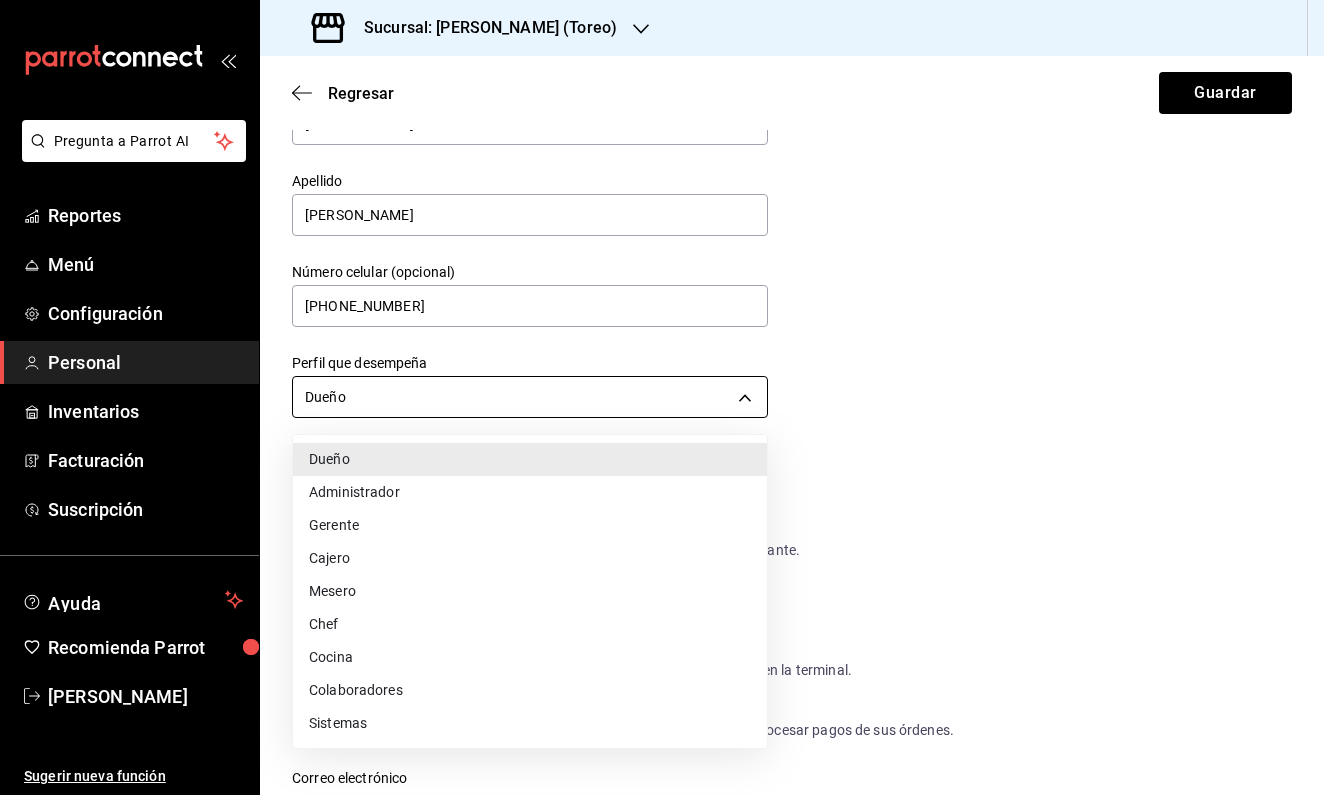 click on "Pregunta a Parrot AI Reportes   Menú   Configuración   Personal   Inventarios   Facturación   Suscripción   Ayuda Recomienda Parrot   [PERSON_NAME]   Sugerir nueva función   Sucursal: [PERSON_NAME] (Toreo) Regresar Guardar Datos personales Nombre [PERSON_NAME] [PERSON_NAME] Número celular (opcional) [PHONE_NUMBER] Perfil que desempeña Dueño OWNER Accesos Selecciona a que plataformas tendrá acceso este usuario. Administrador Web Posibilidad de iniciar sesión en la oficina administrativa de un restaurante.  Acceso al Punto de venta Posibilidad de autenticarse en el POS mediante PIN.  Iniciar sesión en terminal (correo electrónico o QR) Los usuarios podrán iniciar sesión y aceptar términos y condiciones en la terminal. Acceso uso de terminal Los usuarios podrán acceder y utilizar la terminal para visualizar y procesar pagos de sus órdenes. Correo electrónico Se volverá obligatorio al tener ciertos accesos activados. [EMAIL_ADDRESS][DOMAIN_NAME] Contraseña Contraseña PIN 1905" at bounding box center (662, 397) 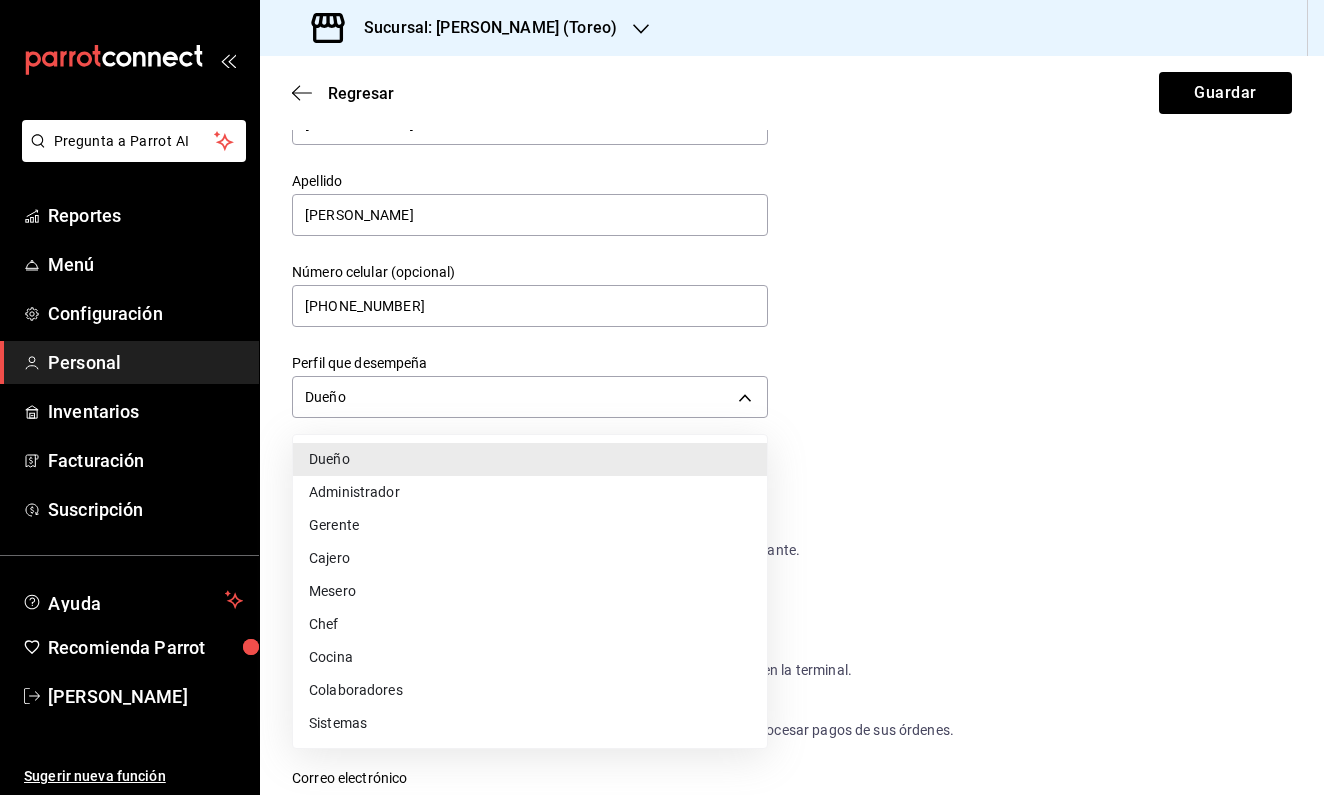 click on "Administrador" at bounding box center [530, 492] 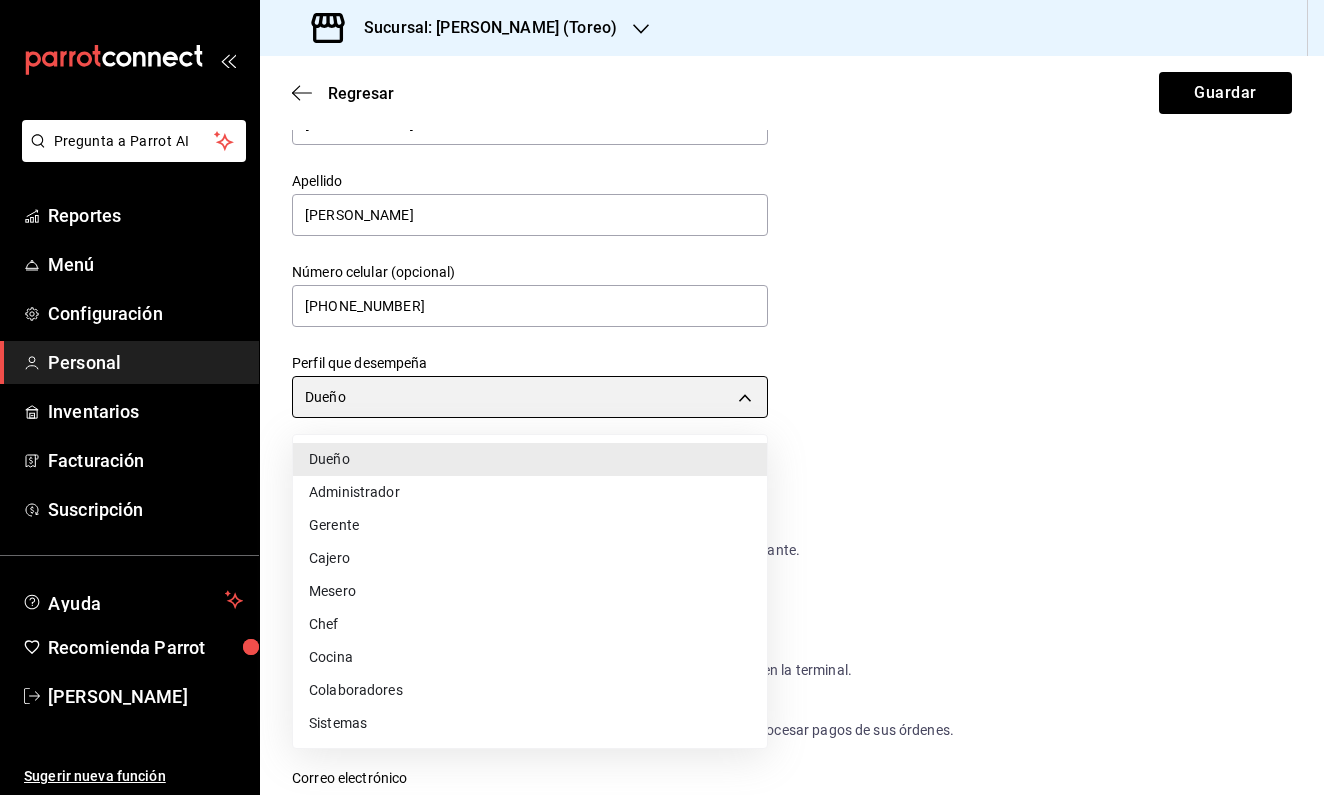 type on "ADMIN" 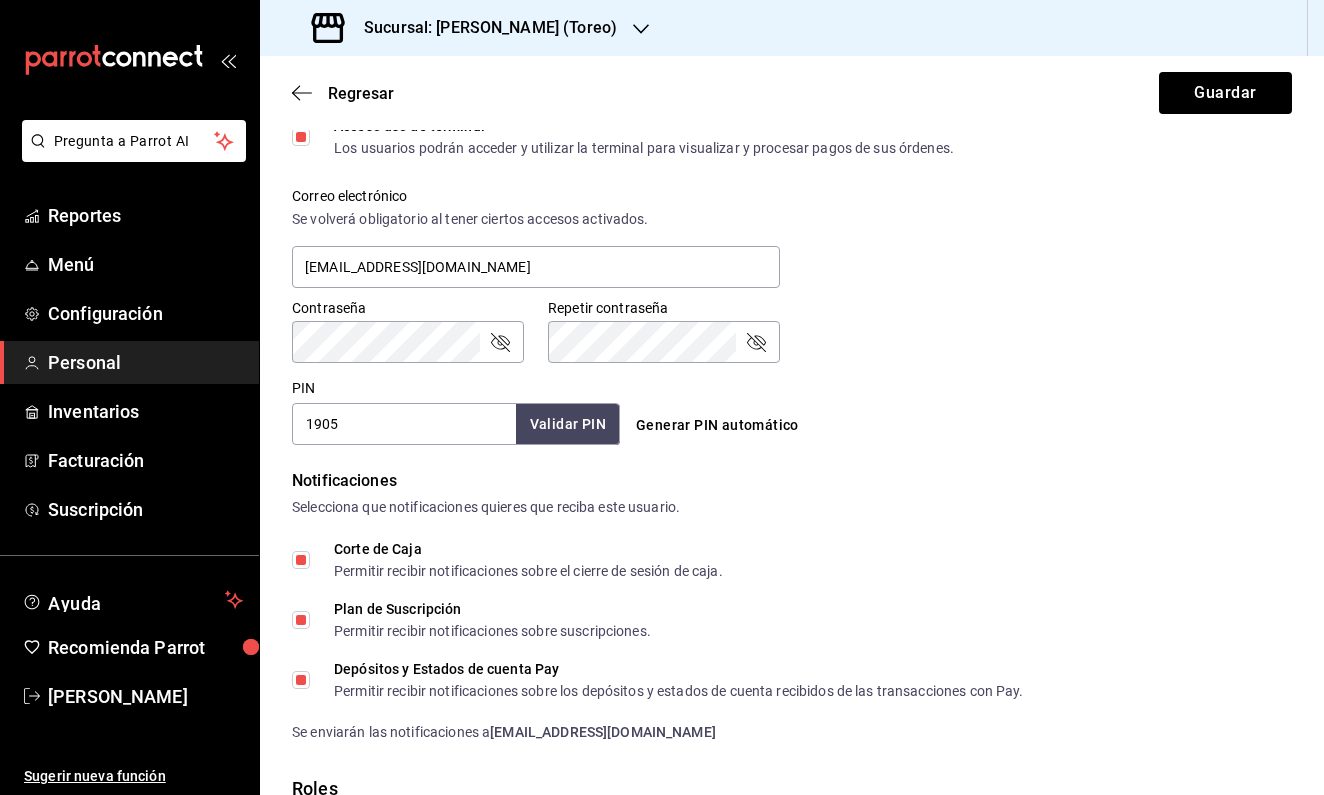 scroll, scrollTop: 709, scrollLeft: 0, axis: vertical 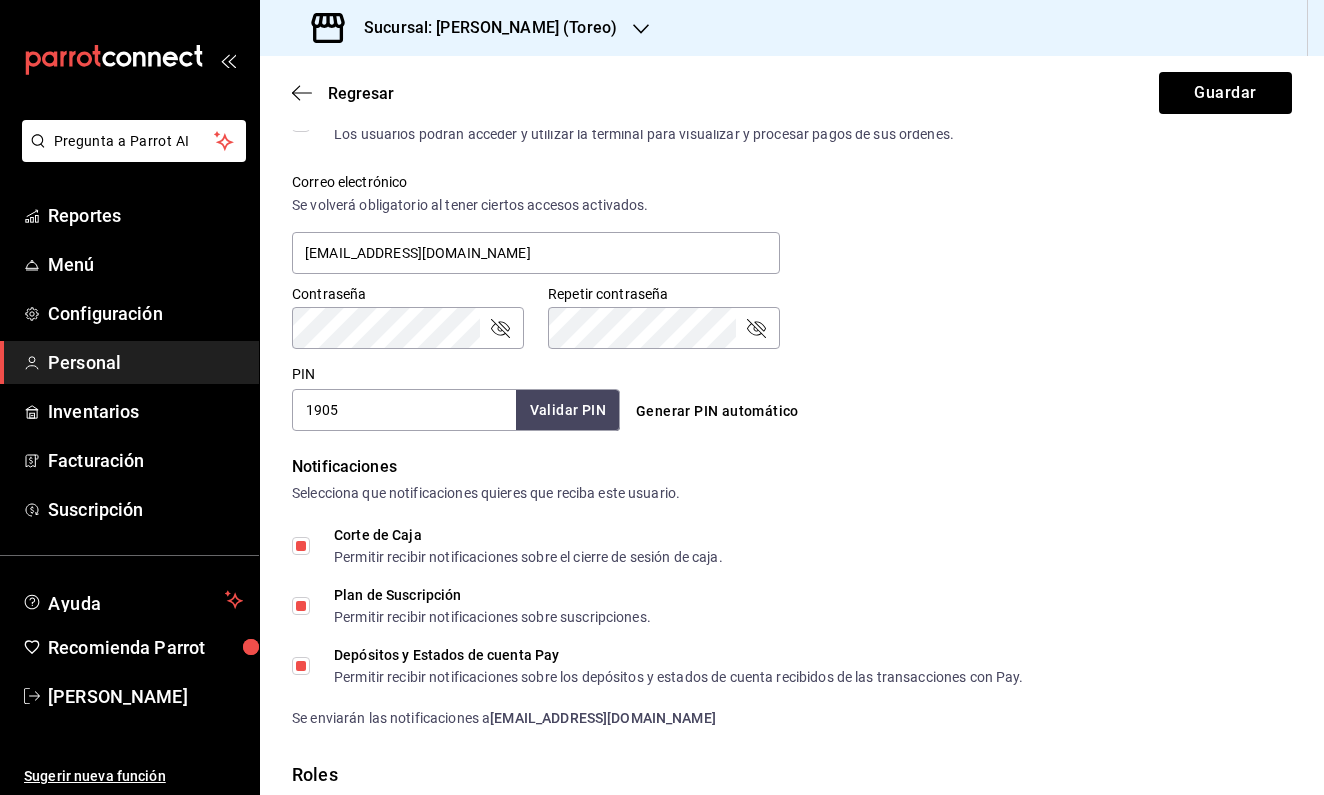 type 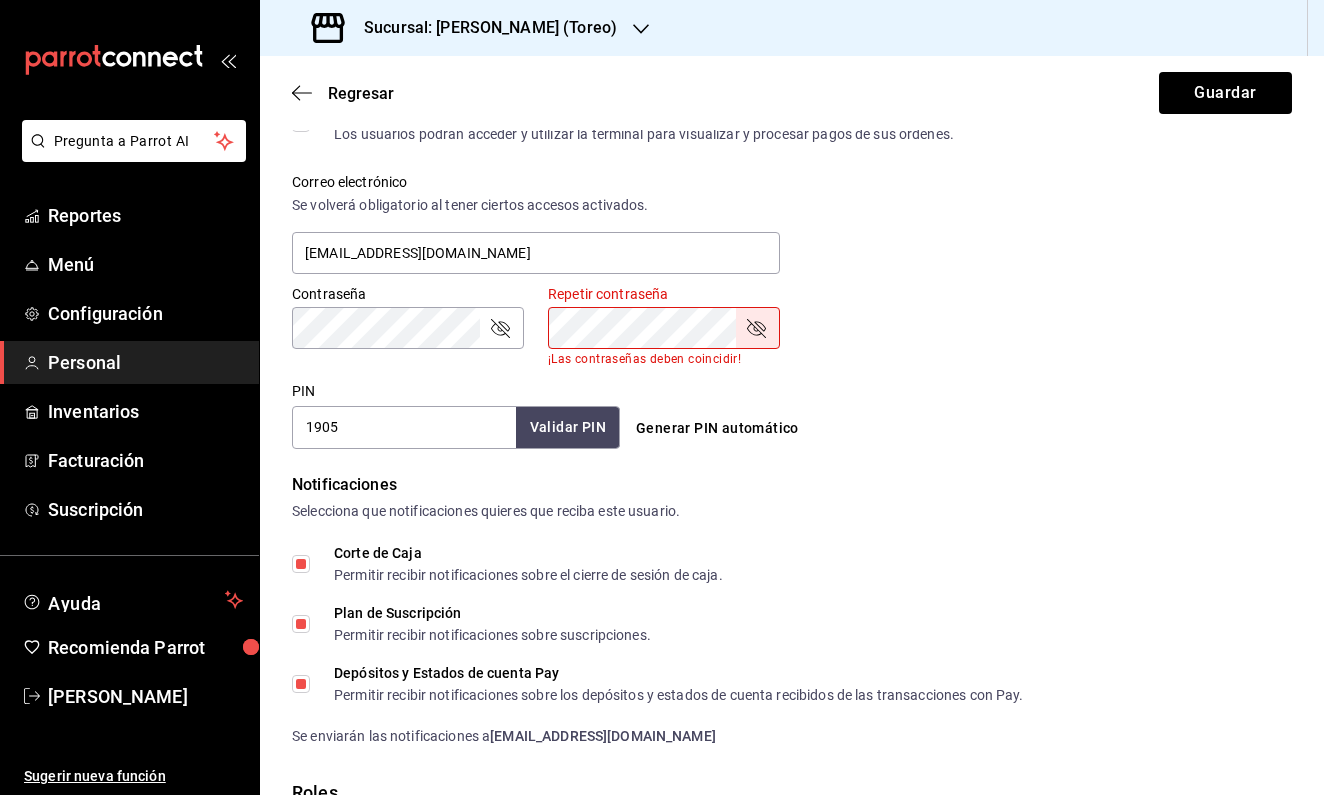 click on "1905" at bounding box center [404, 427] 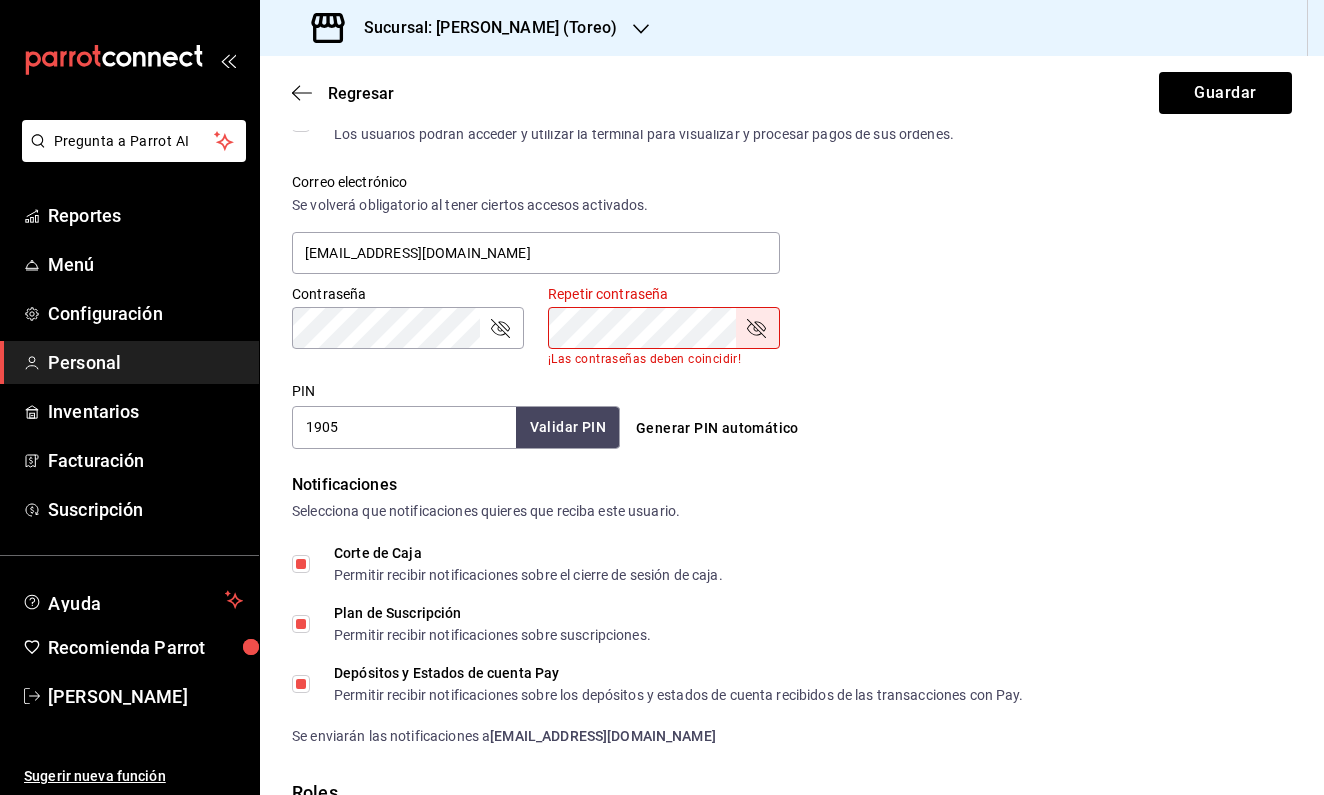 click on "1905" at bounding box center [404, 427] 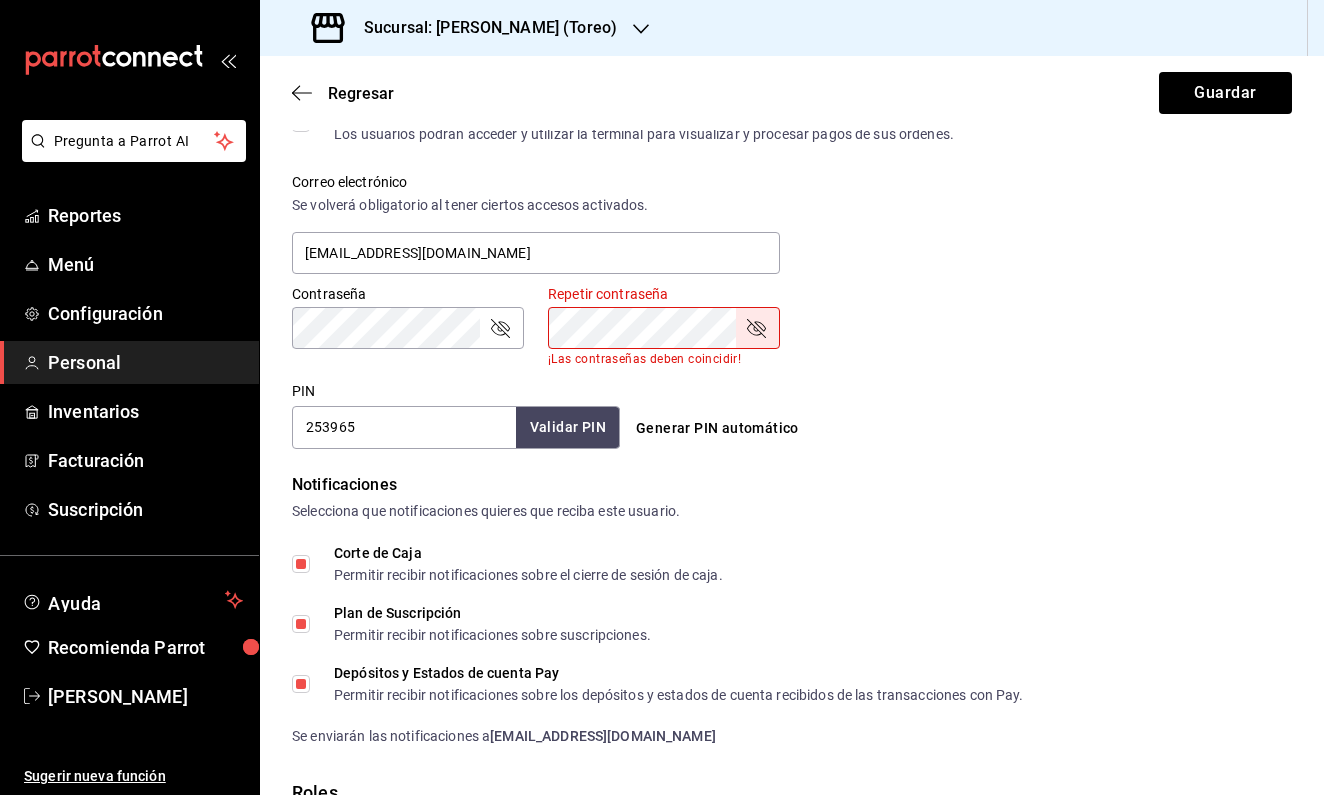type on "253965" 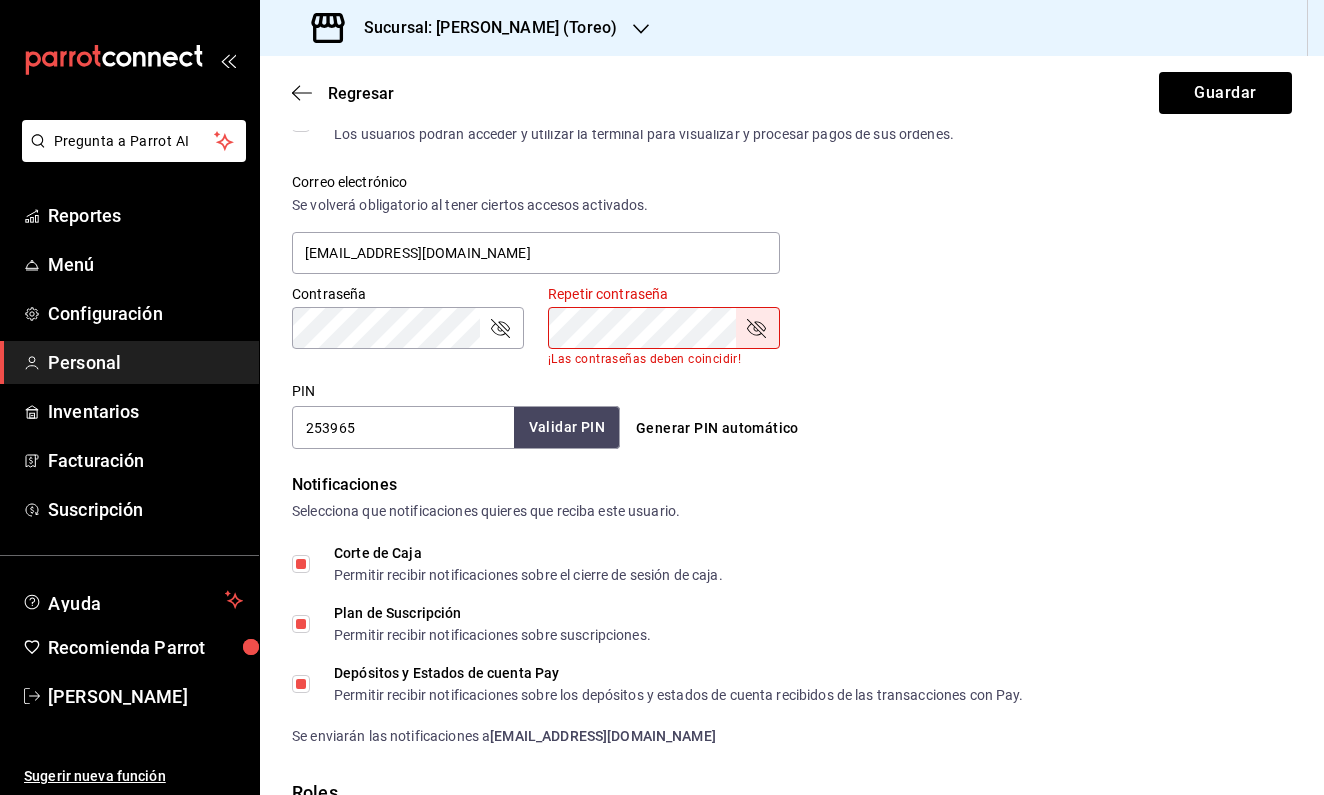 click on "Validar PIN" at bounding box center (567, 427) 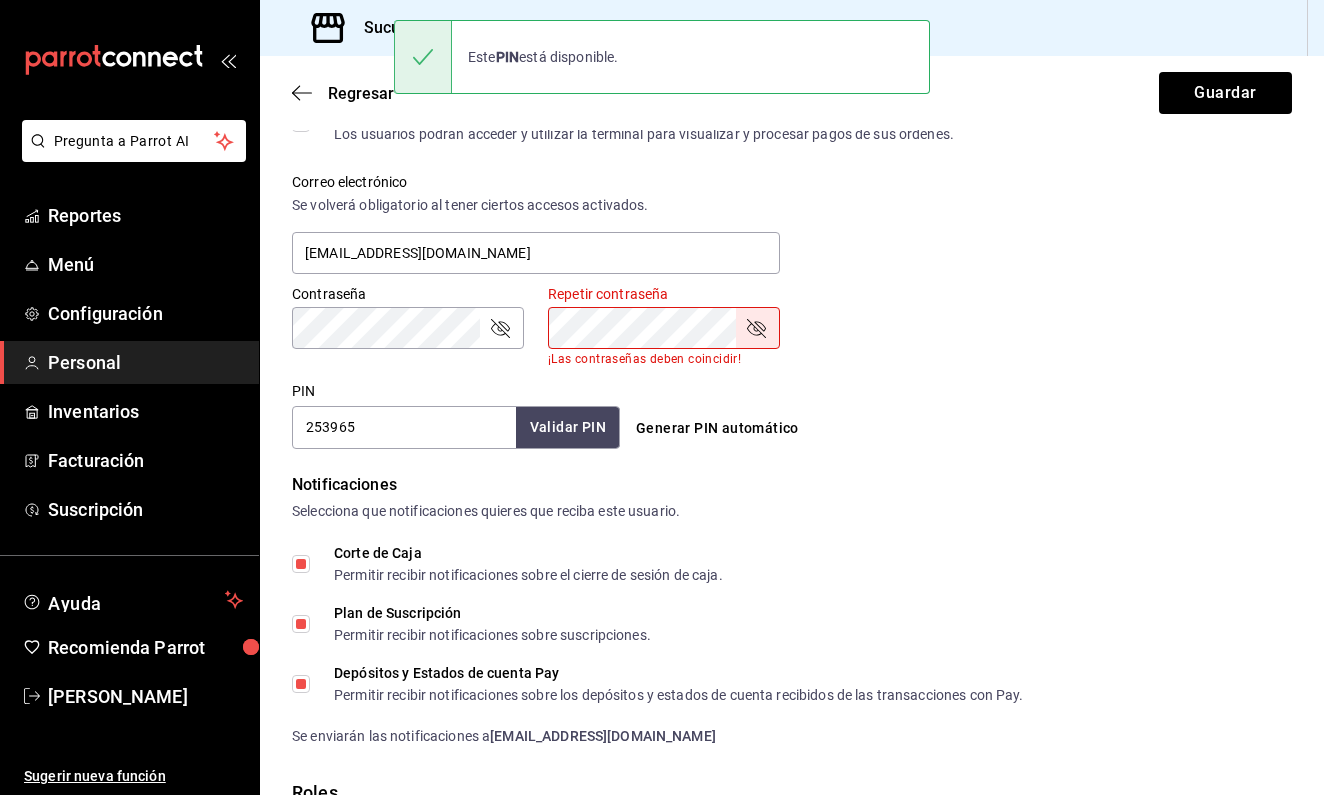 click 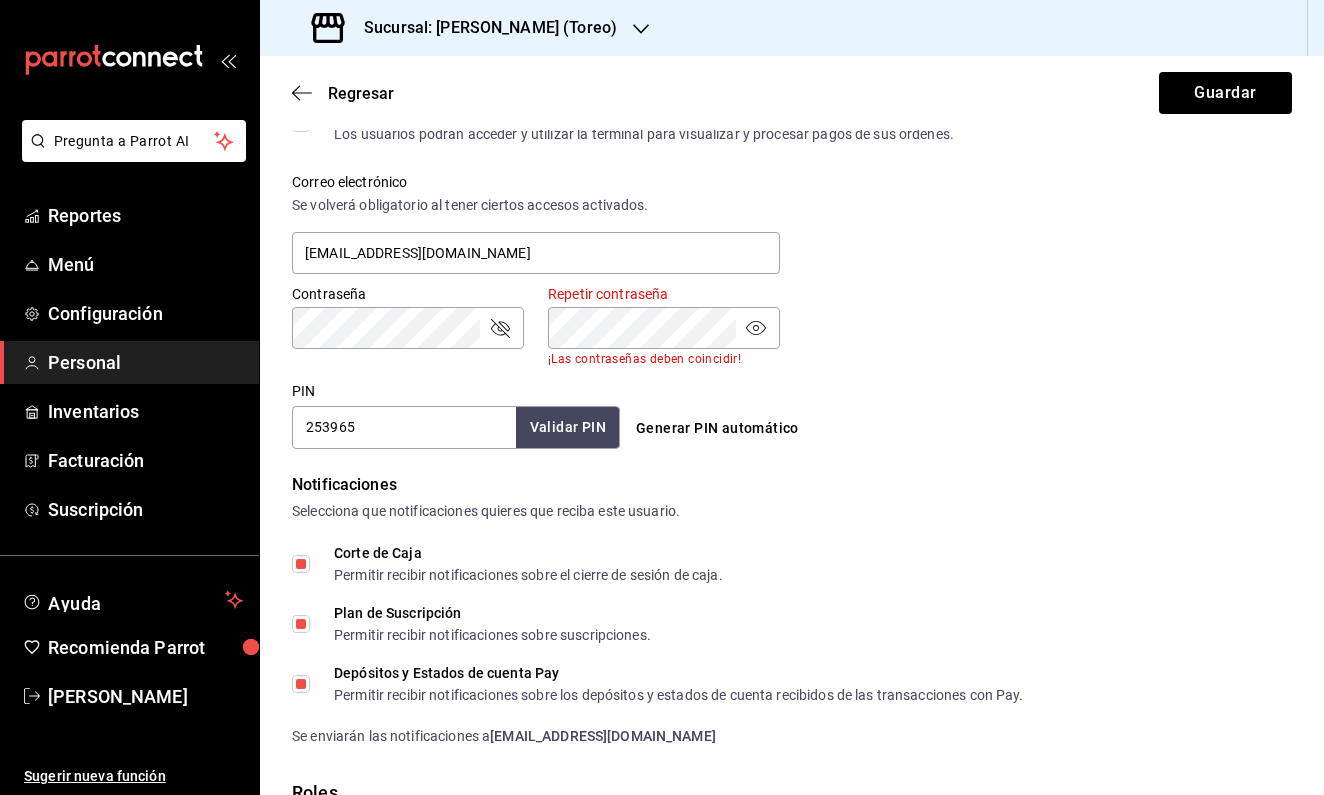 click on "PIN 253965 Validar PIN ​" at bounding box center (452, 411) 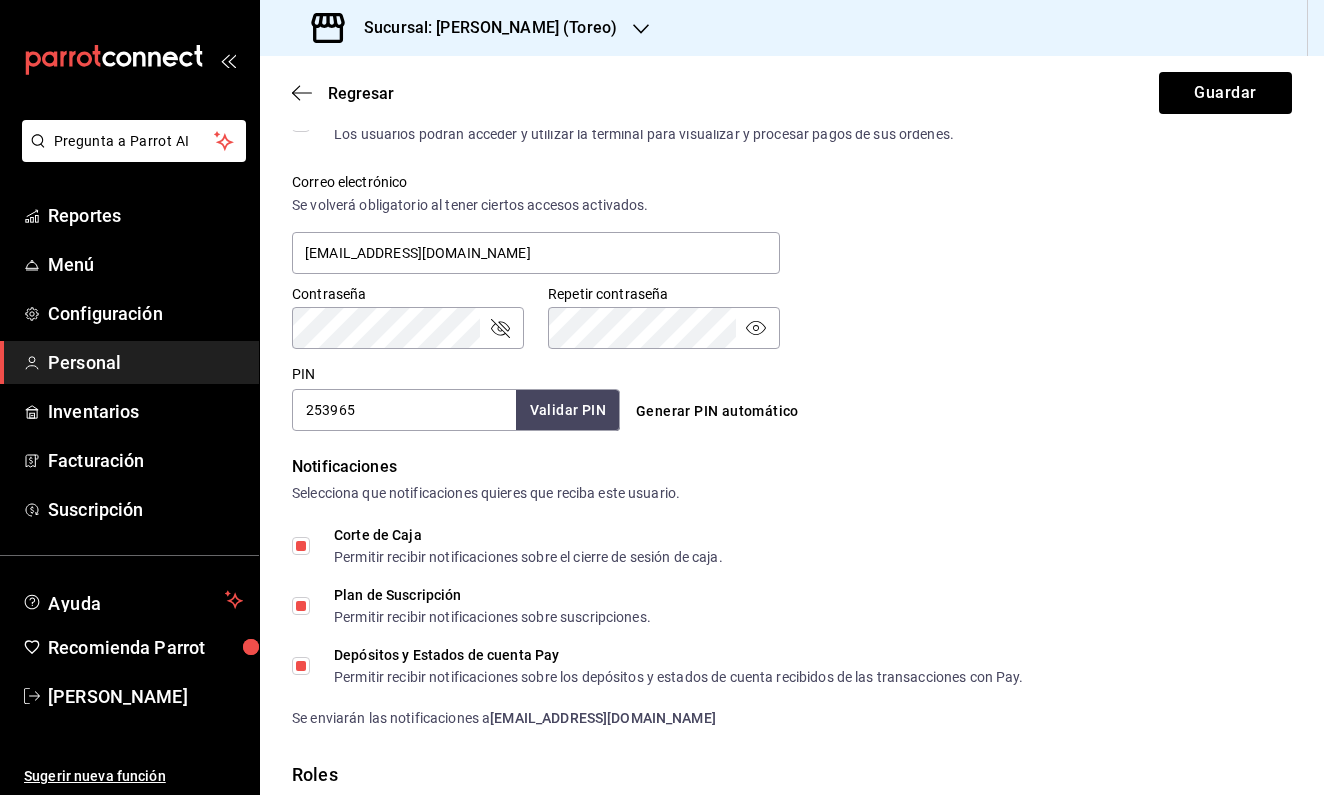 click 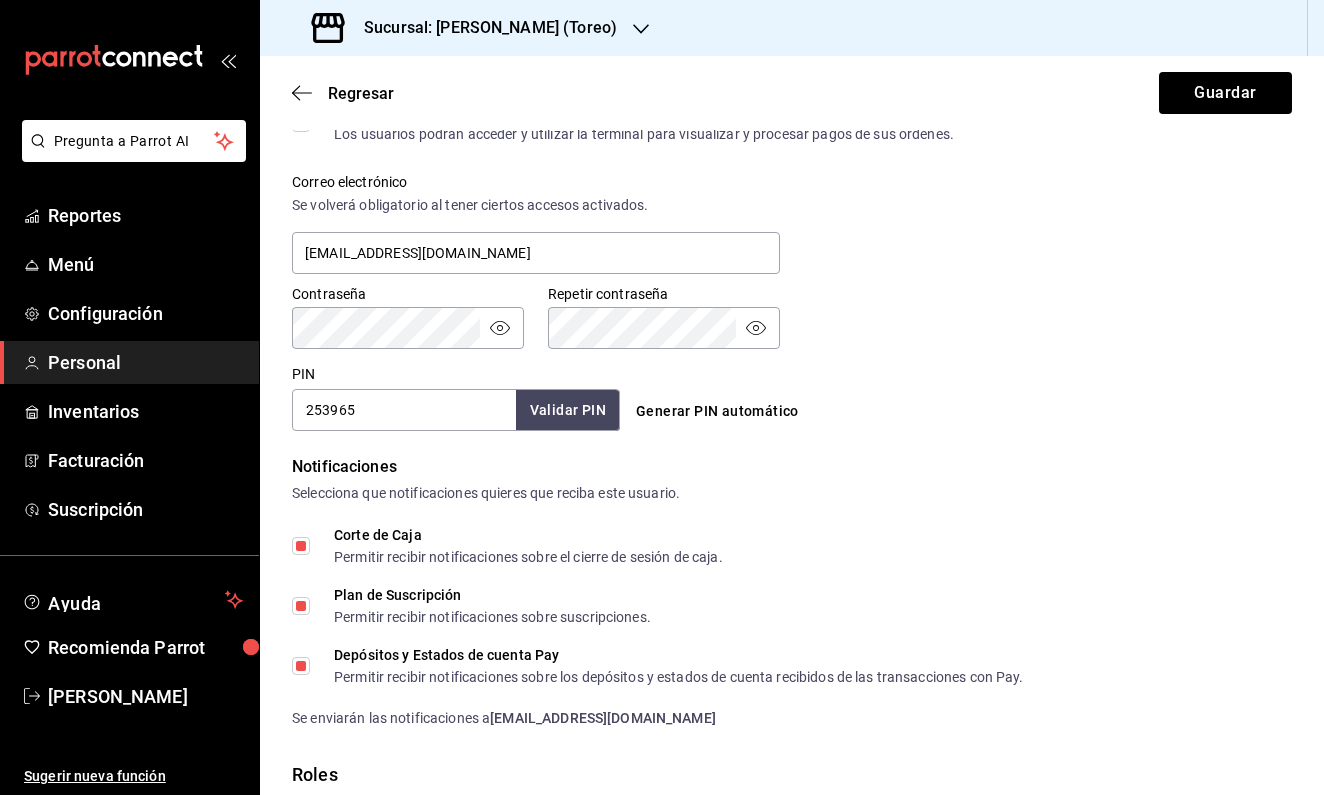 click 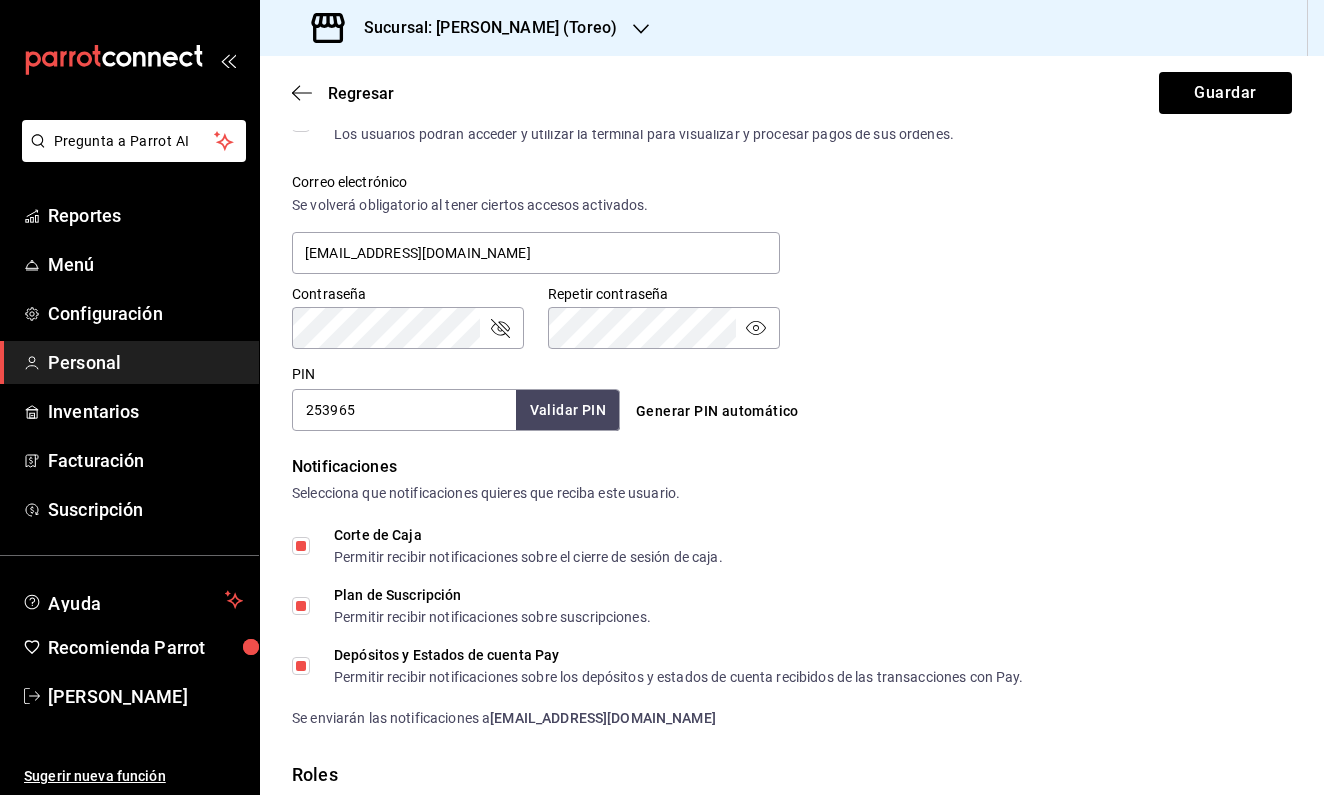 click 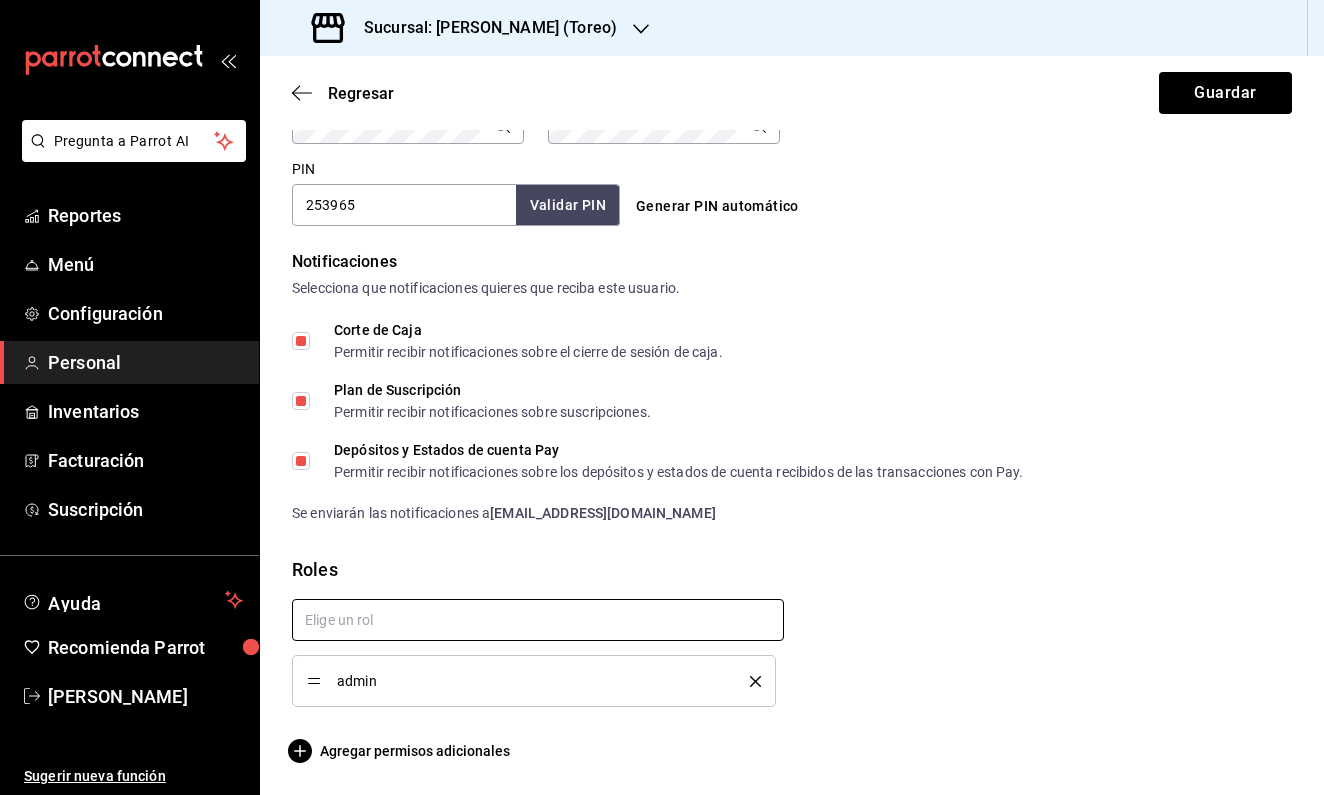 scroll, scrollTop: 914, scrollLeft: 0, axis: vertical 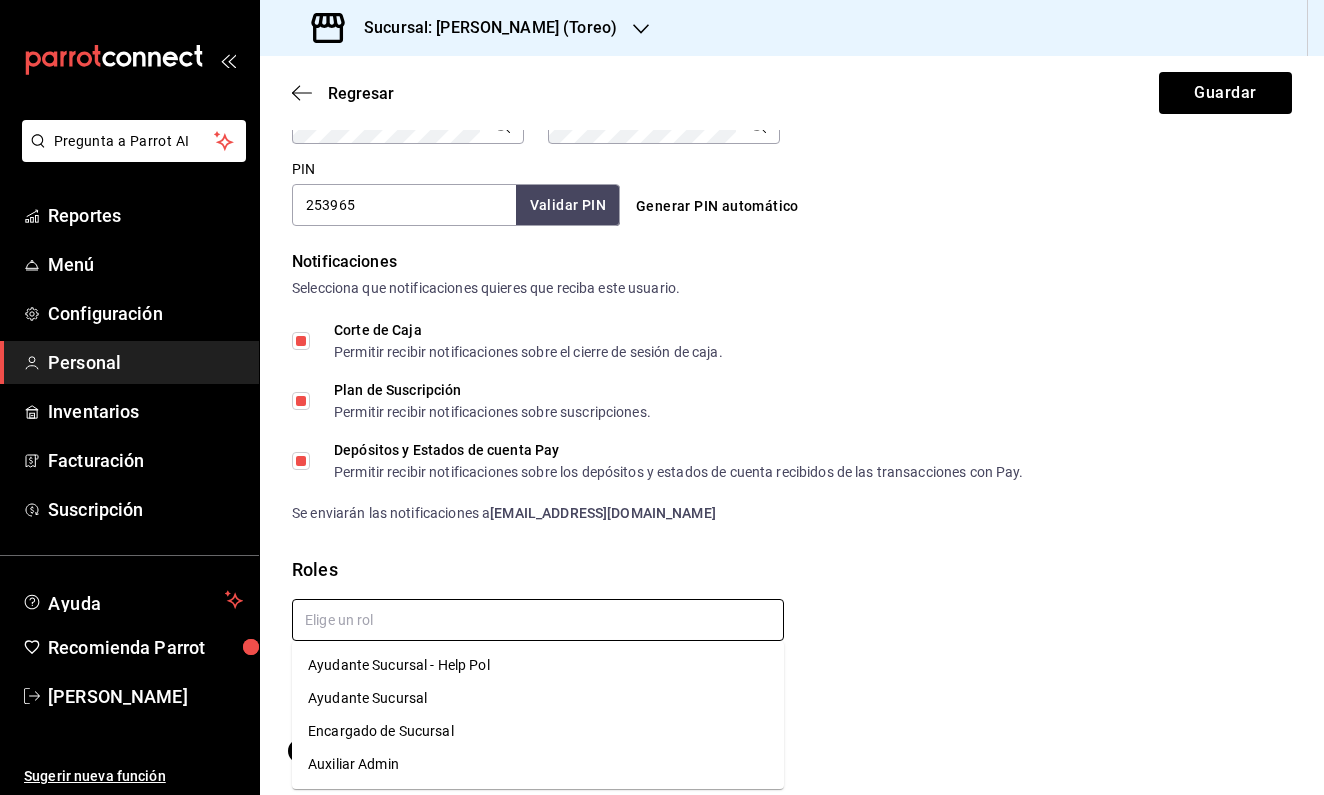 click at bounding box center [538, 620] 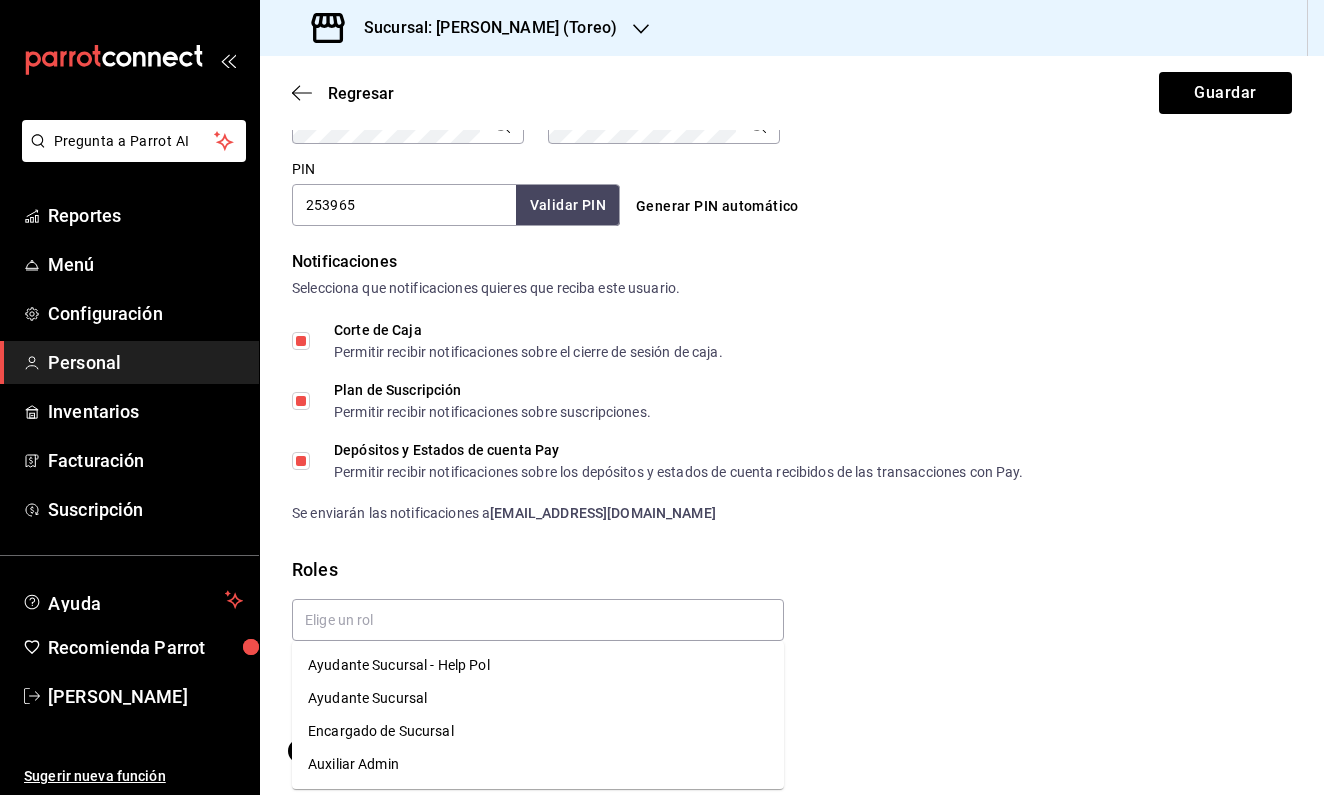 click on "Roles" at bounding box center [792, 569] 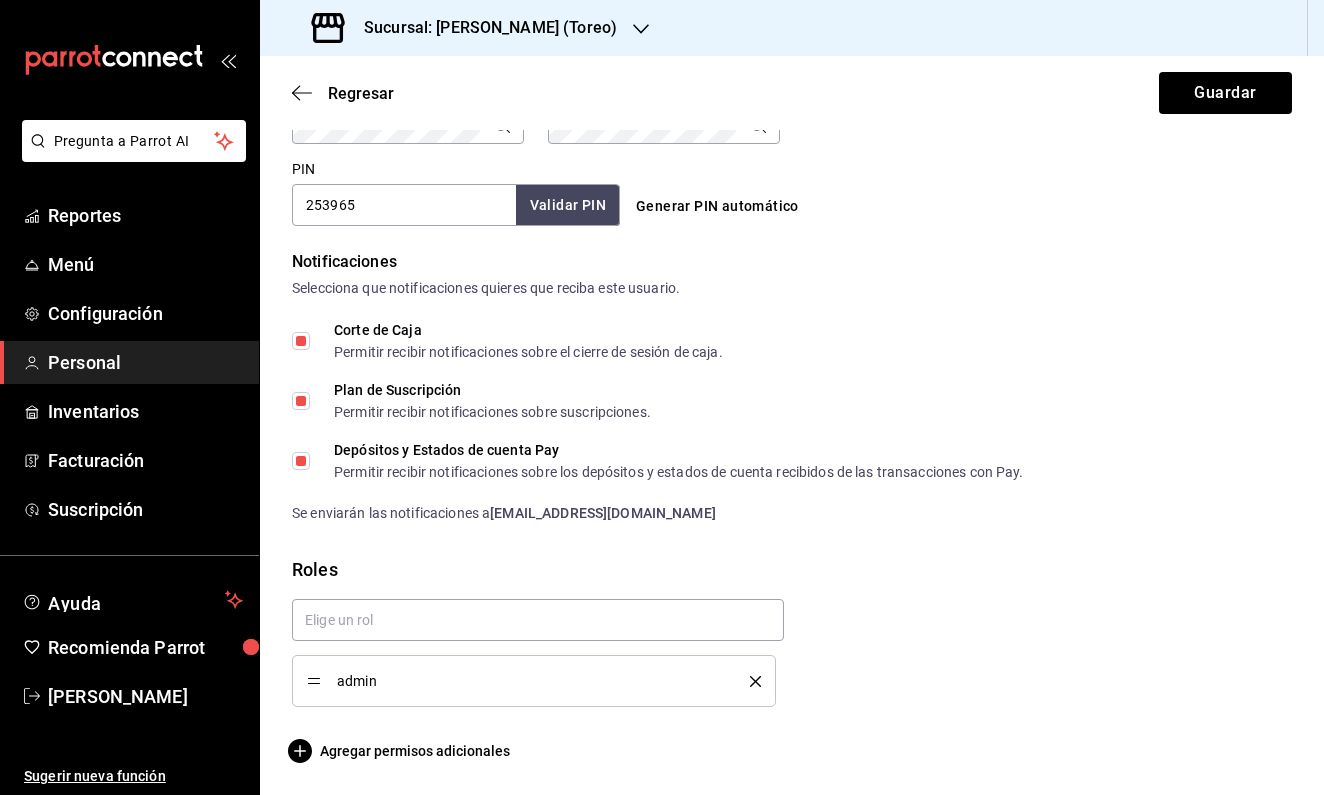 scroll, scrollTop: 0, scrollLeft: 0, axis: both 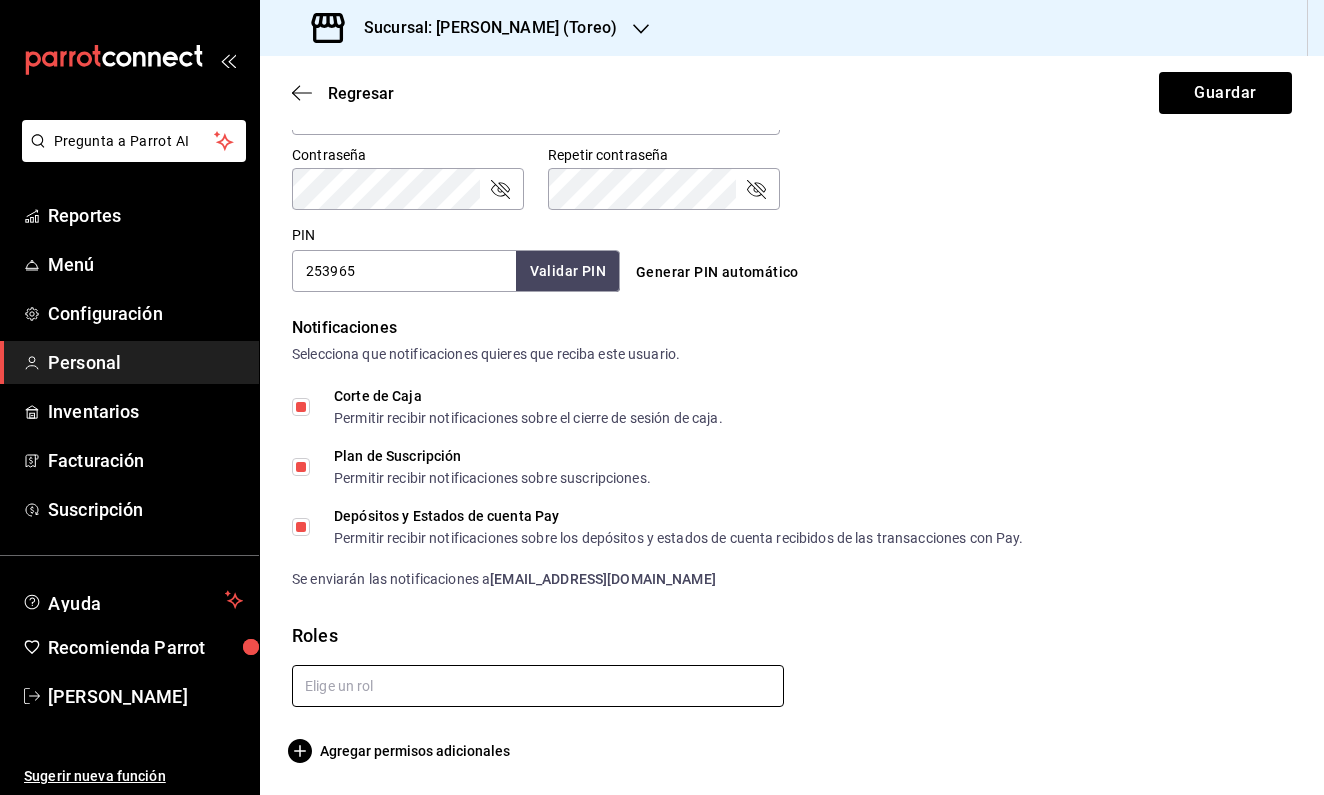 click at bounding box center (538, 686) 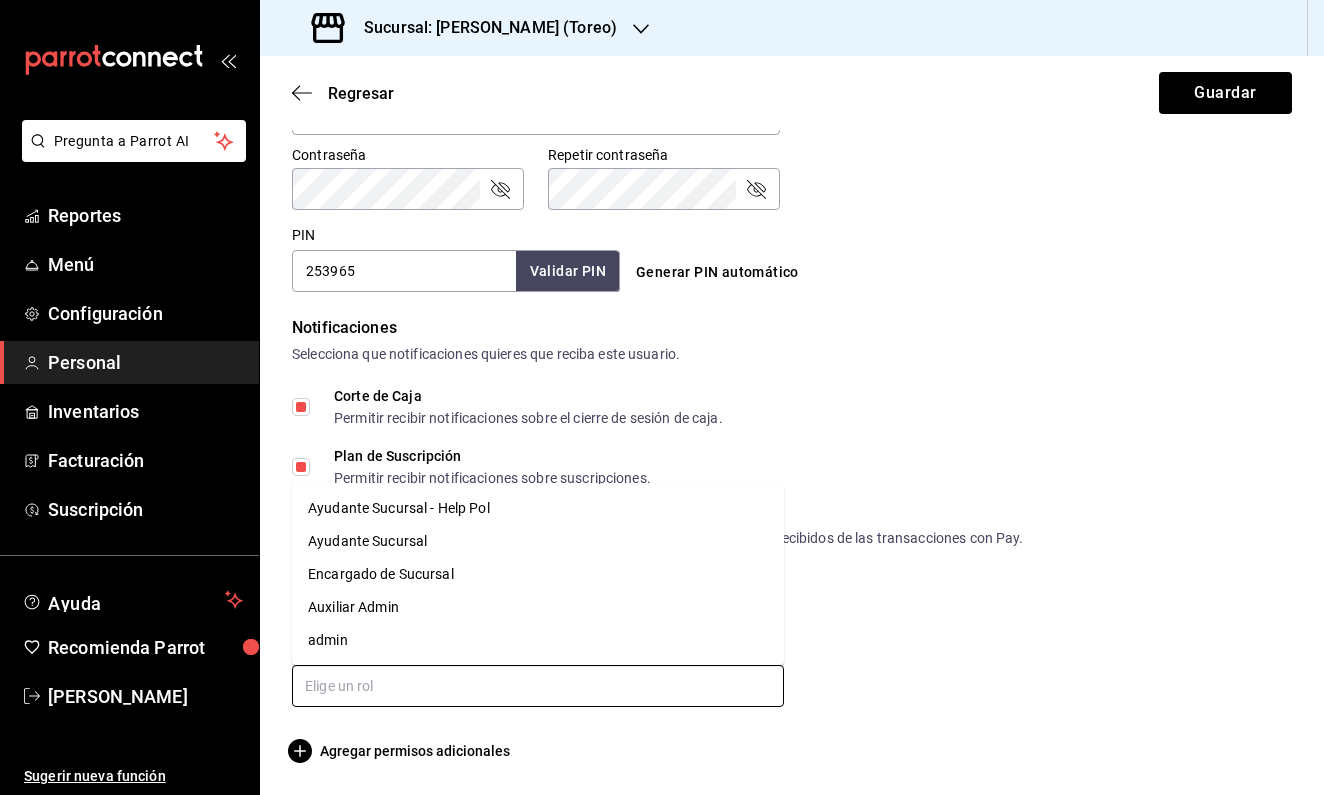 scroll, scrollTop: 0, scrollLeft: 0, axis: both 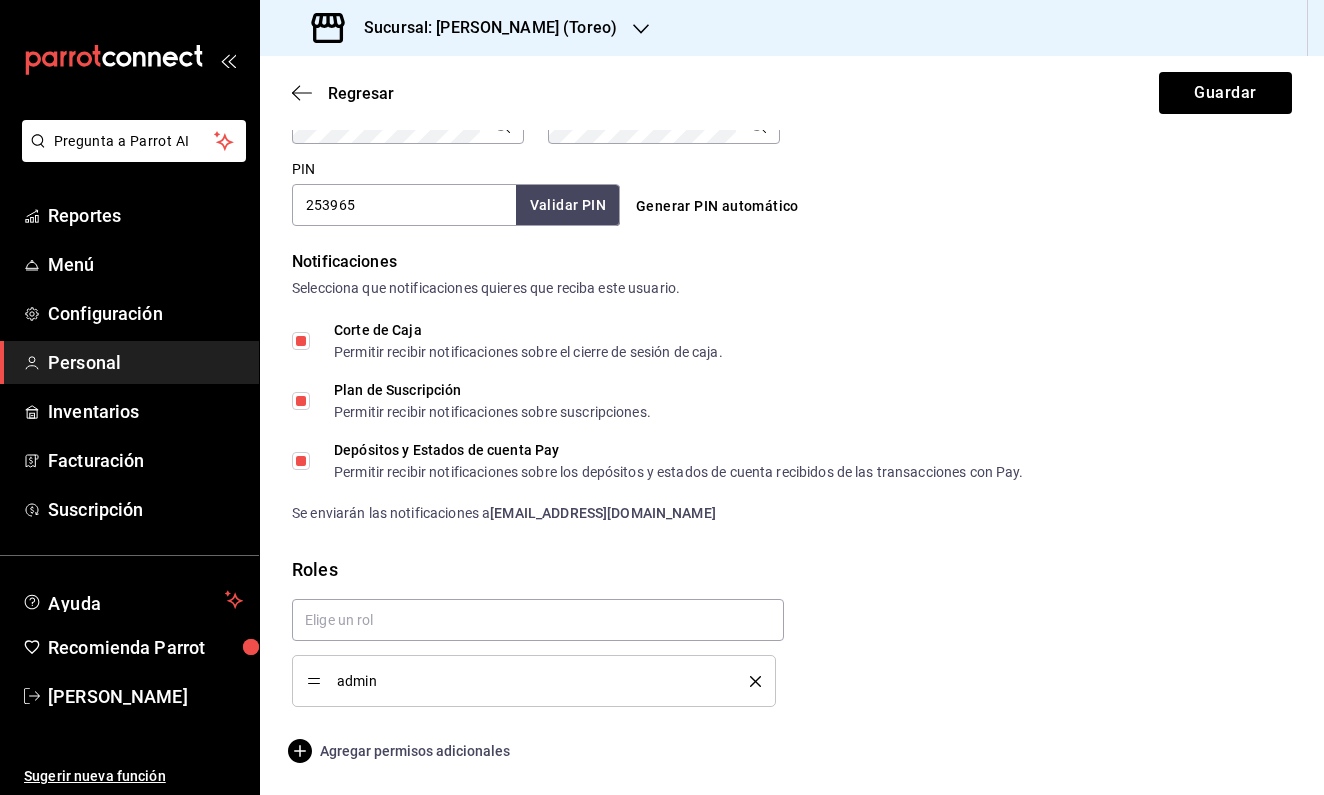 click 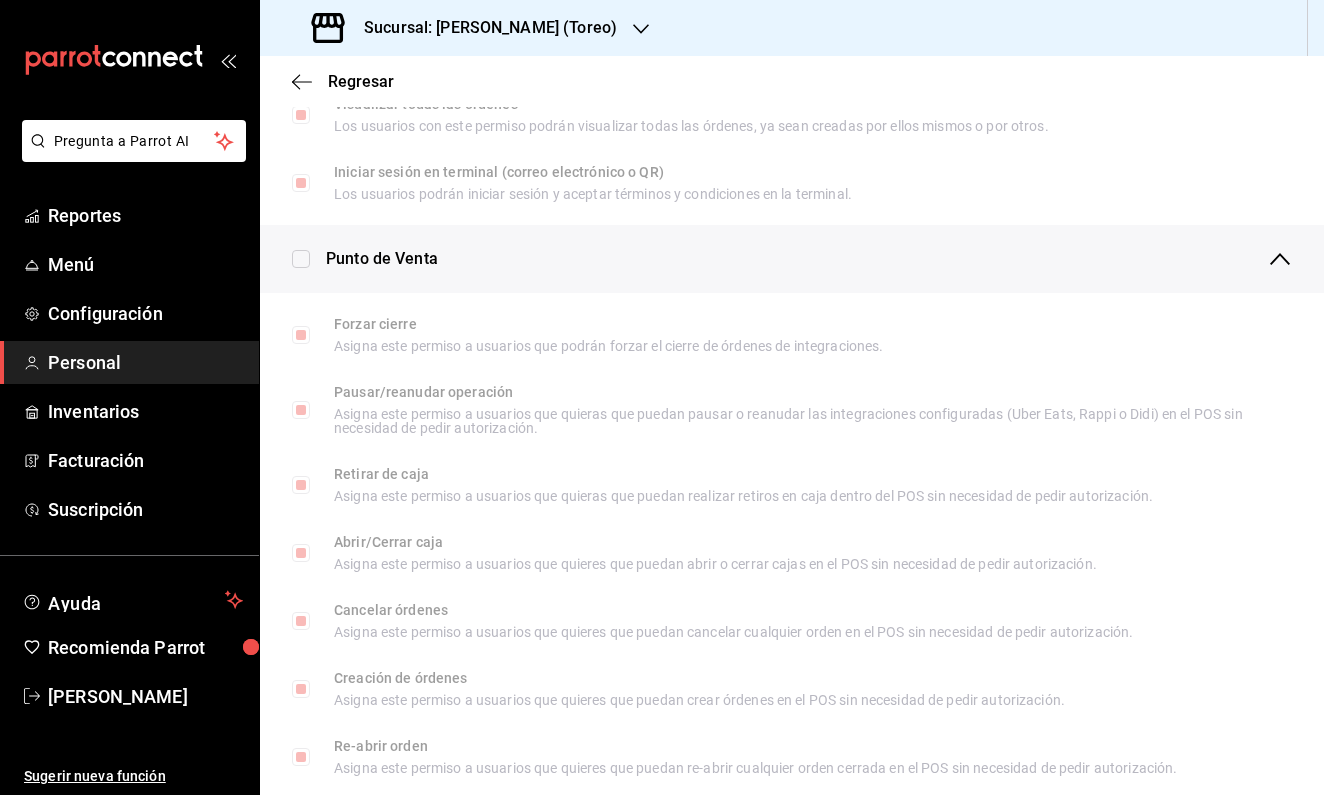 scroll, scrollTop: 1481, scrollLeft: 0, axis: vertical 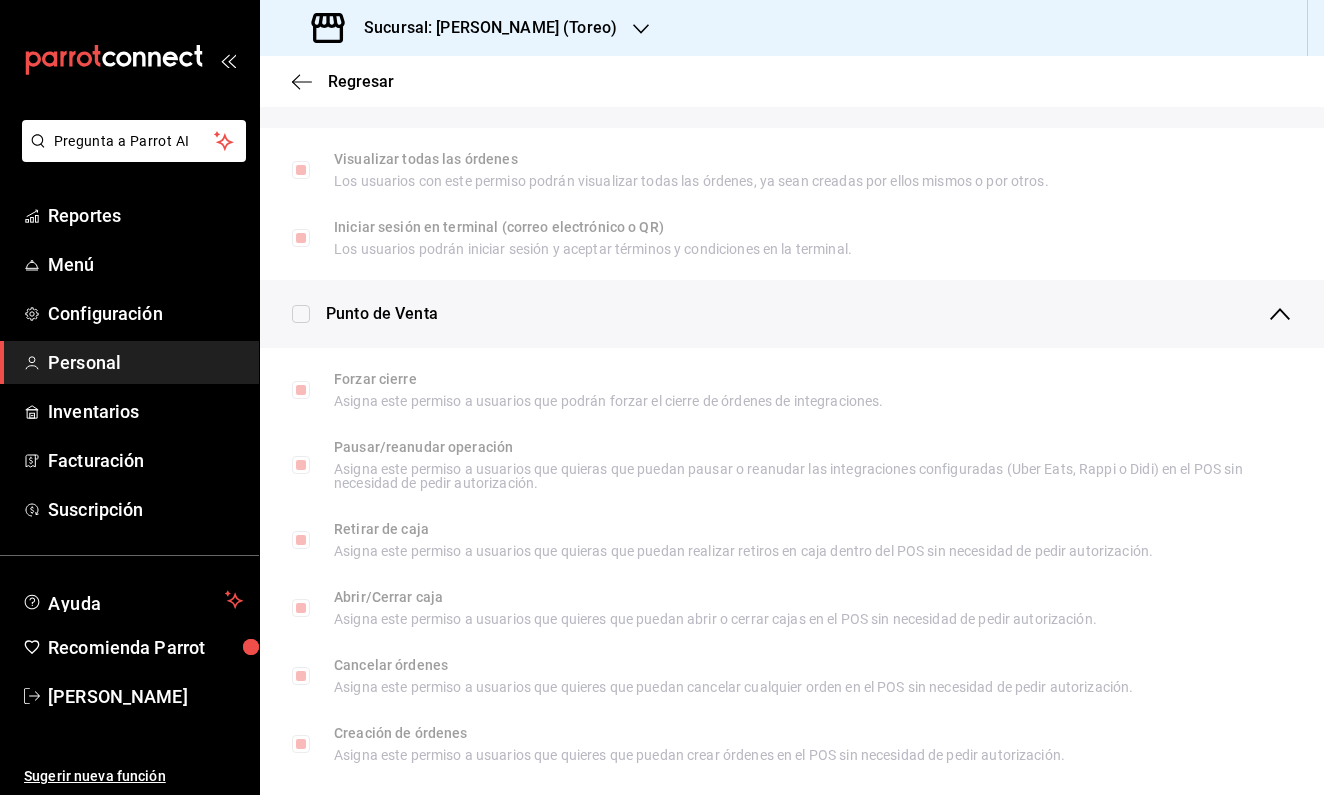 click at bounding box center (301, 314) 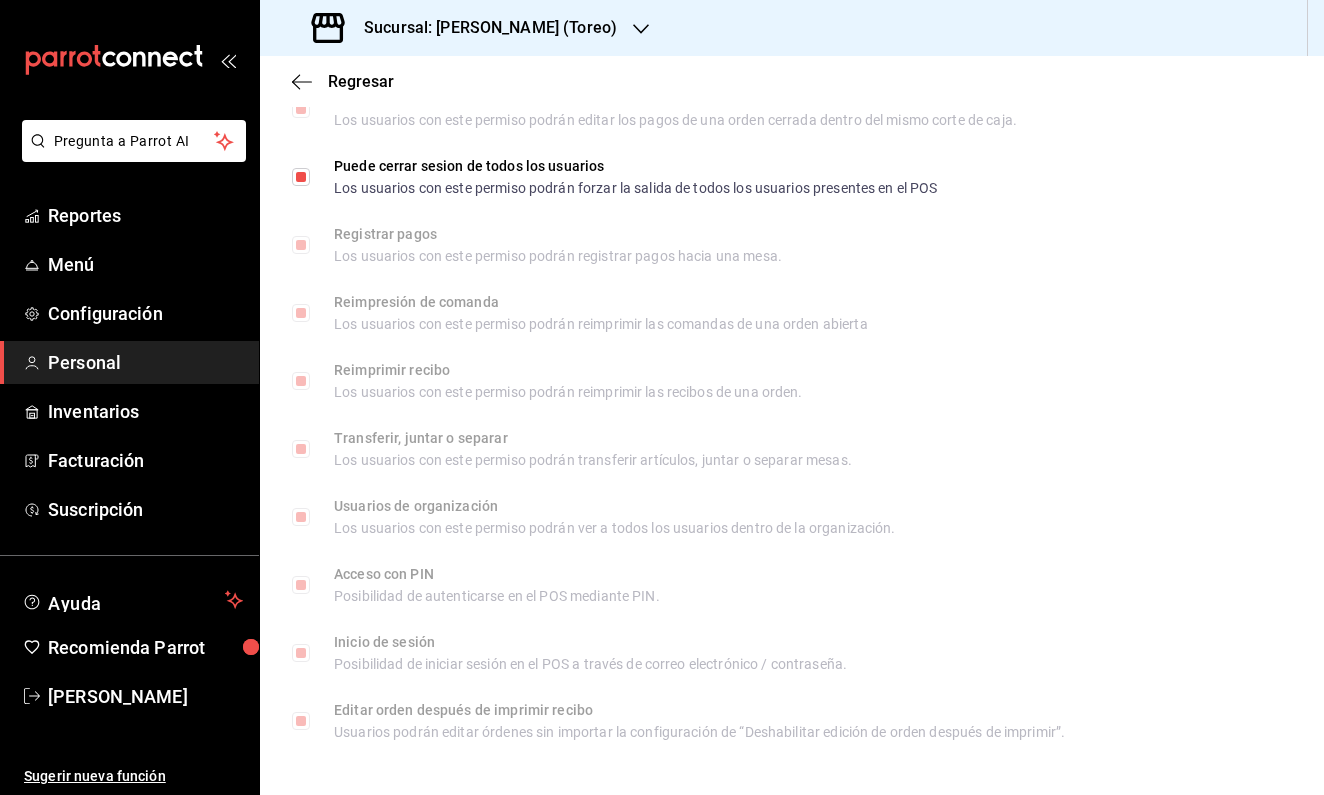 scroll, scrollTop: 2863, scrollLeft: 0, axis: vertical 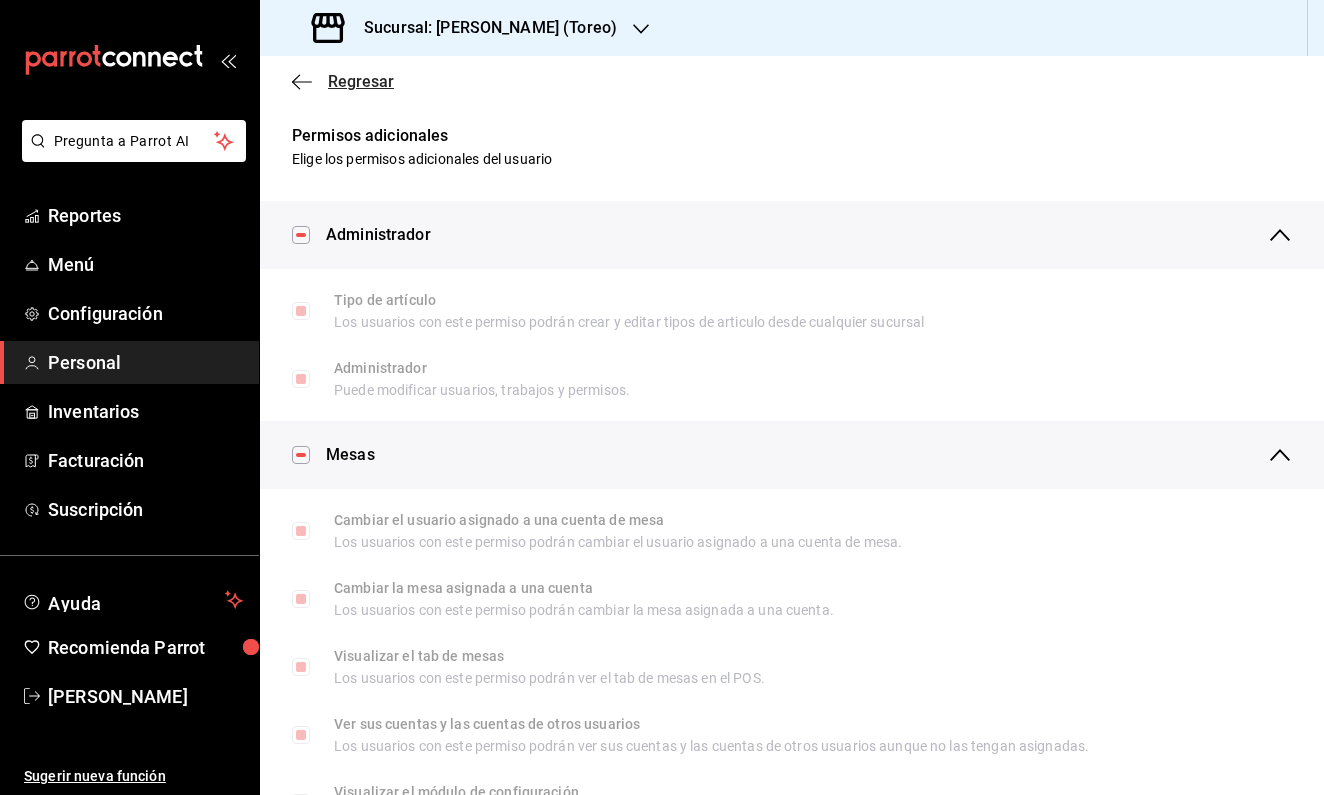 click 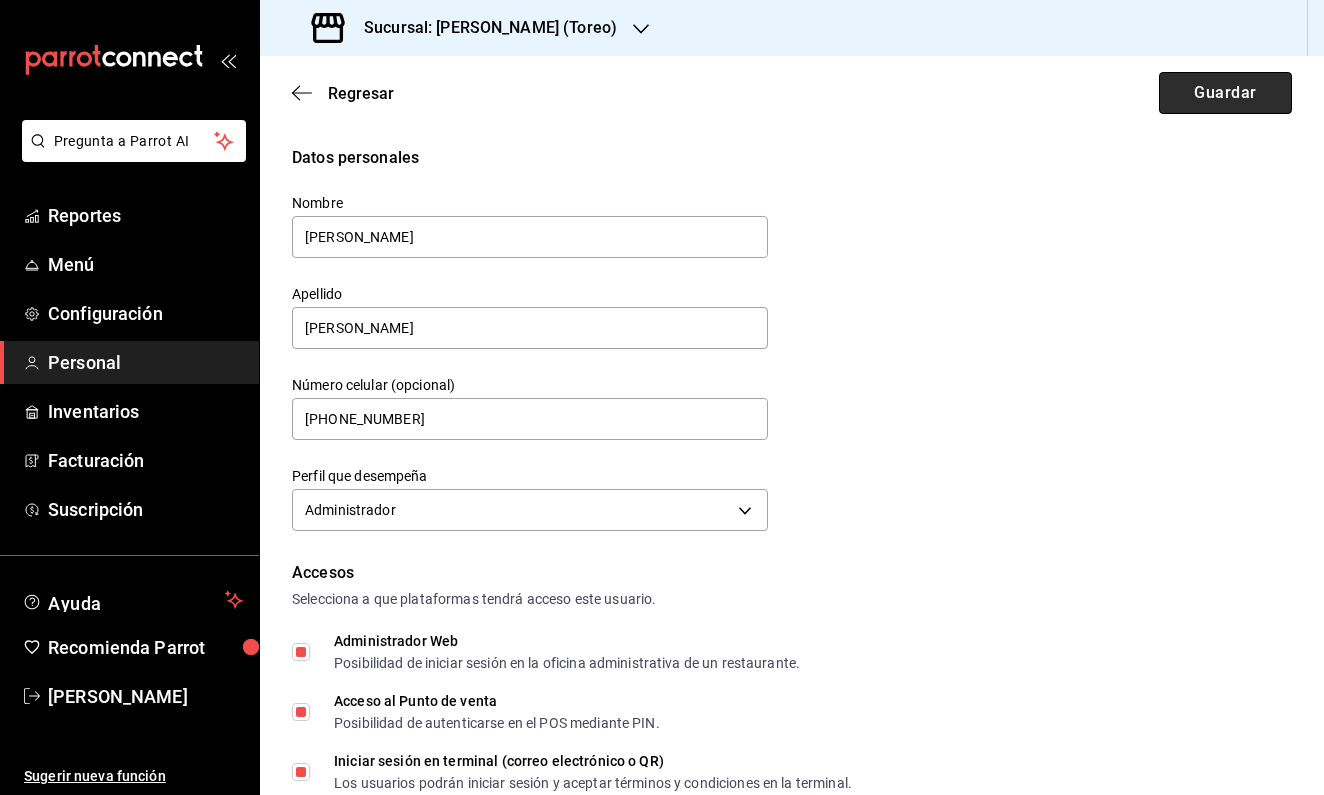 click on "Guardar" at bounding box center (1225, 93) 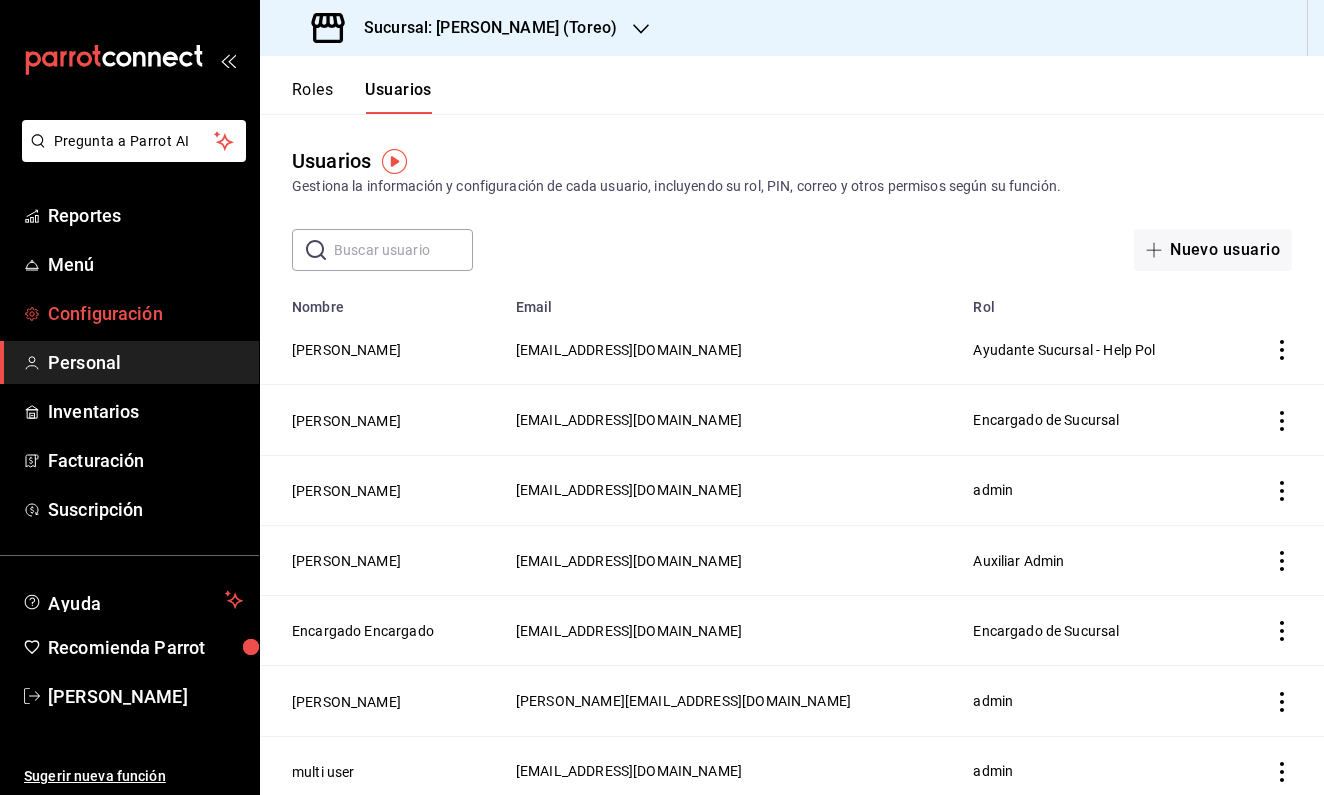 click on "Configuración" at bounding box center (129, 313) 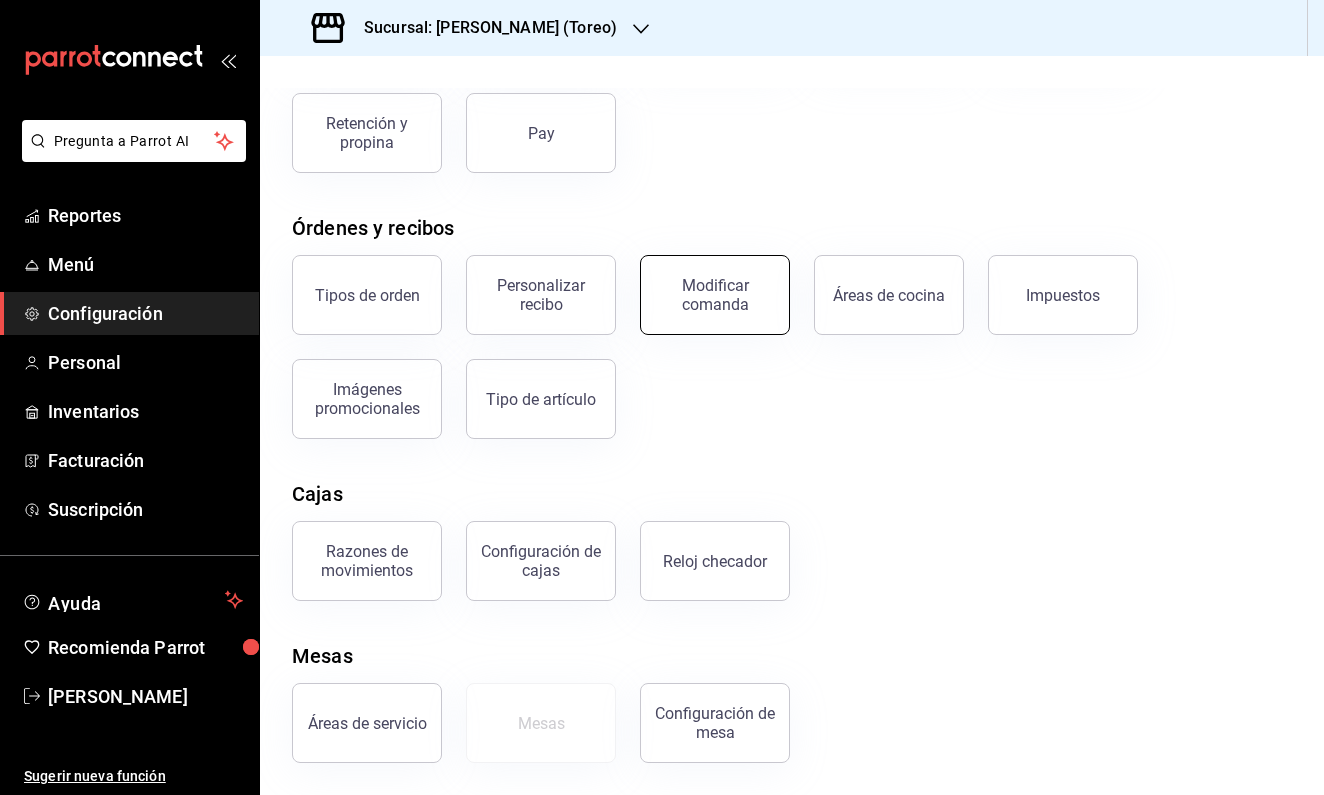 scroll, scrollTop: 219, scrollLeft: 0, axis: vertical 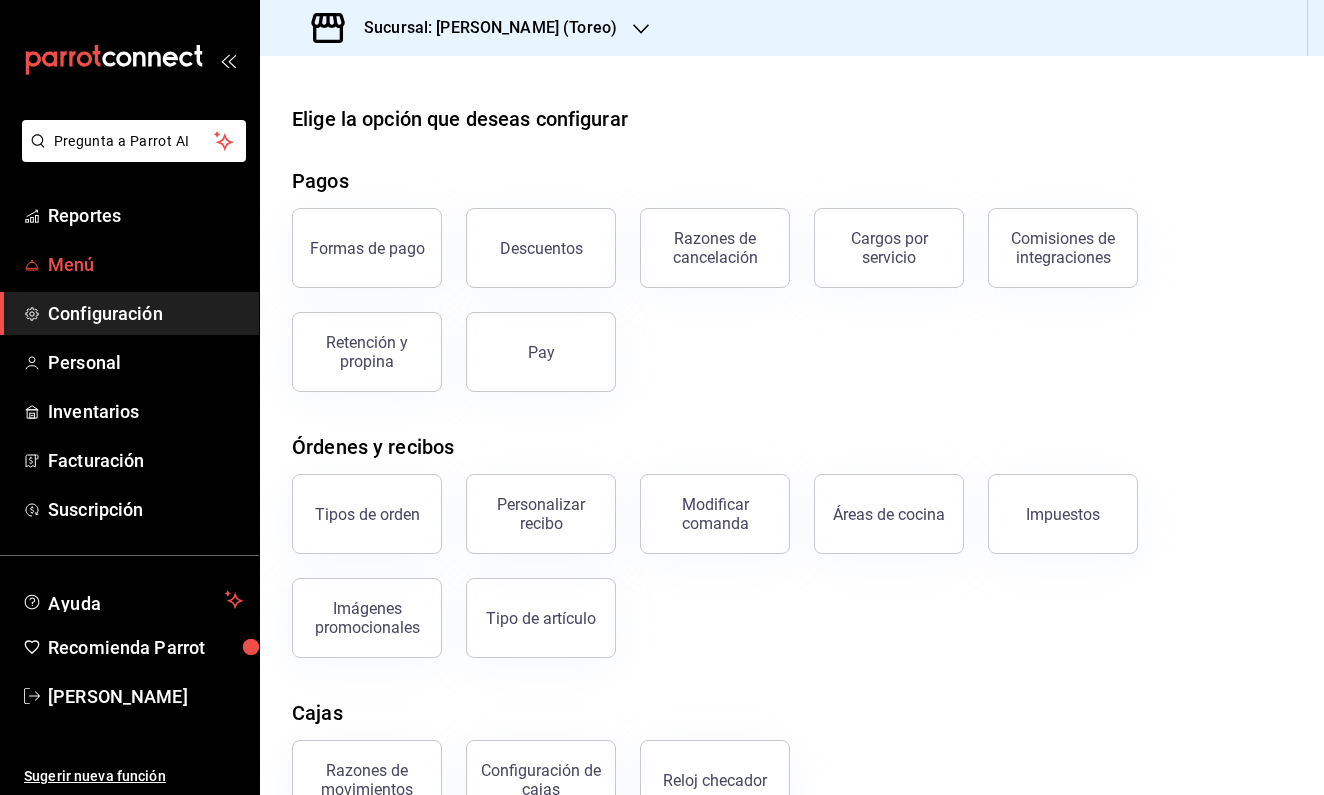 click on "Menú" at bounding box center [145, 264] 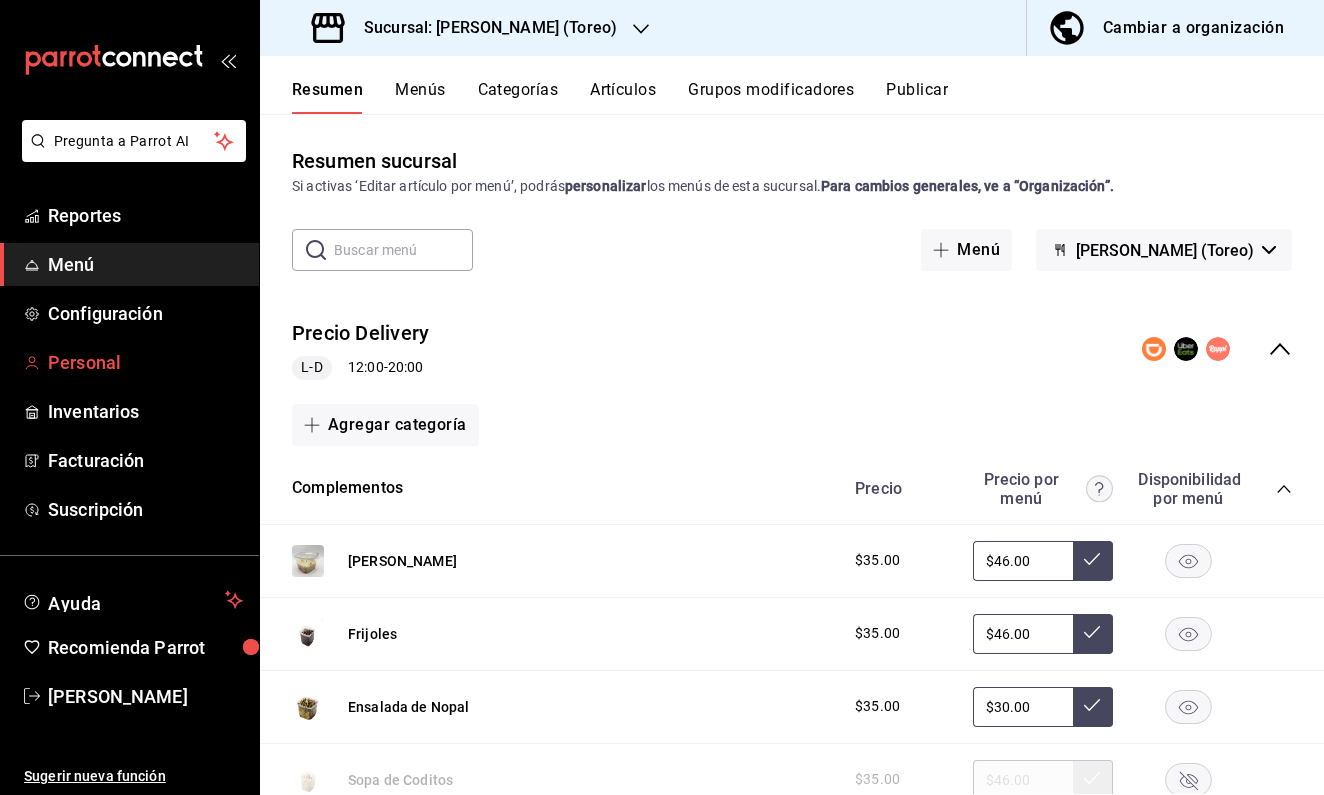 click on "Personal" at bounding box center [145, 362] 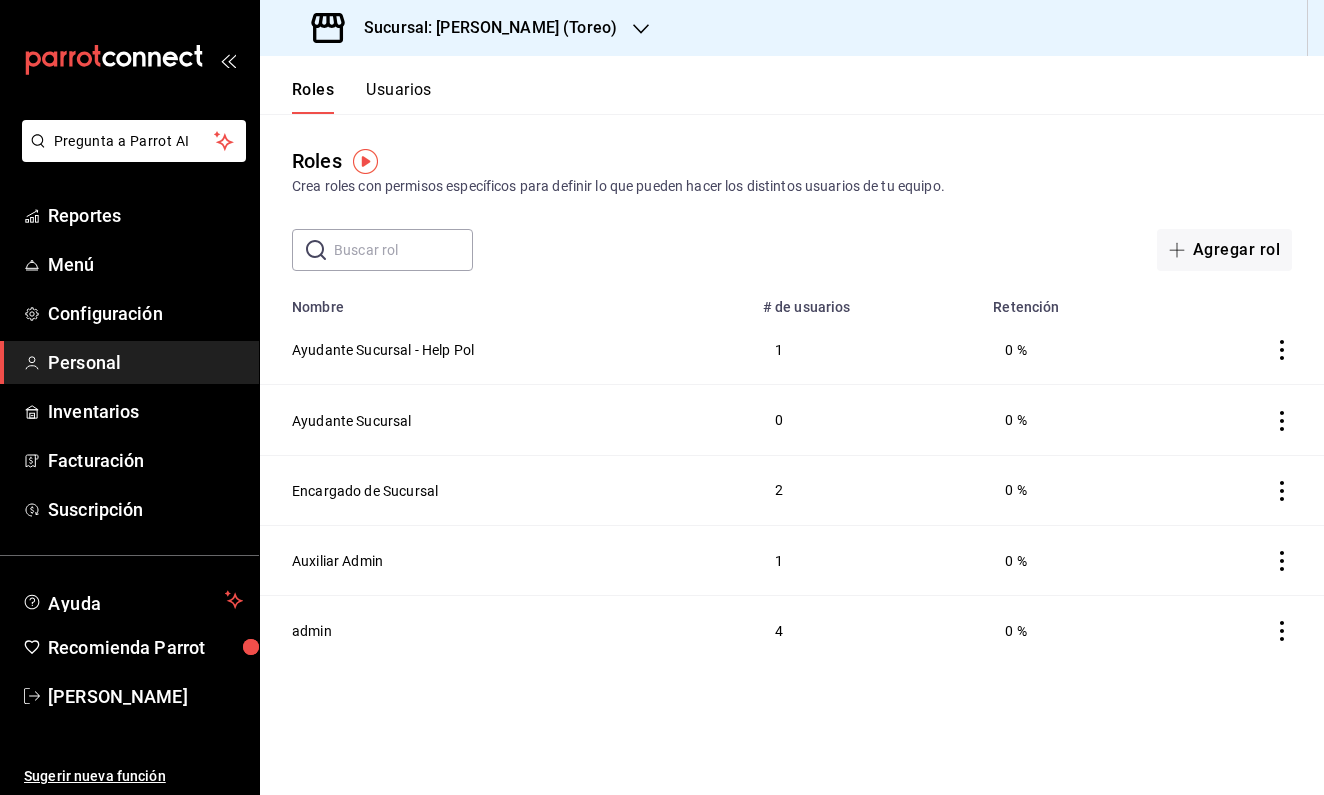 click 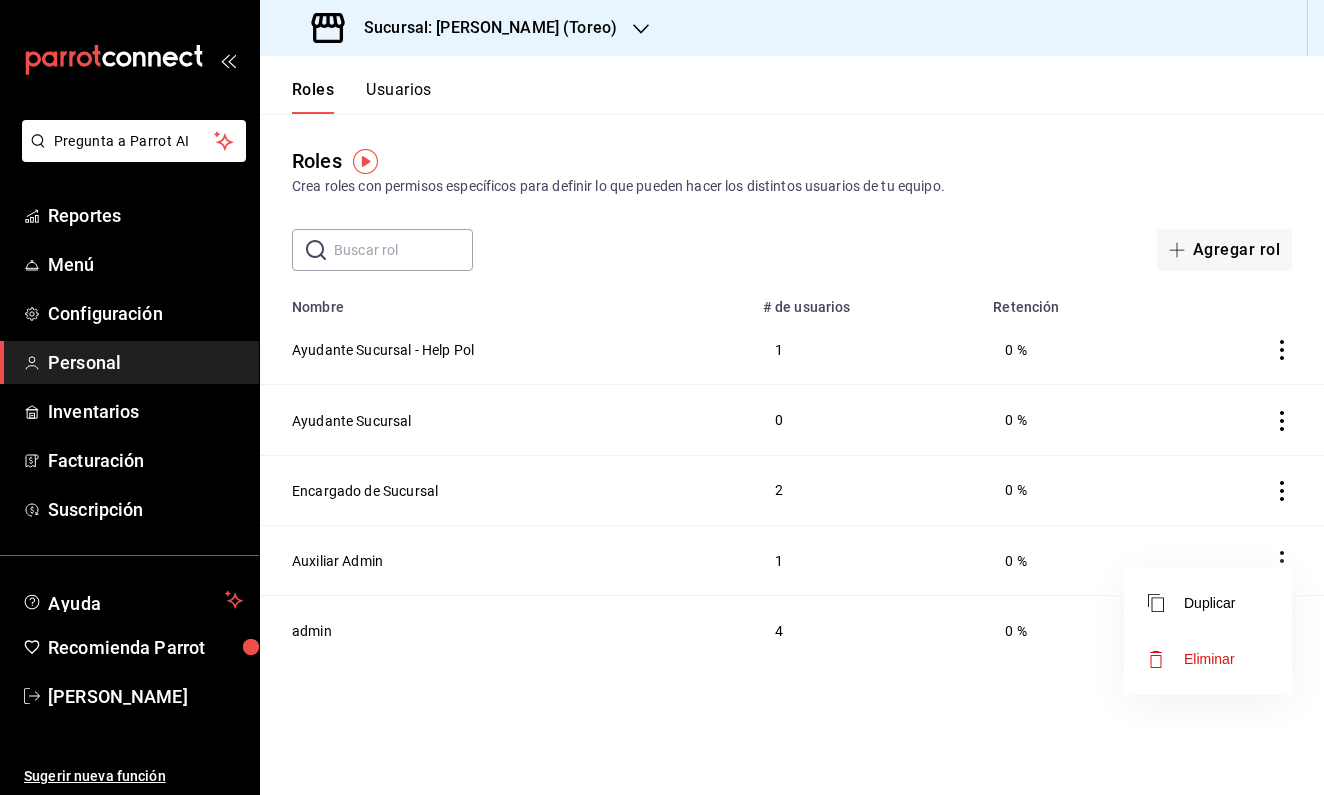 click at bounding box center (662, 397) 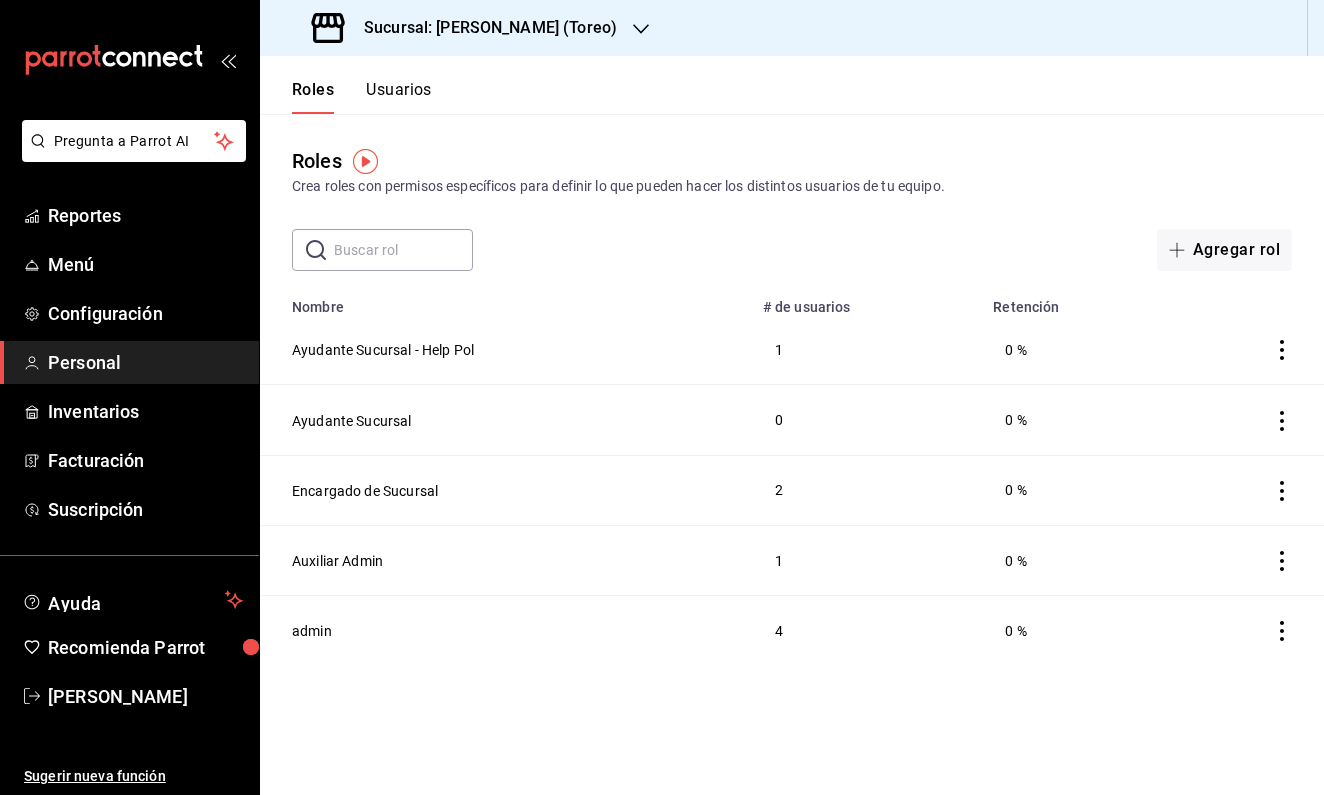 click on "admin" at bounding box center (312, 631) 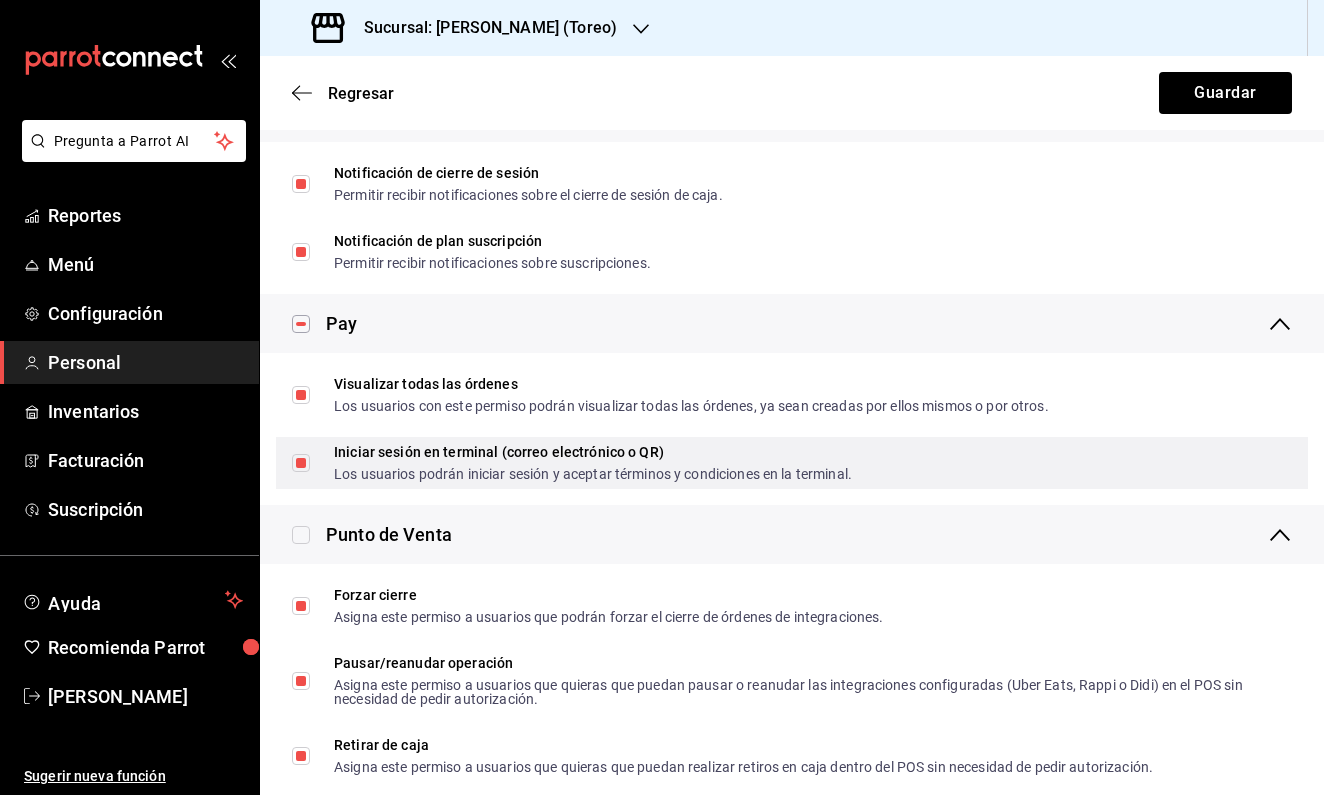 scroll, scrollTop: 1997, scrollLeft: 0, axis: vertical 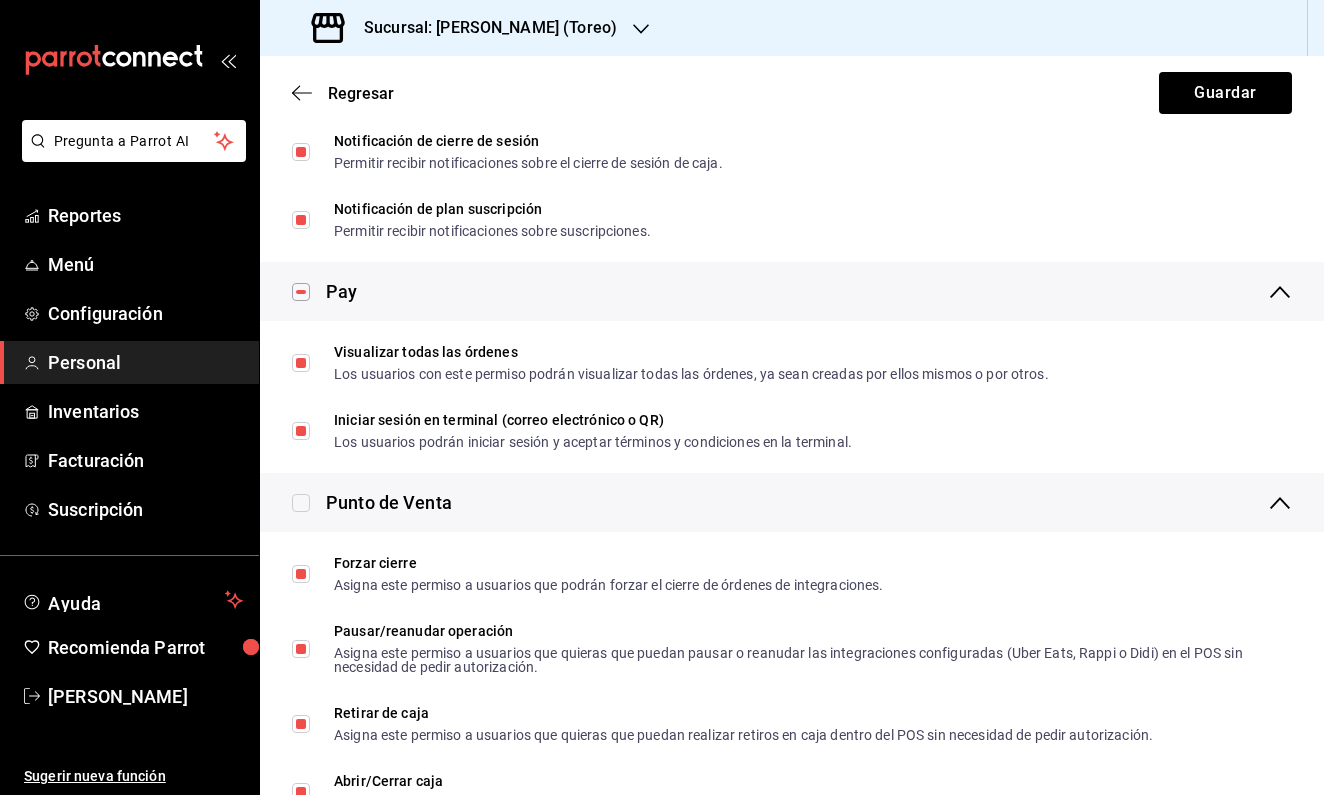 click at bounding box center [301, 503] 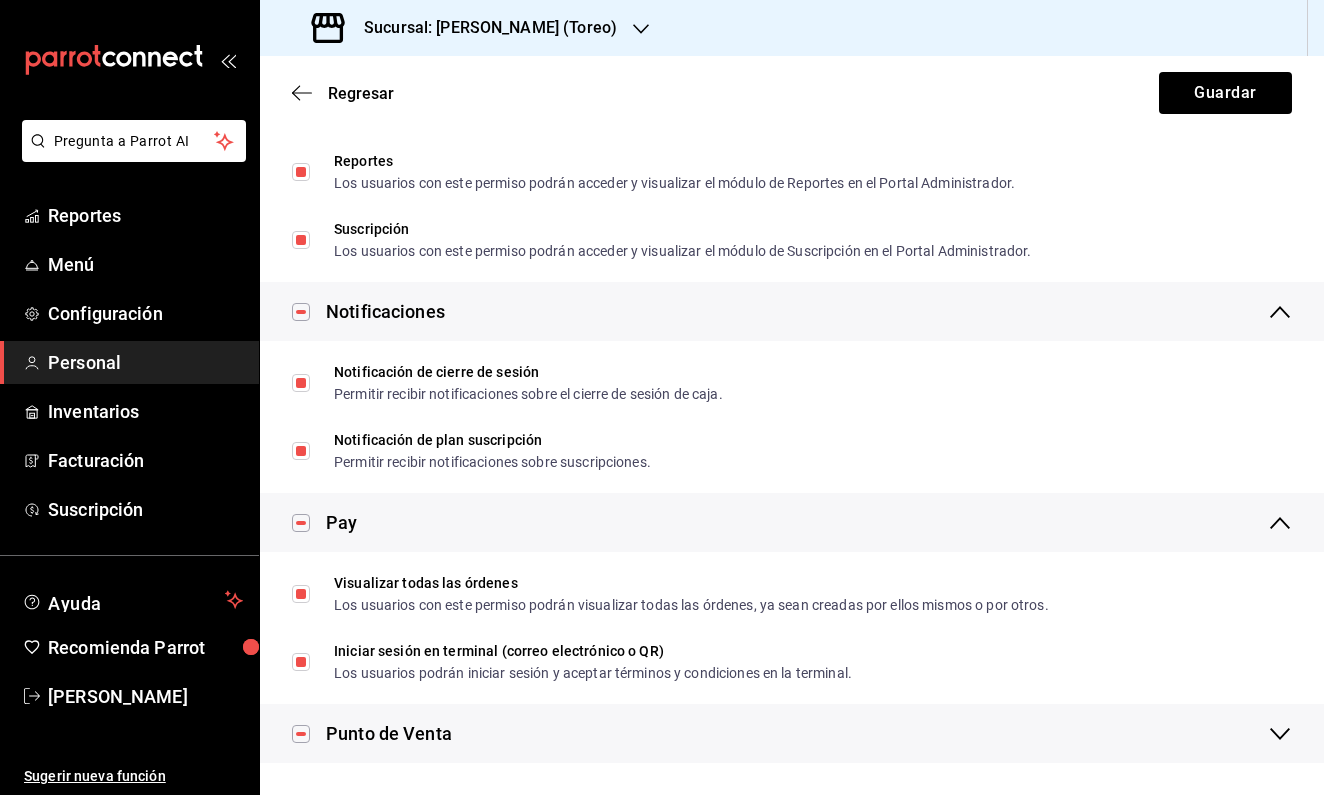 scroll, scrollTop: 1766, scrollLeft: 0, axis: vertical 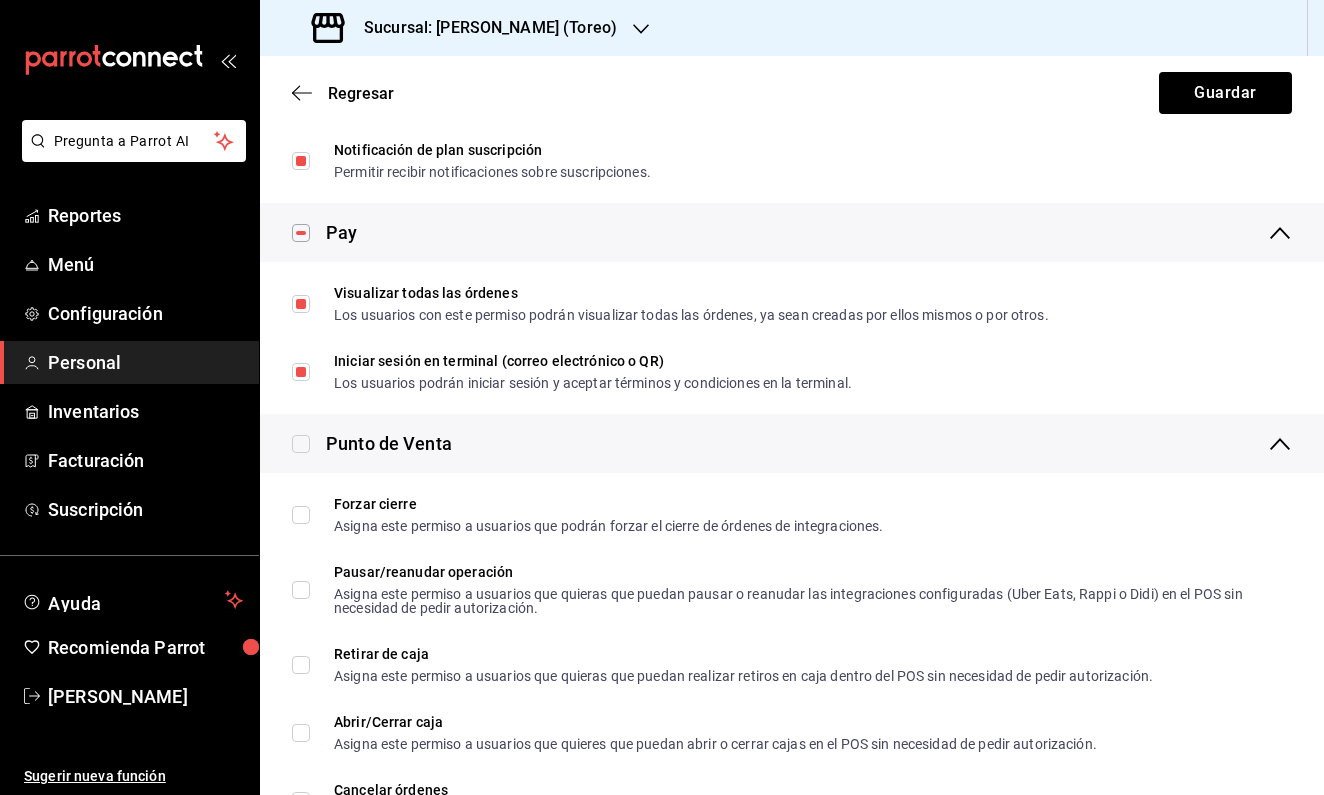 click at bounding box center (301, 444) 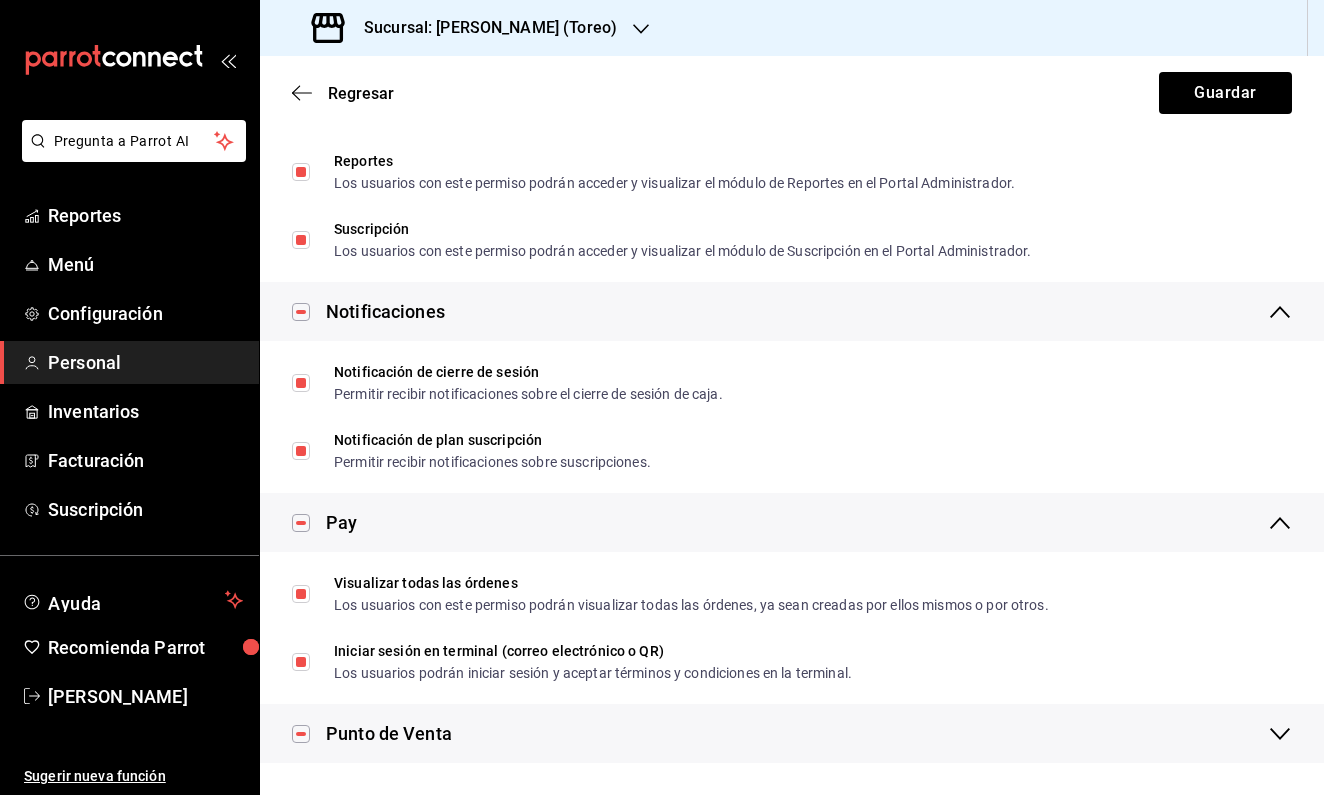scroll, scrollTop: 1766, scrollLeft: 0, axis: vertical 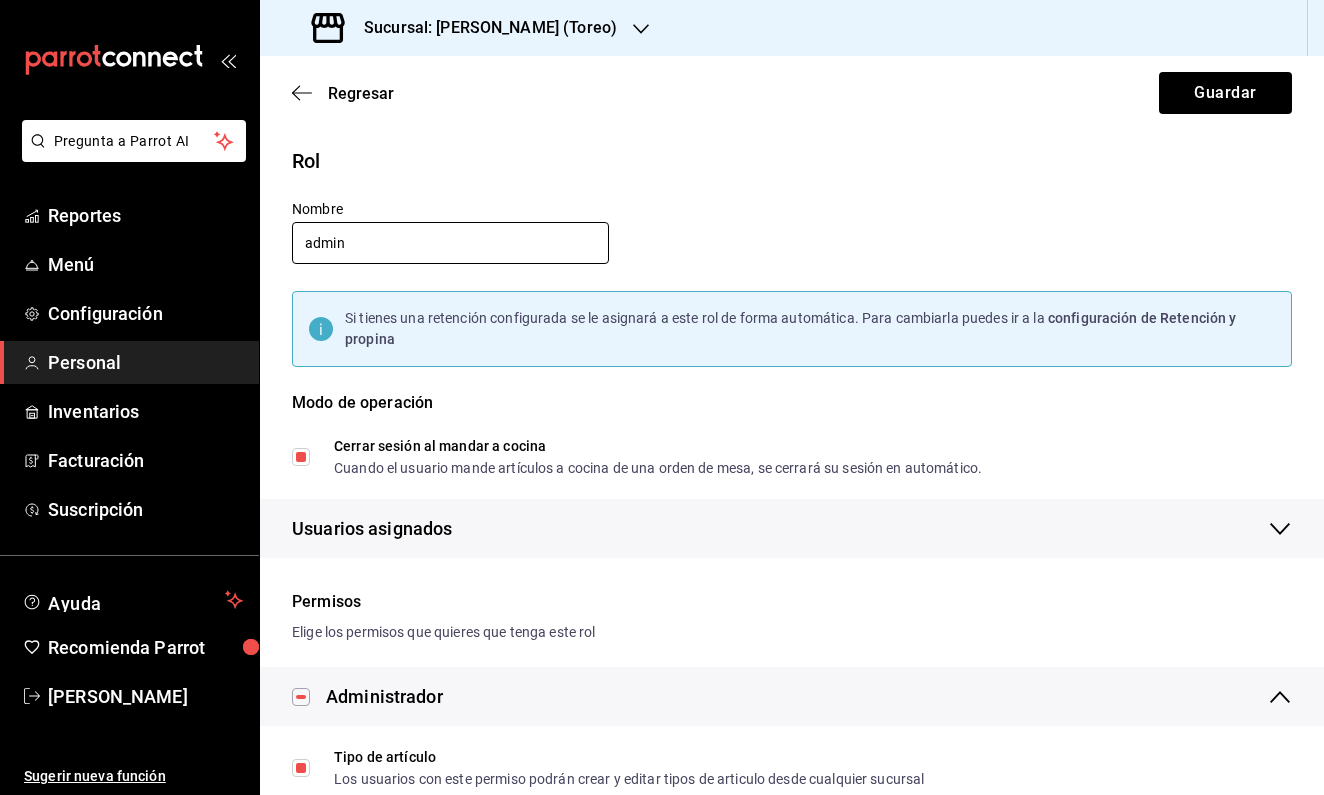click on "admin" at bounding box center (450, 243) 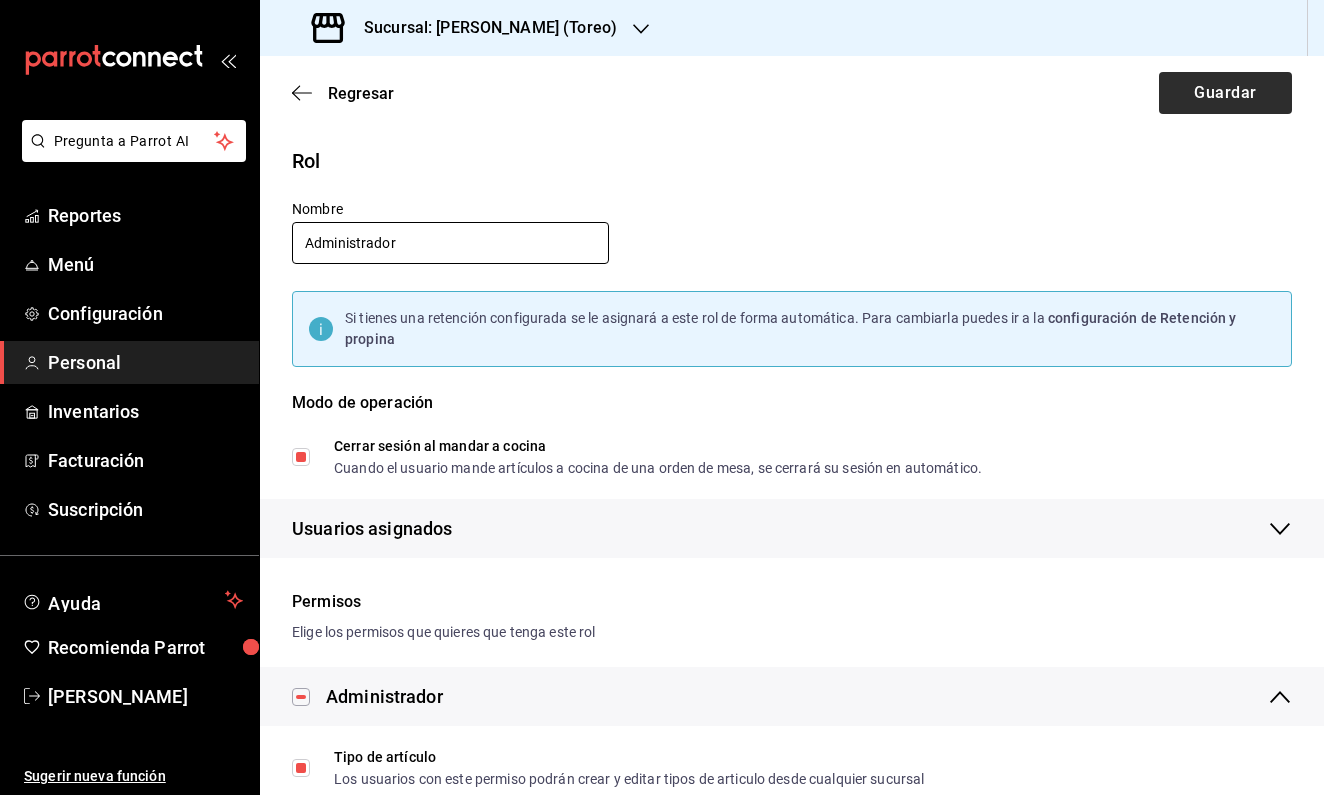type on "Administrador" 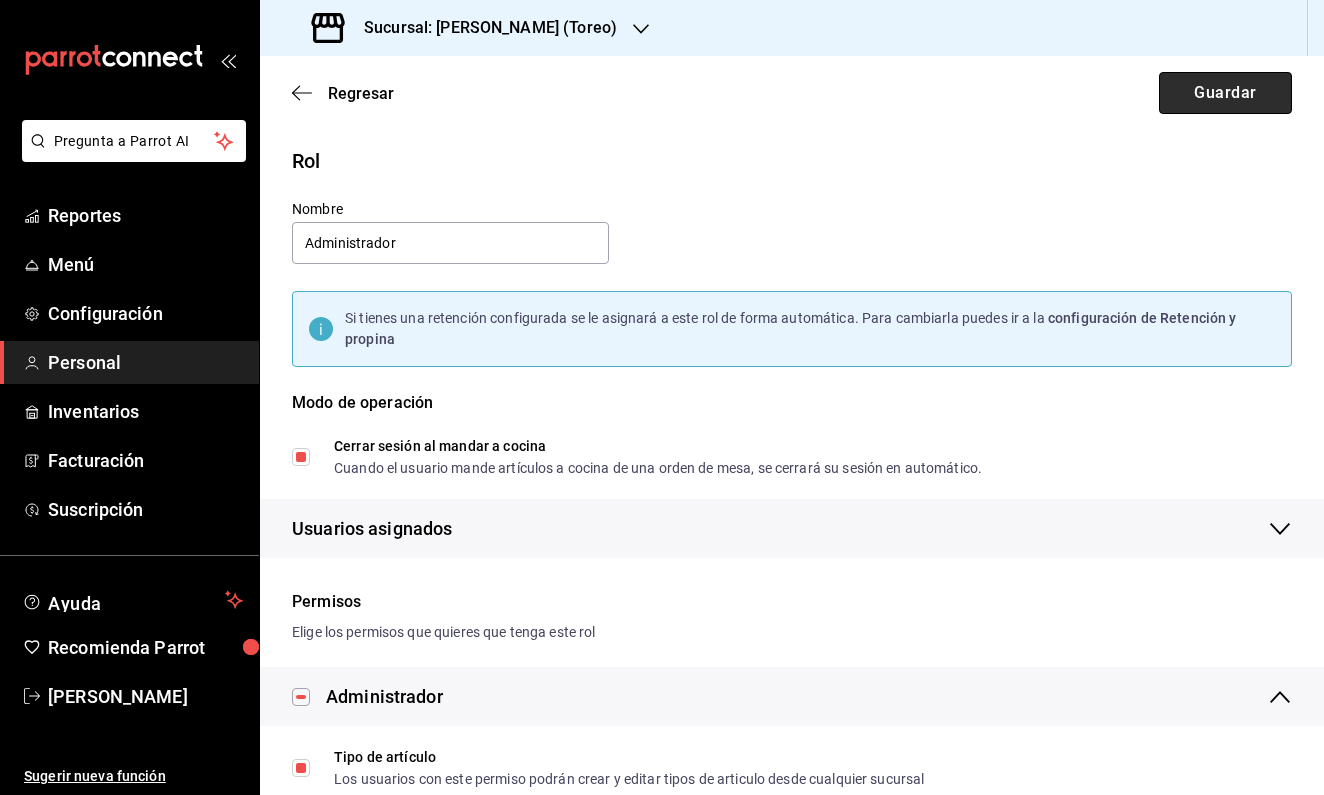 click on "Guardar" at bounding box center [1225, 93] 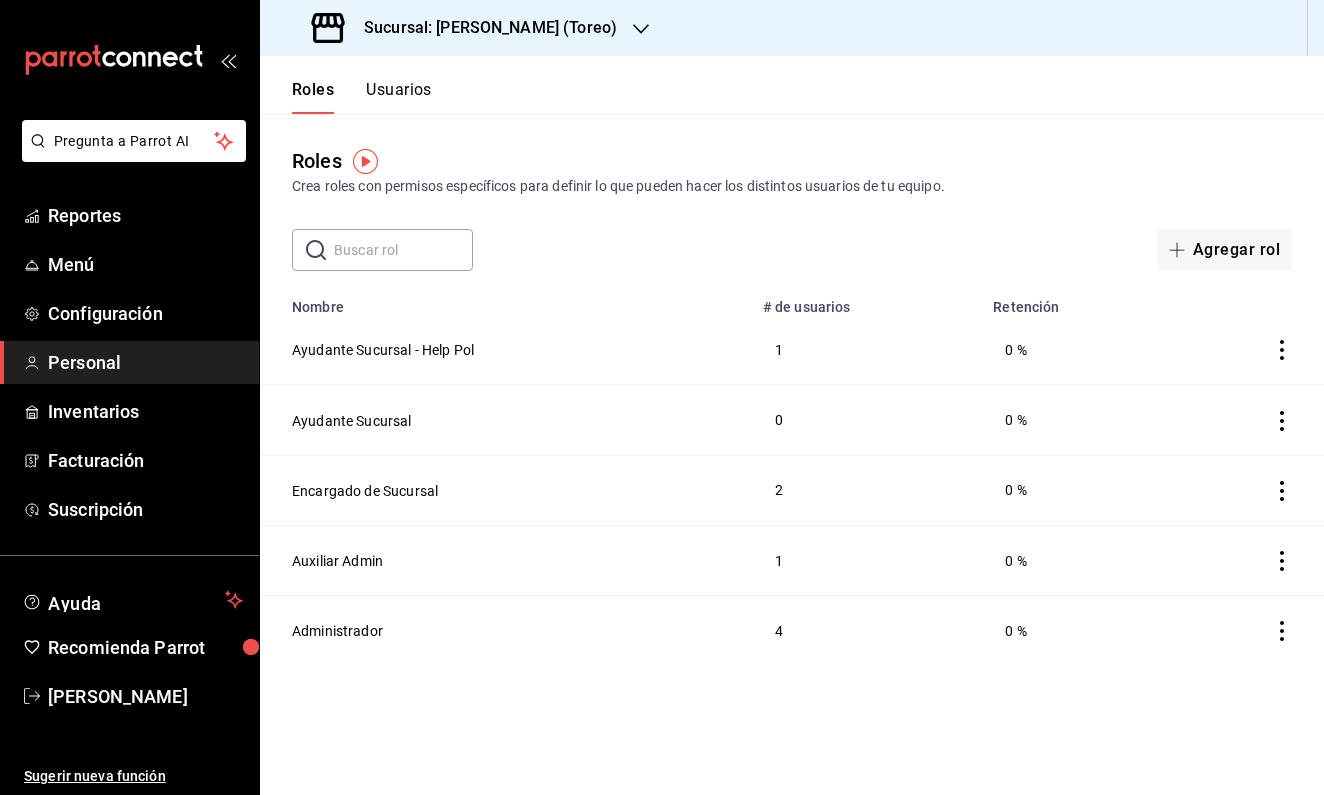 click on "Usuarios" at bounding box center [399, 97] 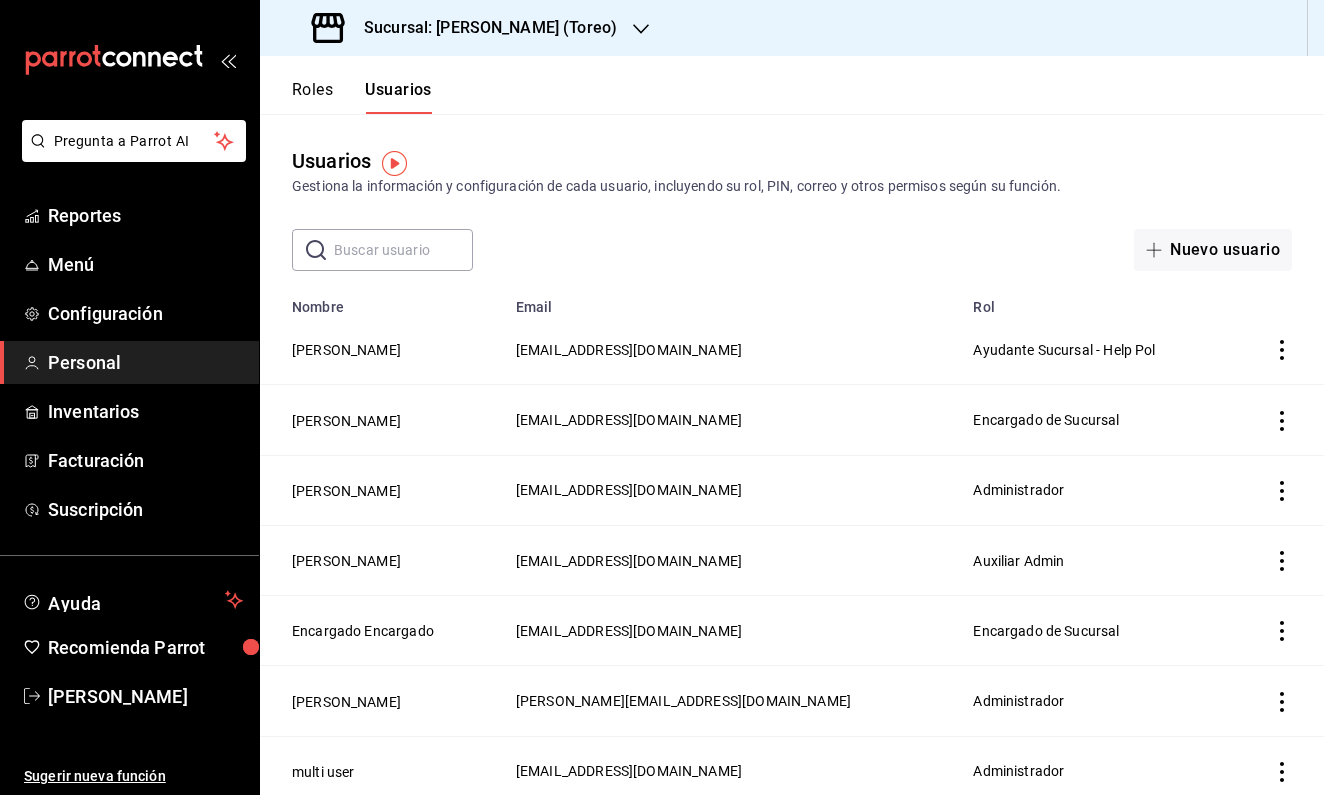 scroll, scrollTop: 0, scrollLeft: 0, axis: both 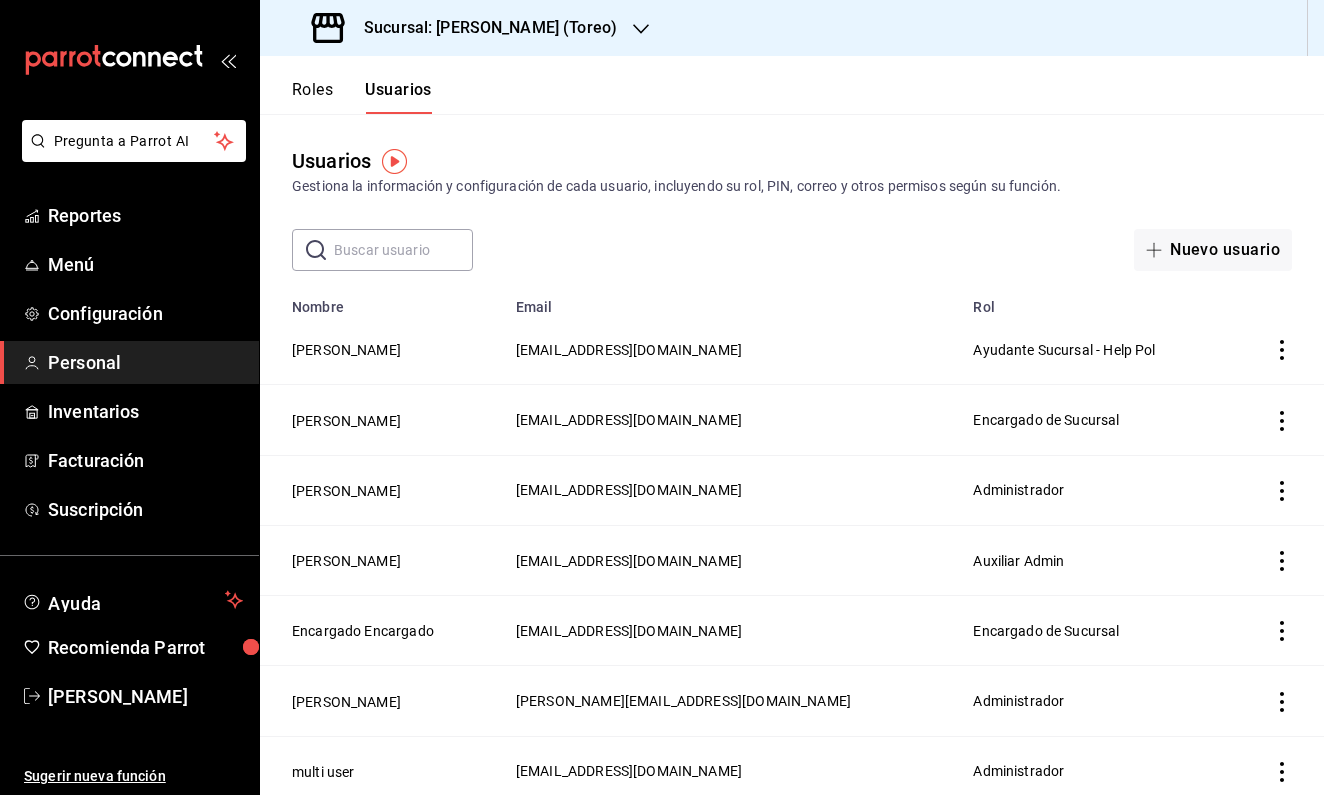 click on "Sucursal: [PERSON_NAME] (Toreo)" at bounding box center [482, 28] 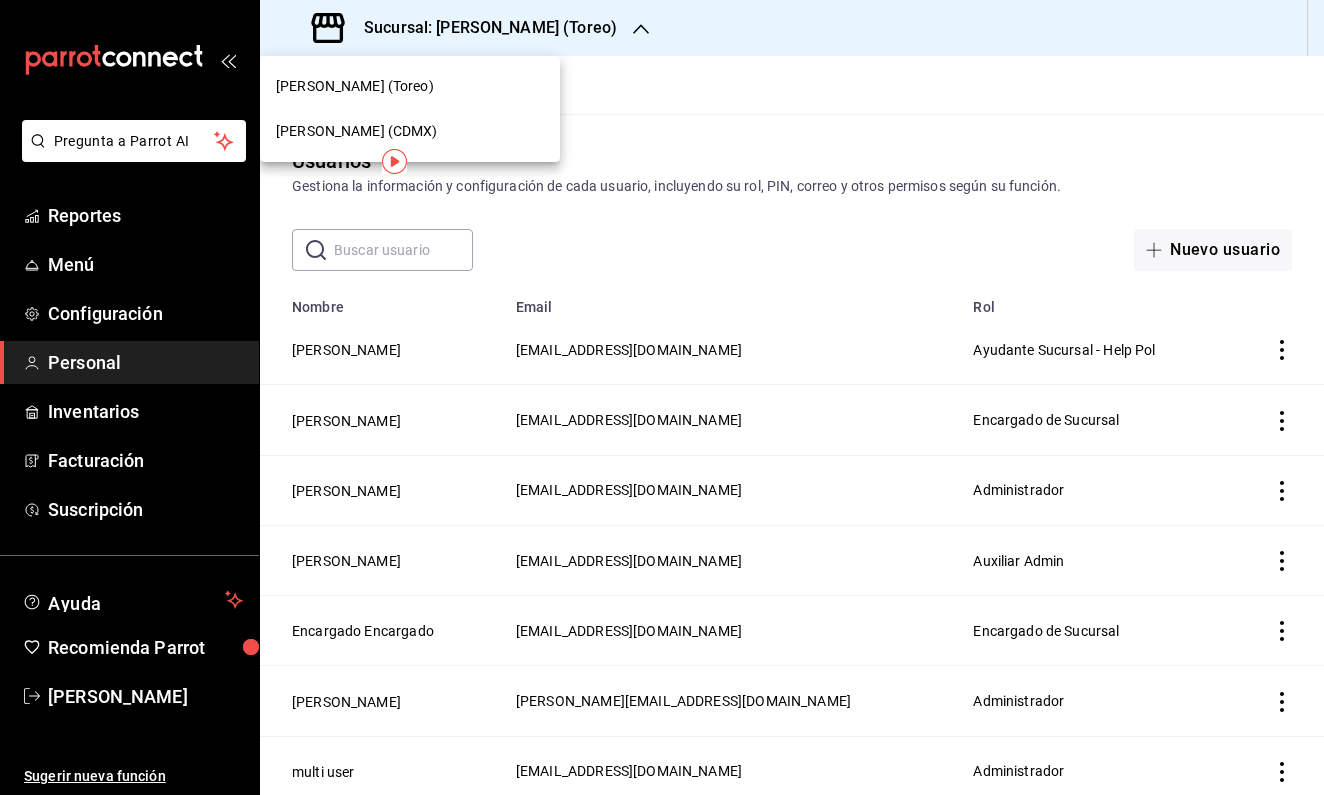 click on "[PERSON_NAME] (CDMX)" at bounding box center [357, 131] 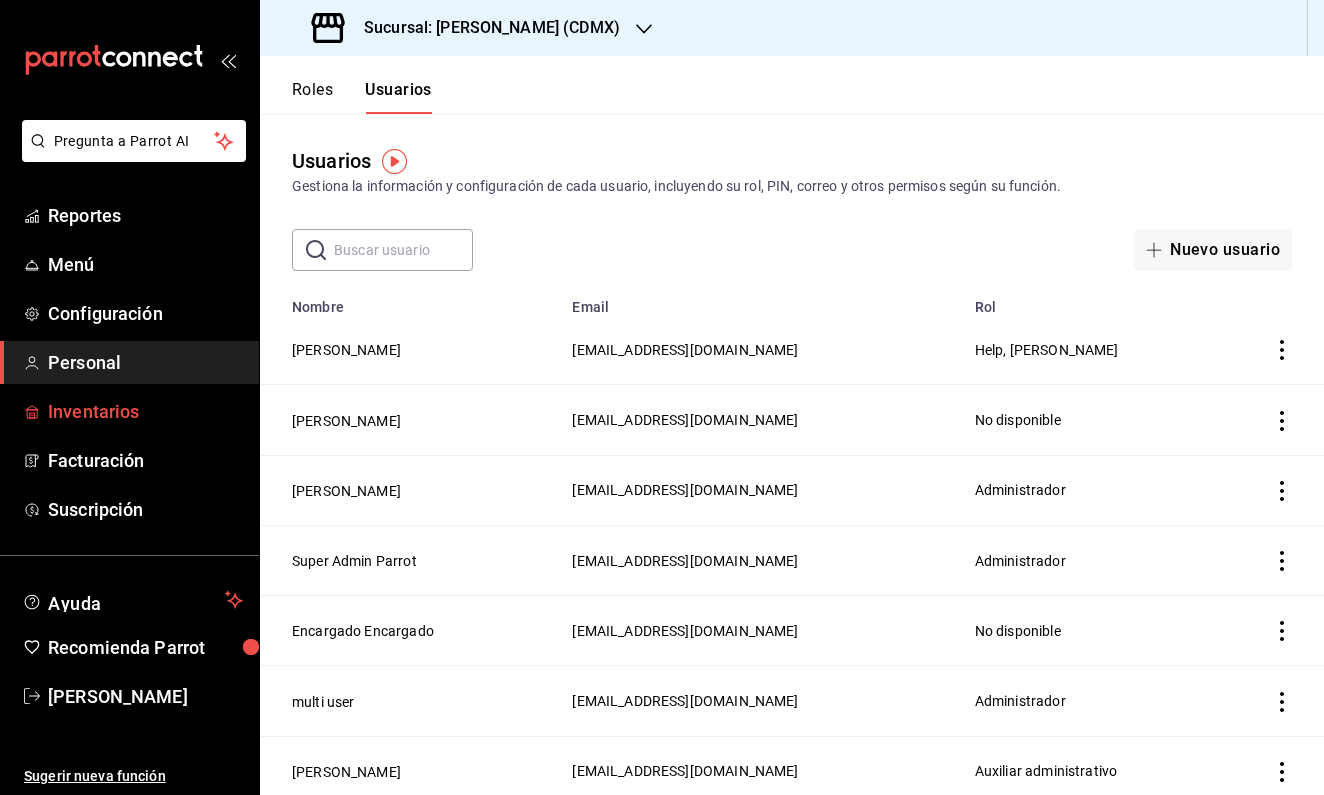 scroll, scrollTop: 0, scrollLeft: 0, axis: both 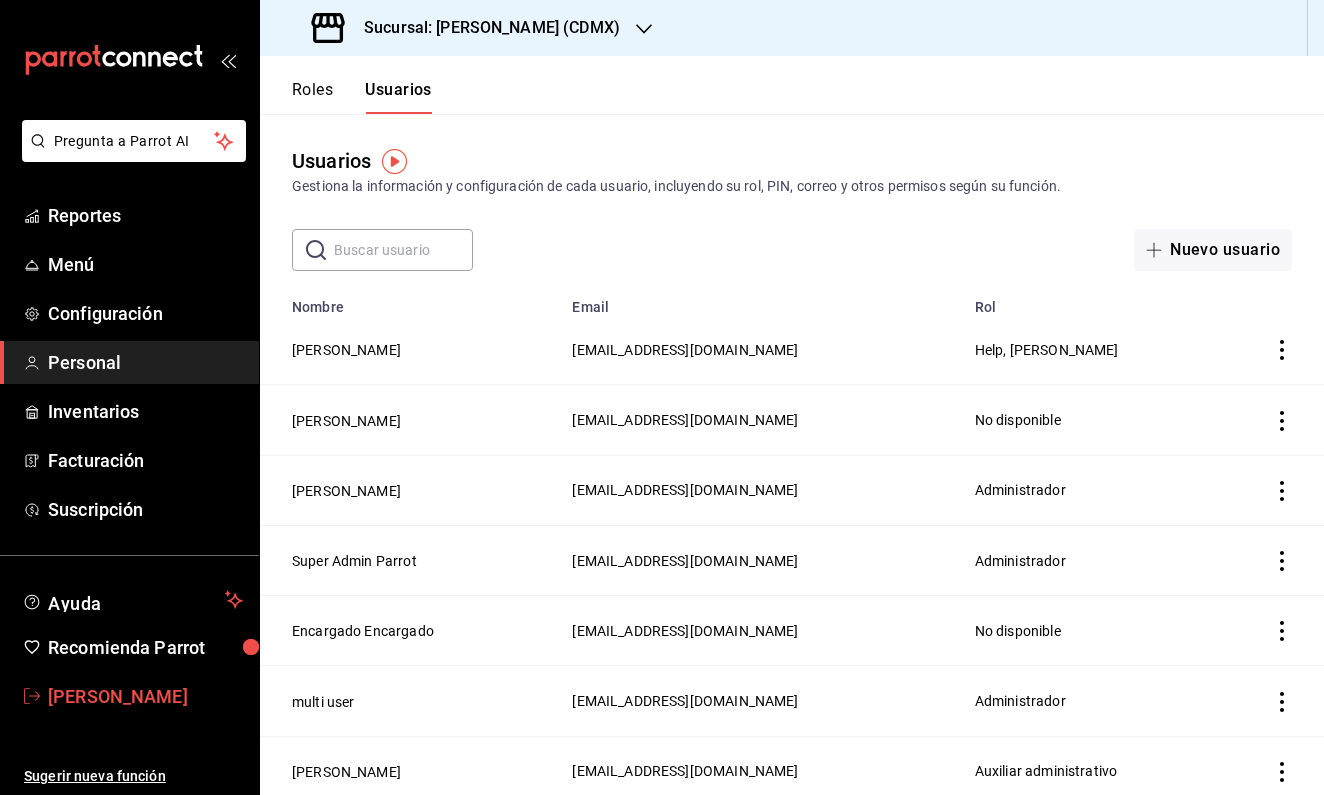 click on "[PERSON_NAME]" at bounding box center [145, 696] 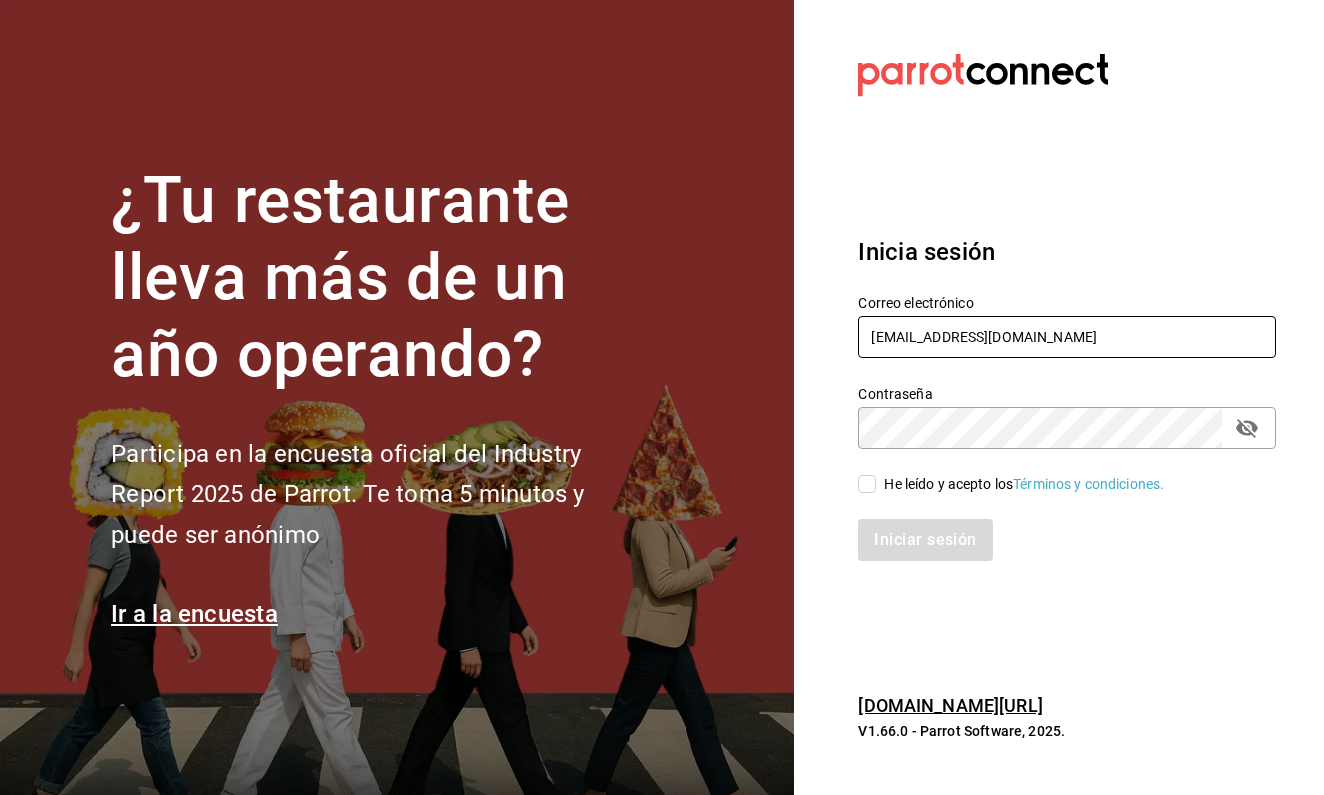 type on "[EMAIL_ADDRESS][DOMAIN_NAME]" 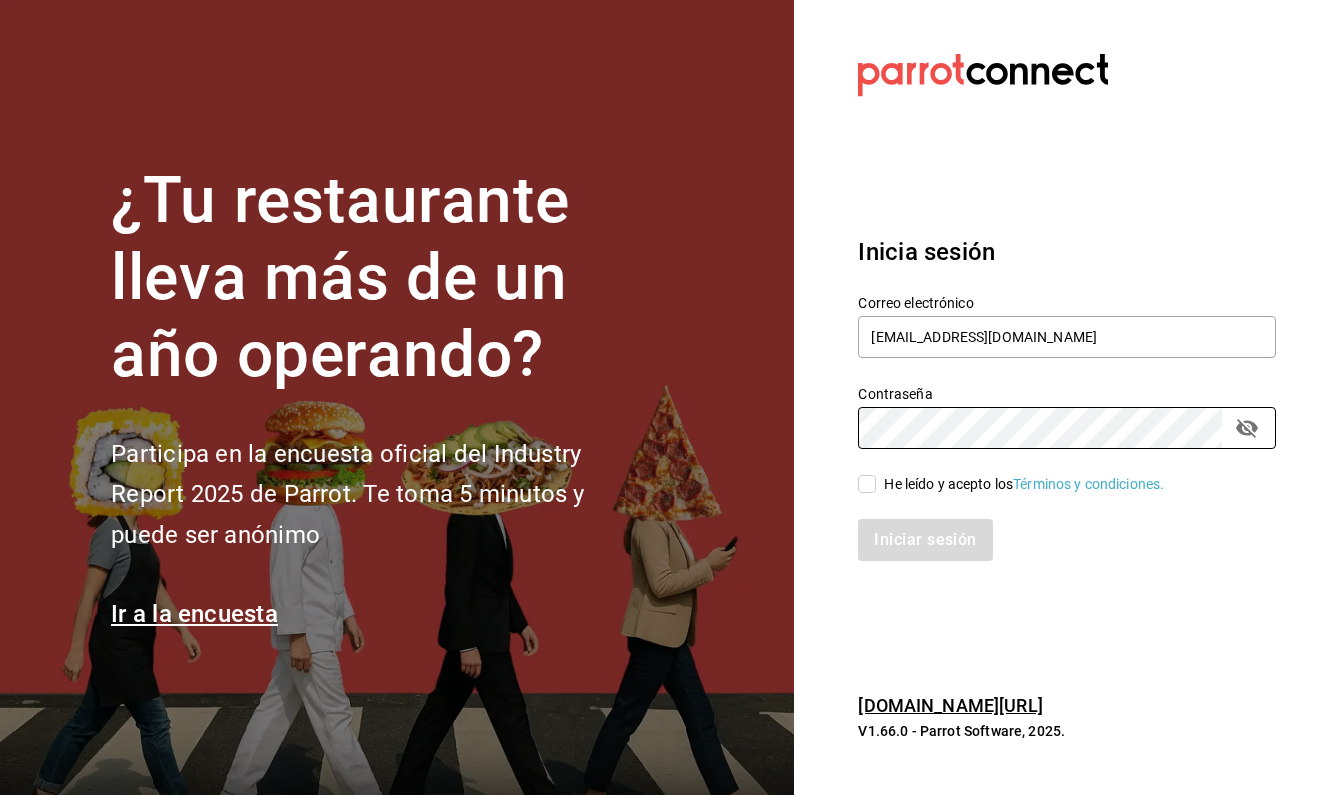 click on "He leído y acepto los  Términos y condiciones." at bounding box center [867, 484] 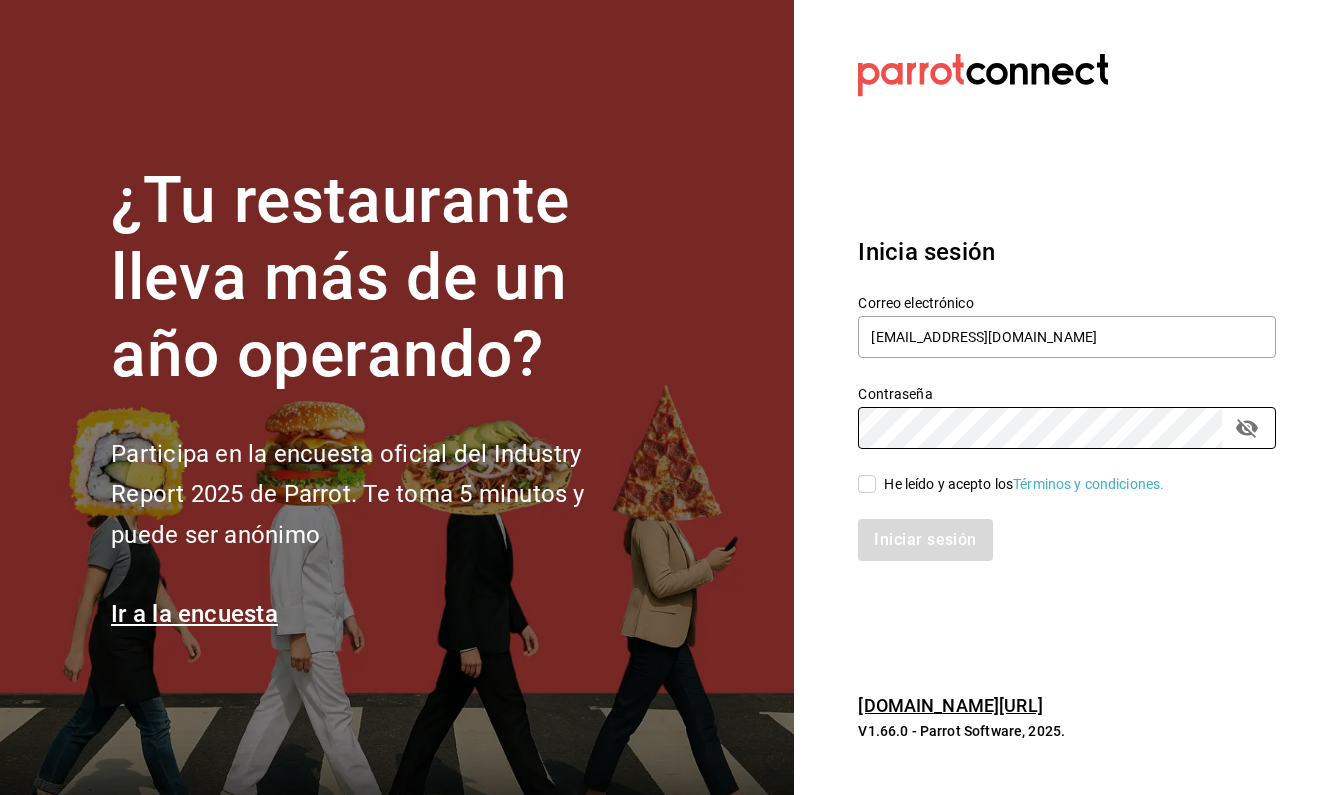 checkbox on "true" 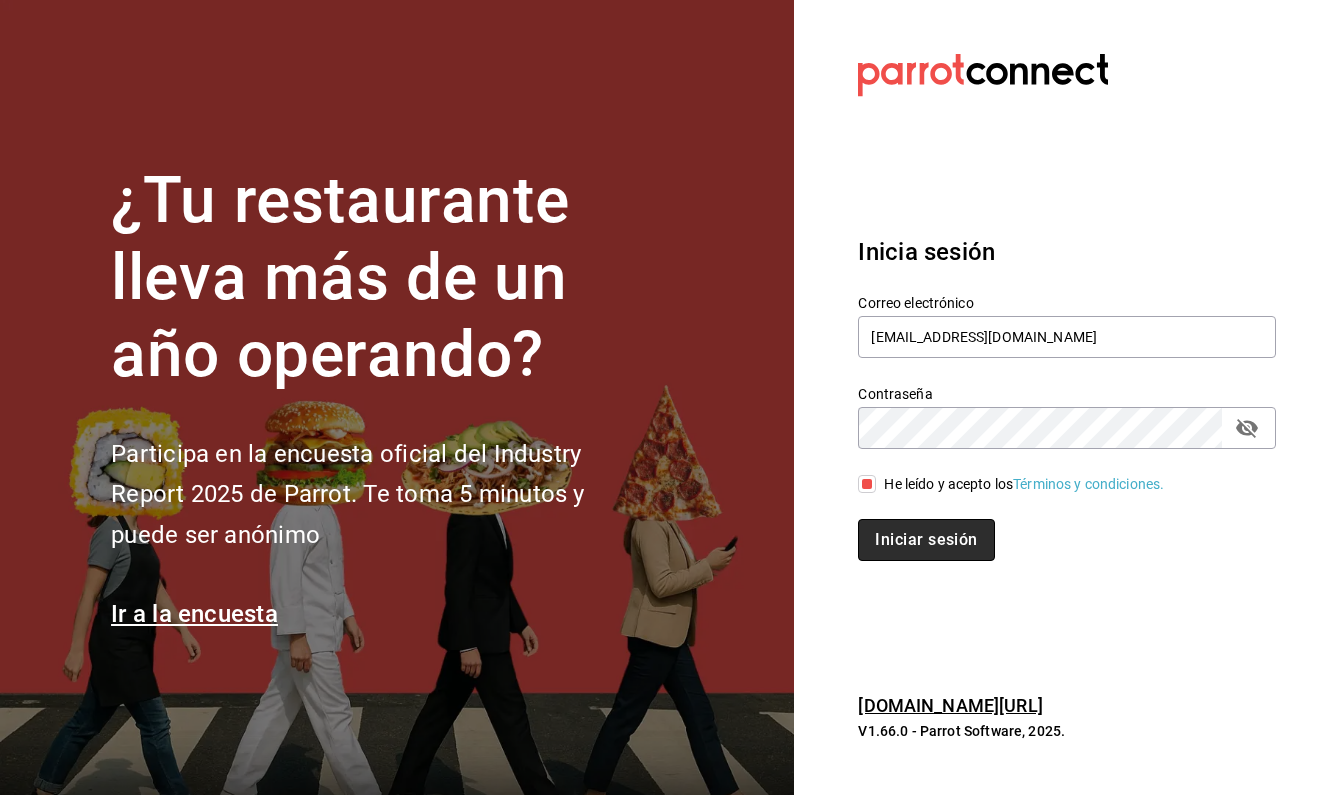 click on "Iniciar sesión" at bounding box center (926, 540) 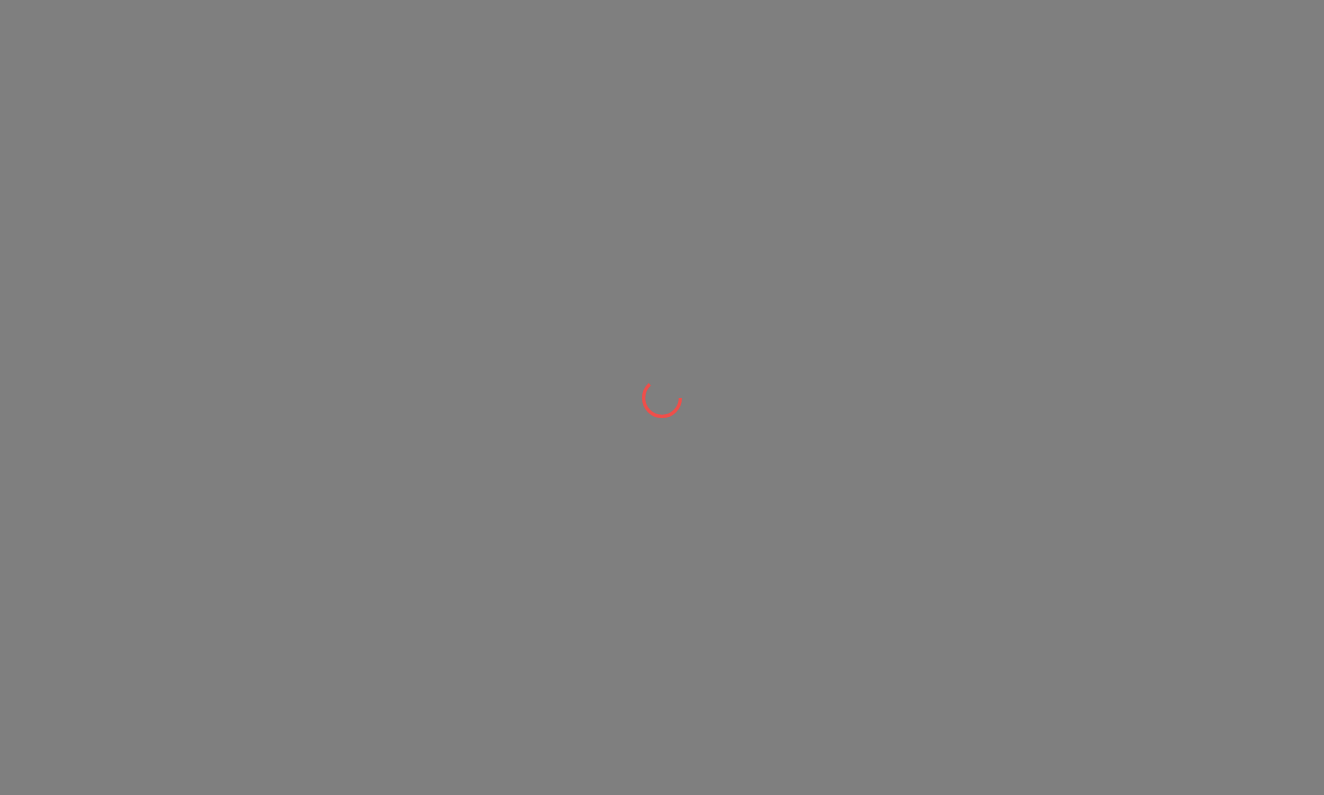 scroll, scrollTop: 0, scrollLeft: 0, axis: both 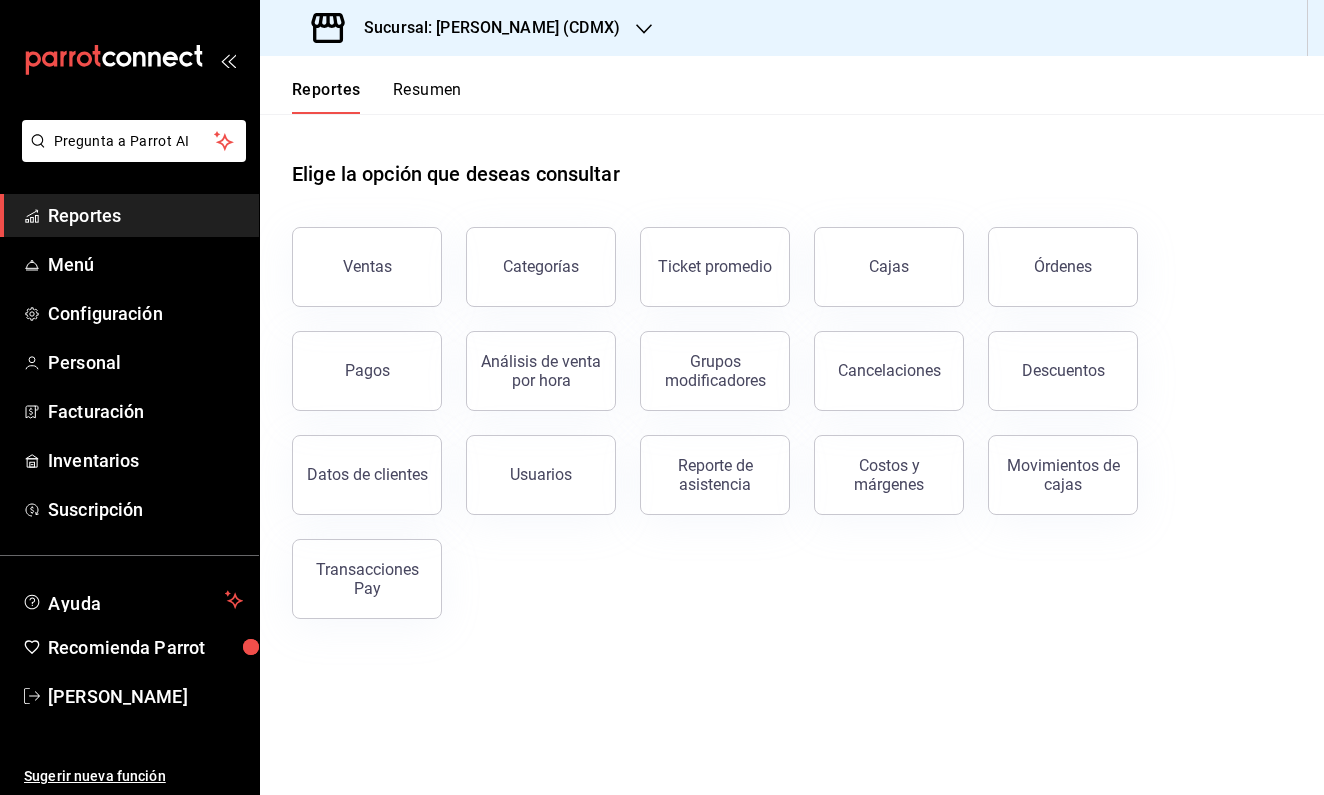 click 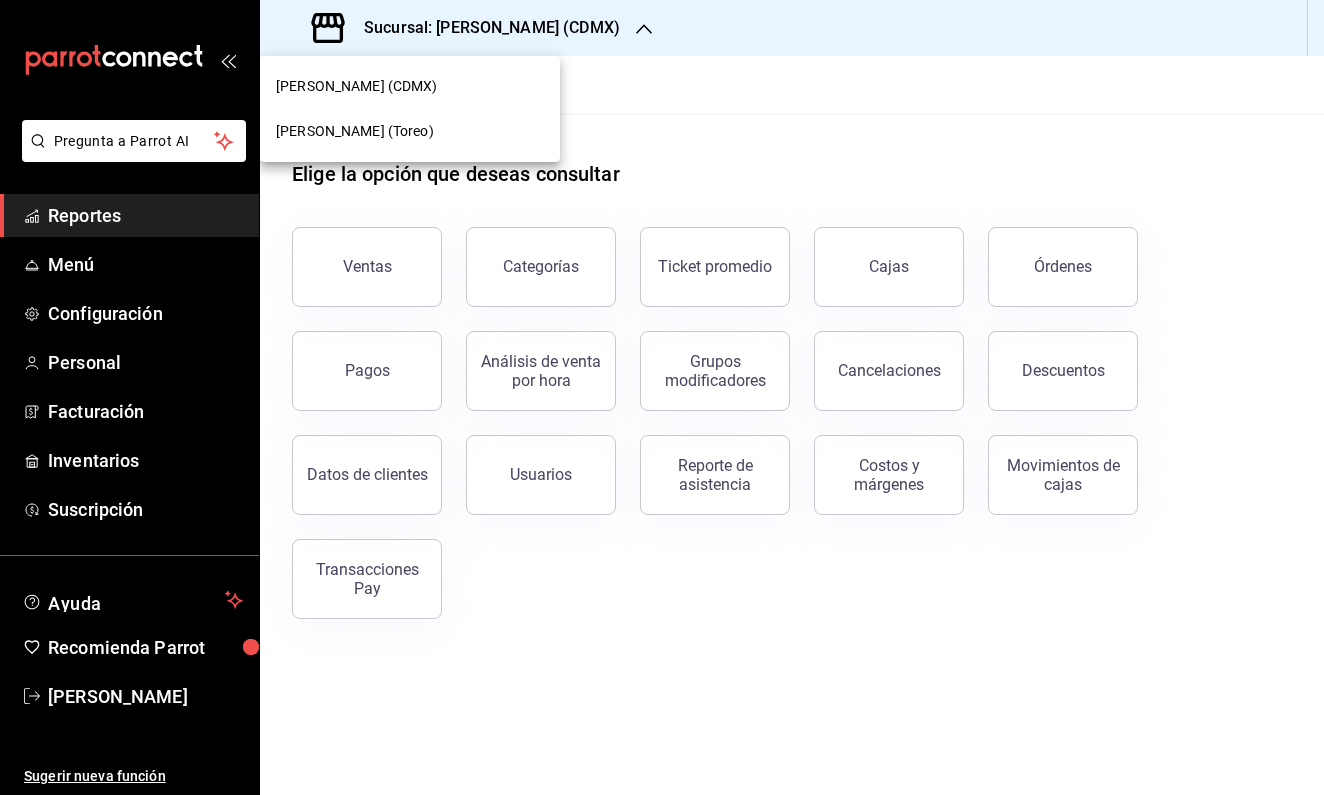 click on "Pollos Elías (Toreo)" at bounding box center (355, 131) 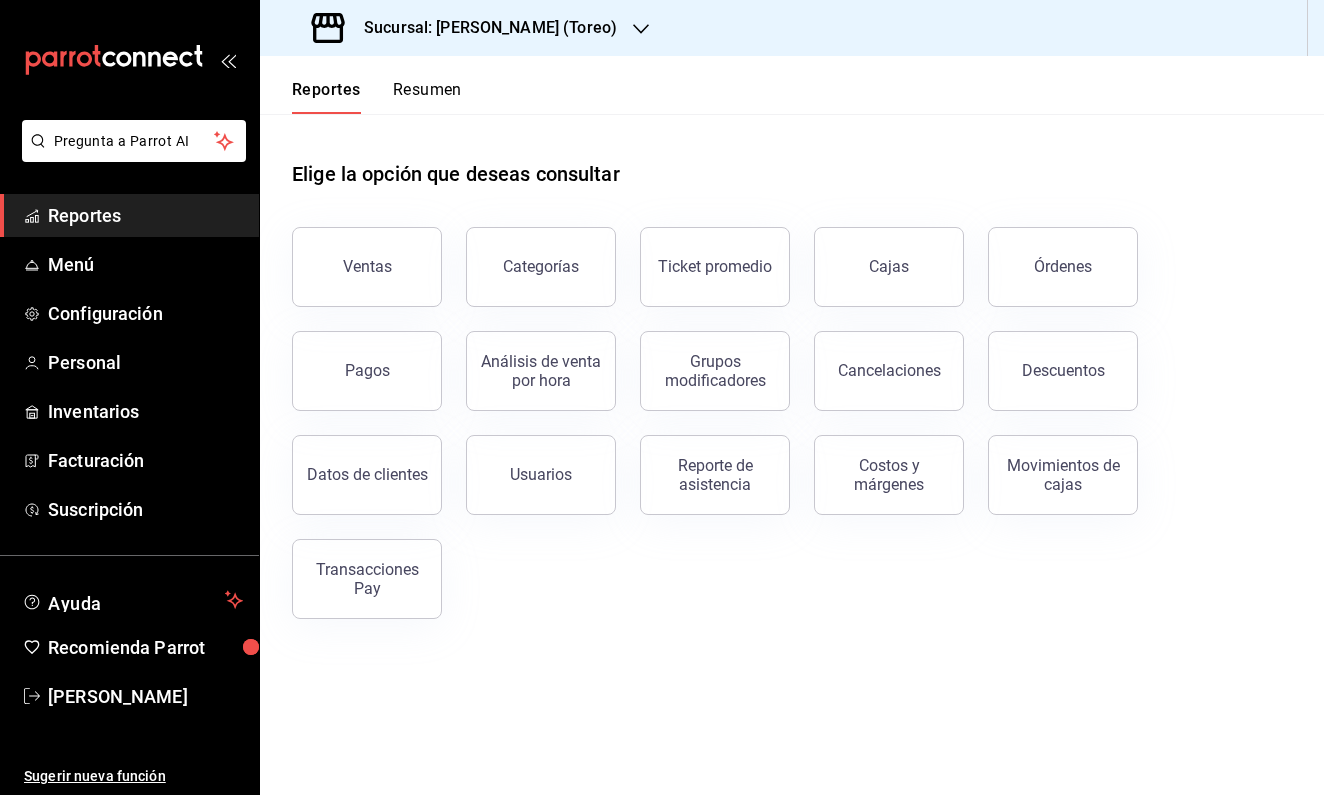 click 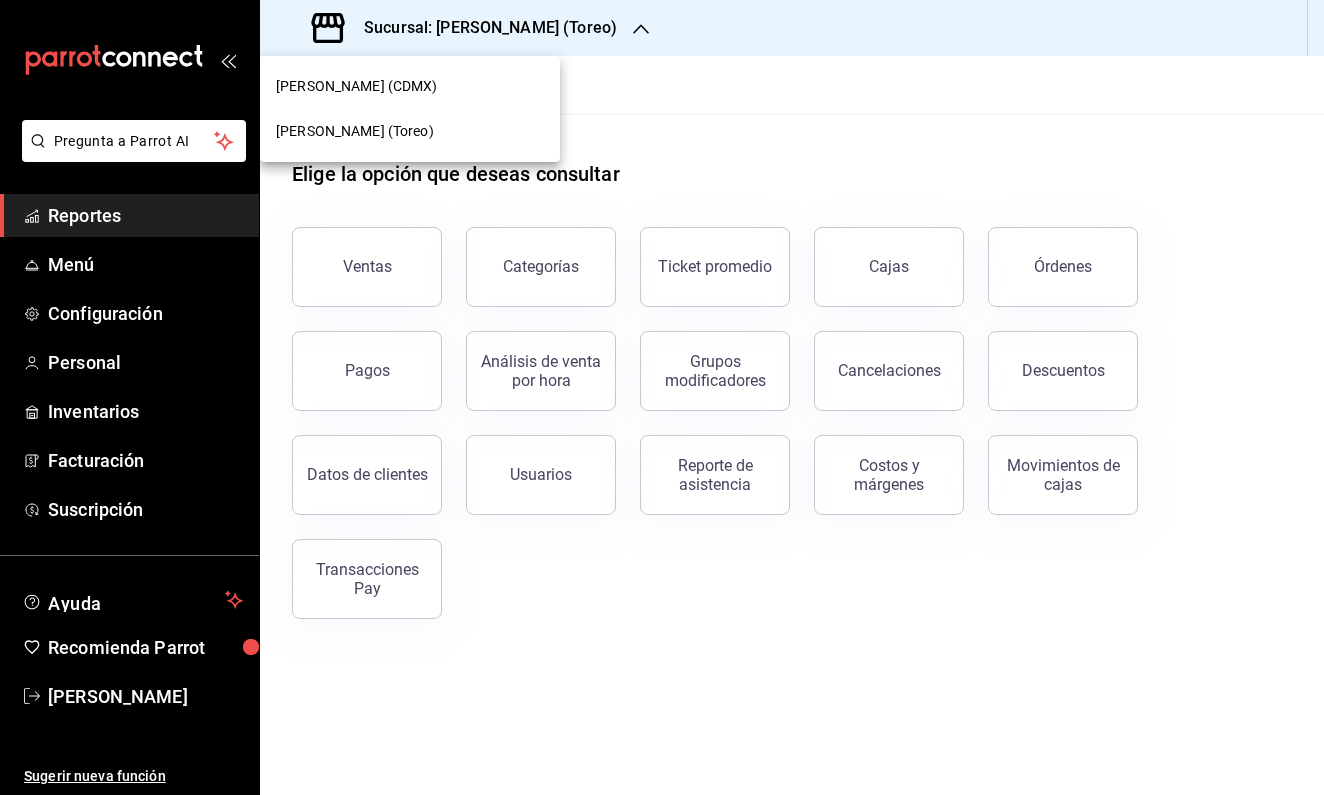 click on "[PERSON_NAME] (CDMX)" at bounding box center (410, 86) 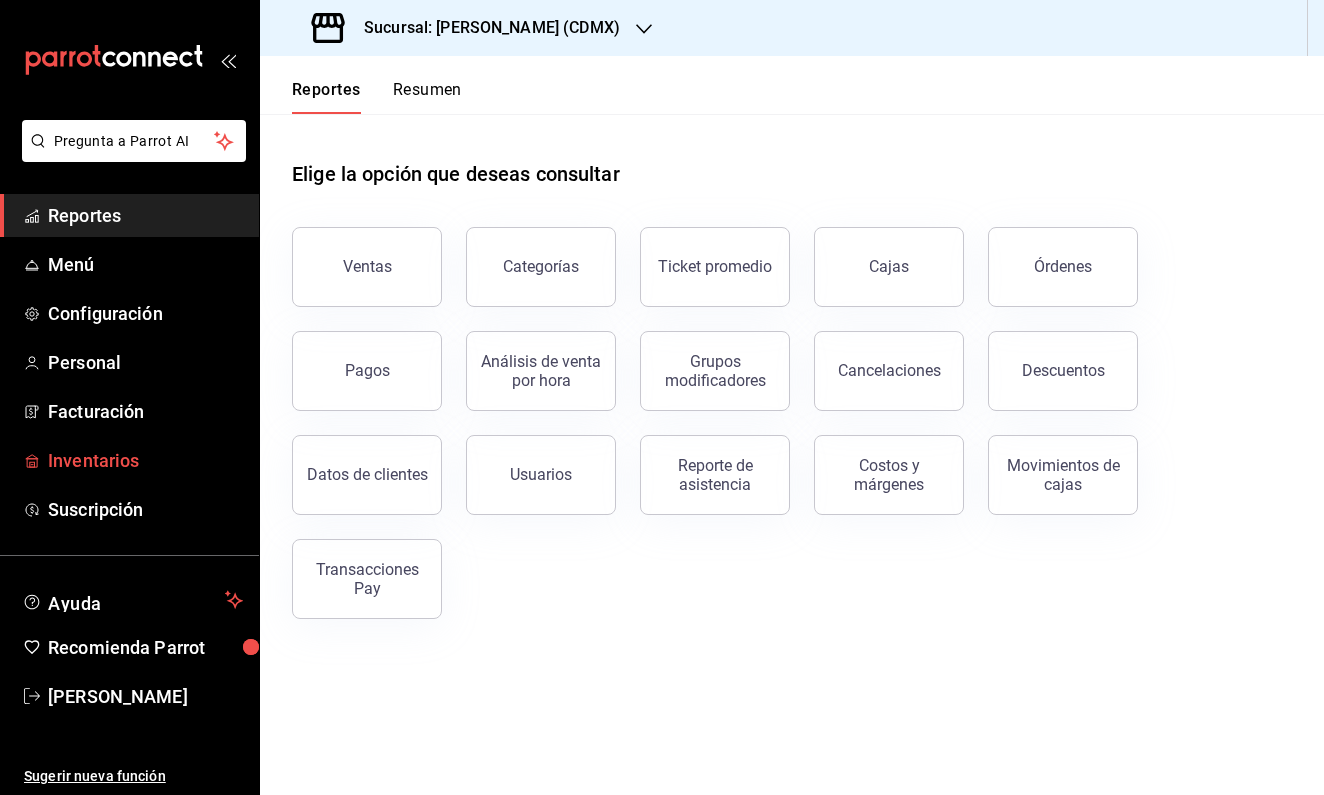 click on "Inventarios" at bounding box center [145, 460] 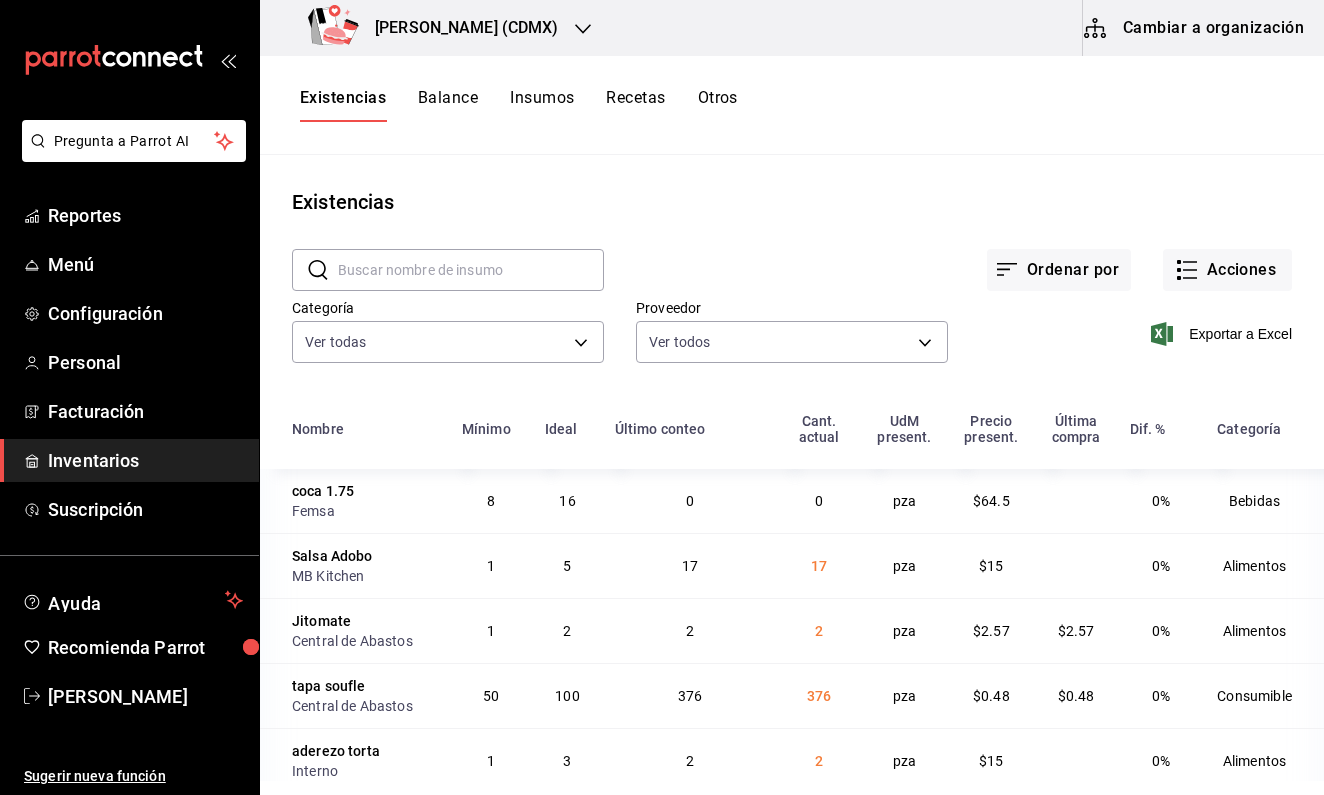 click on "Insumos" at bounding box center (542, 105) 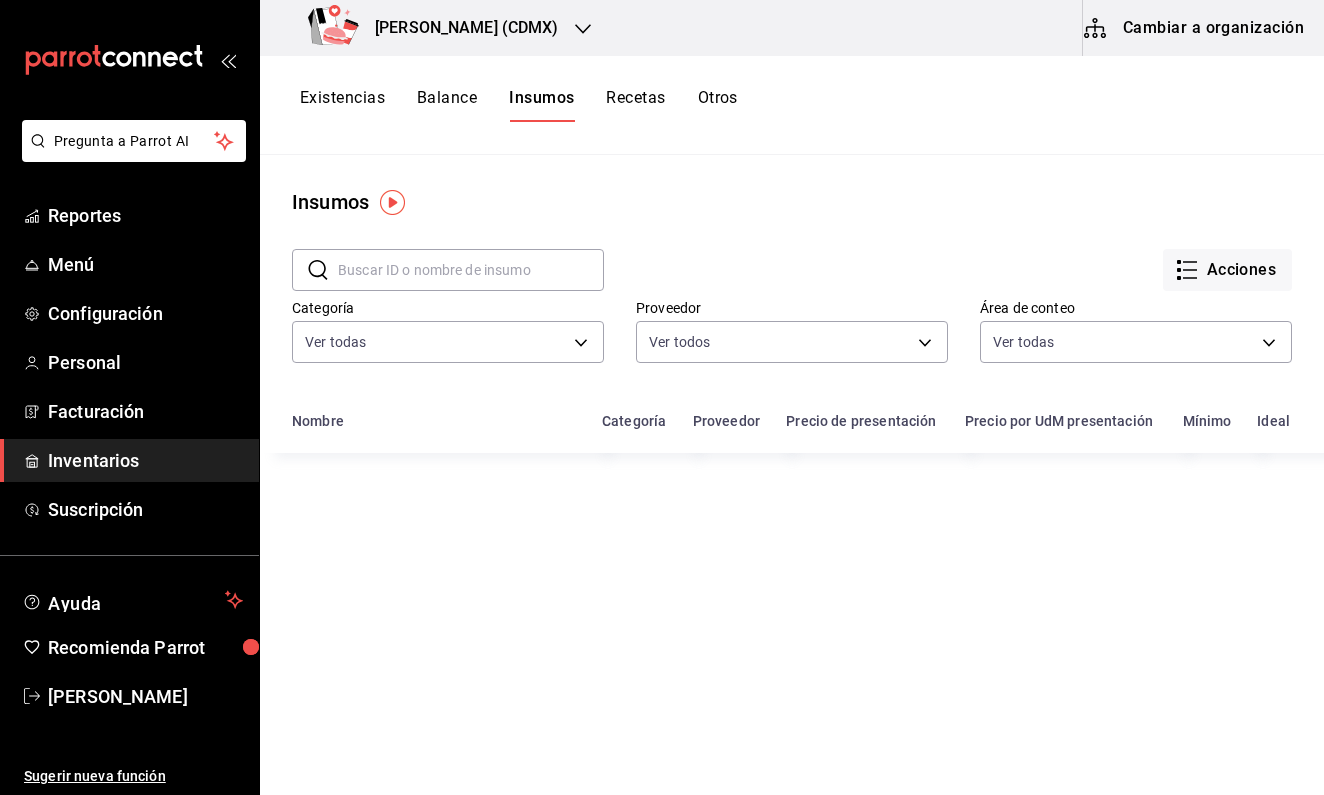 click on "Recetas" at bounding box center [635, 105] 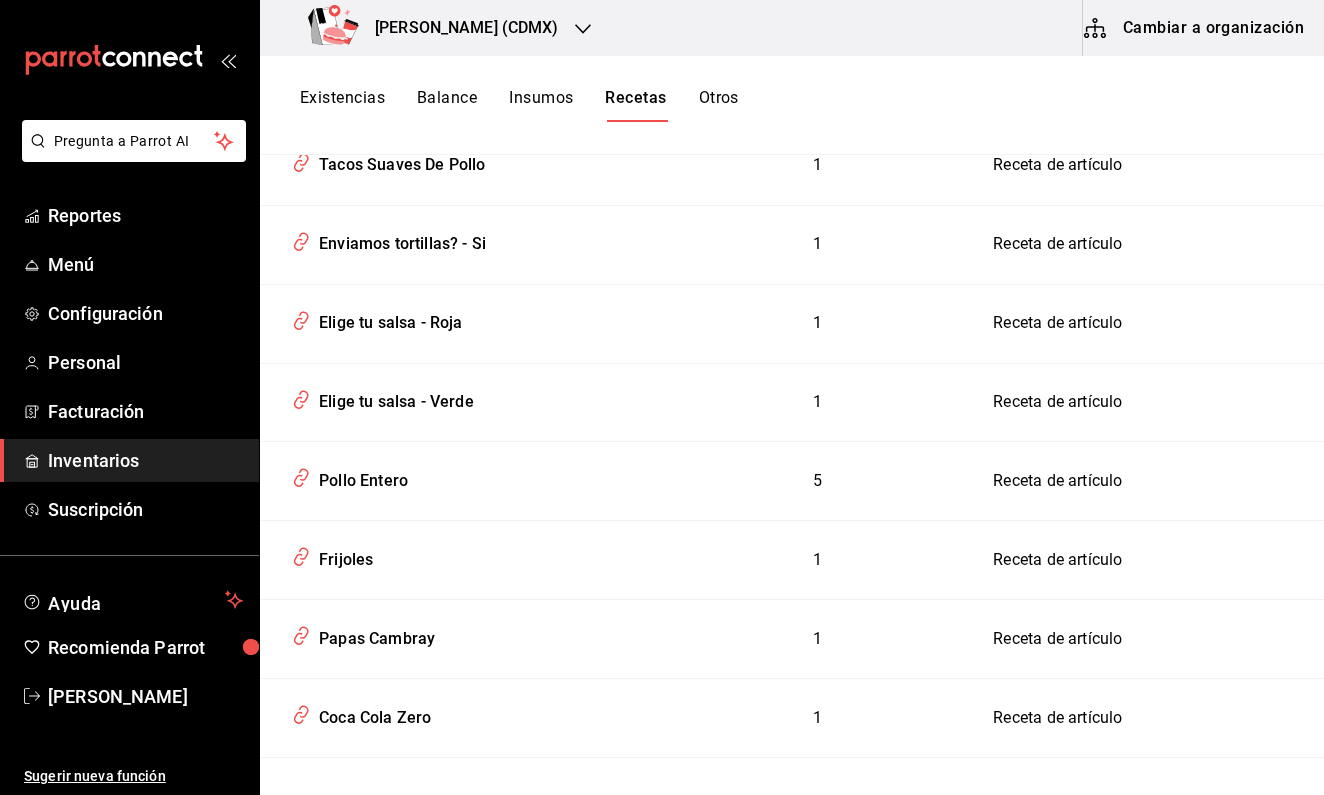 scroll, scrollTop: 8048, scrollLeft: 0, axis: vertical 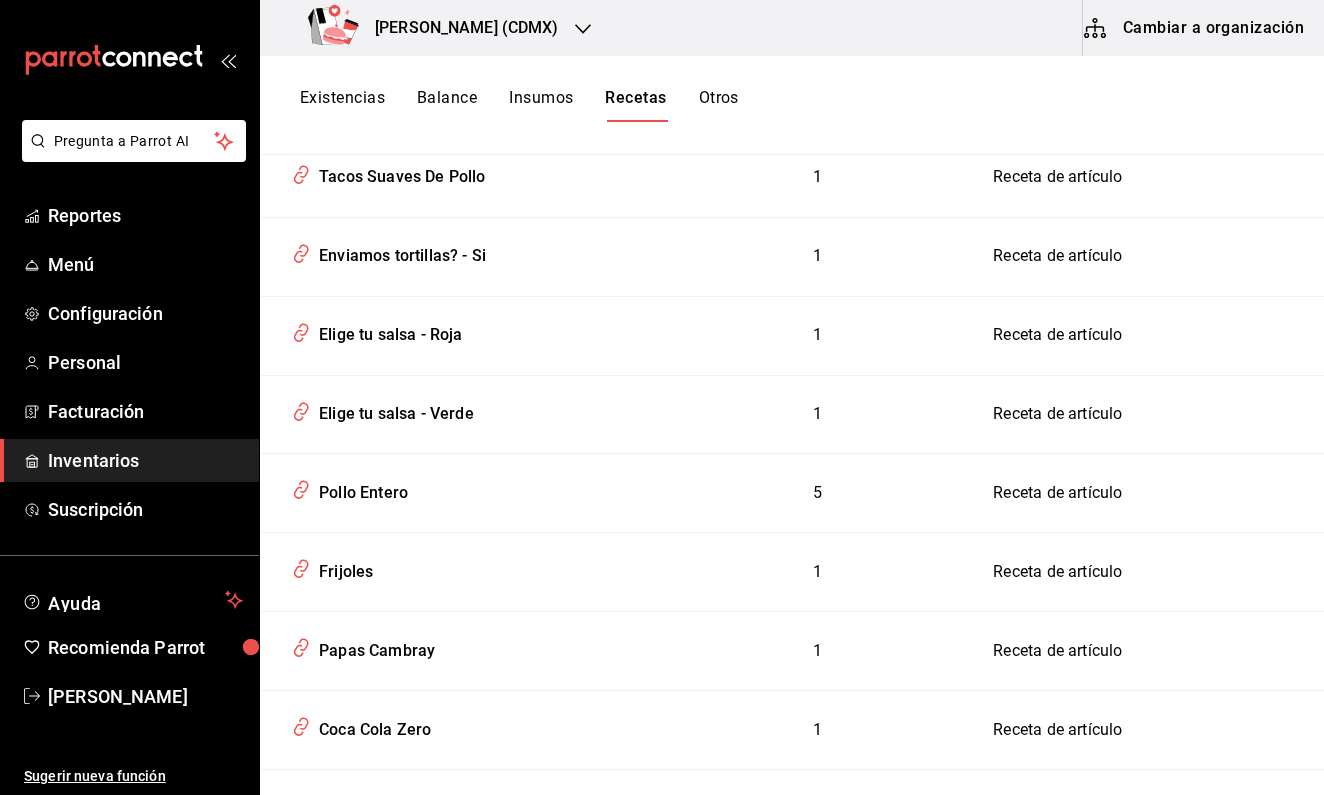 click on "Existencias" at bounding box center [342, 105] 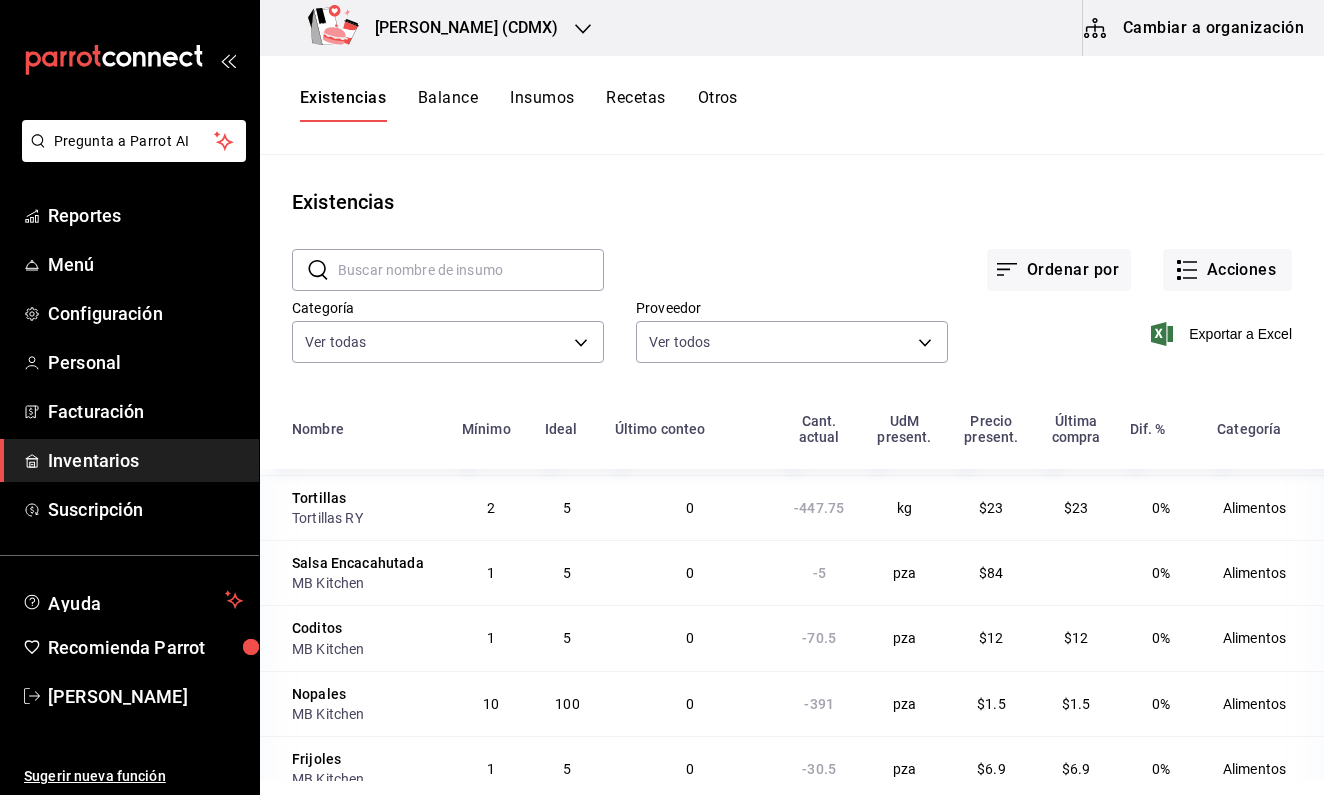 scroll, scrollTop: 2902, scrollLeft: 0, axis: vertical 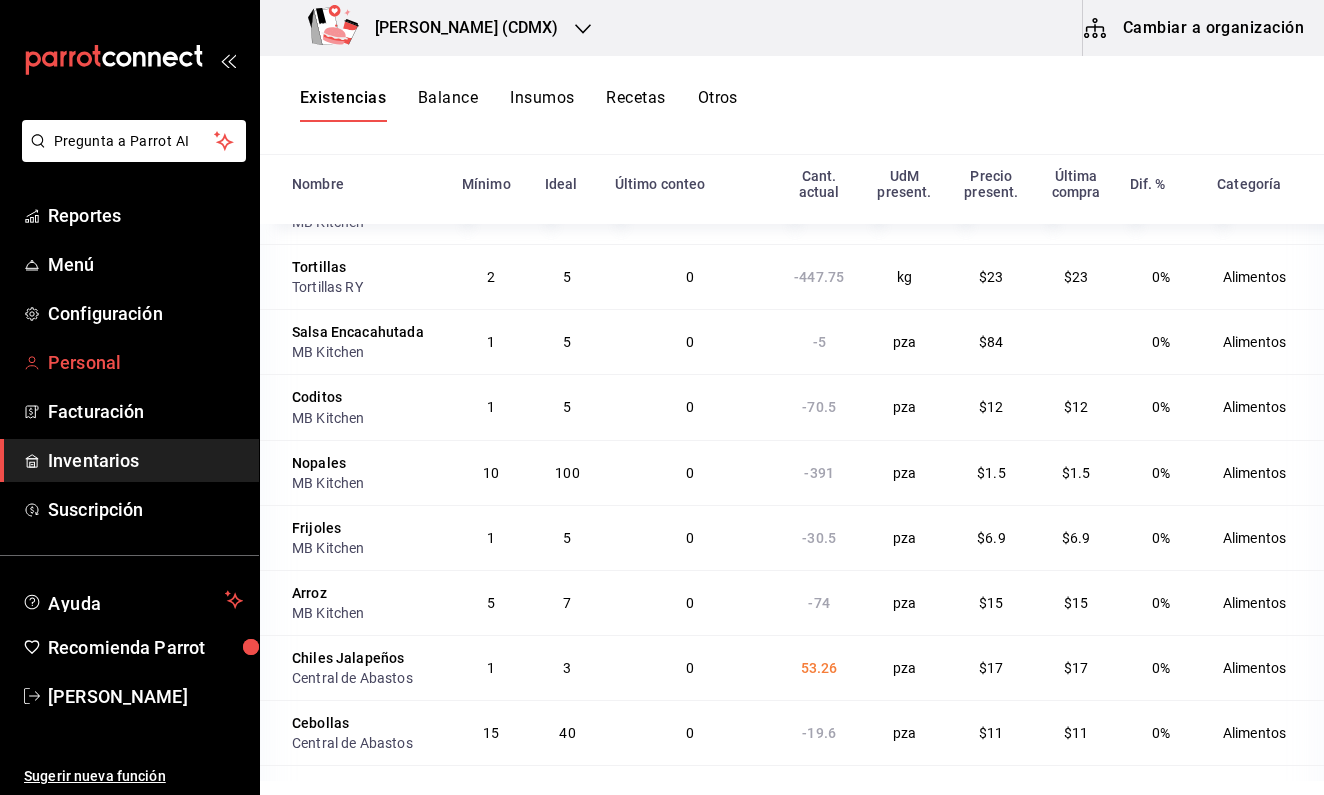 click on "Personal" at bounding box center [145, 362] 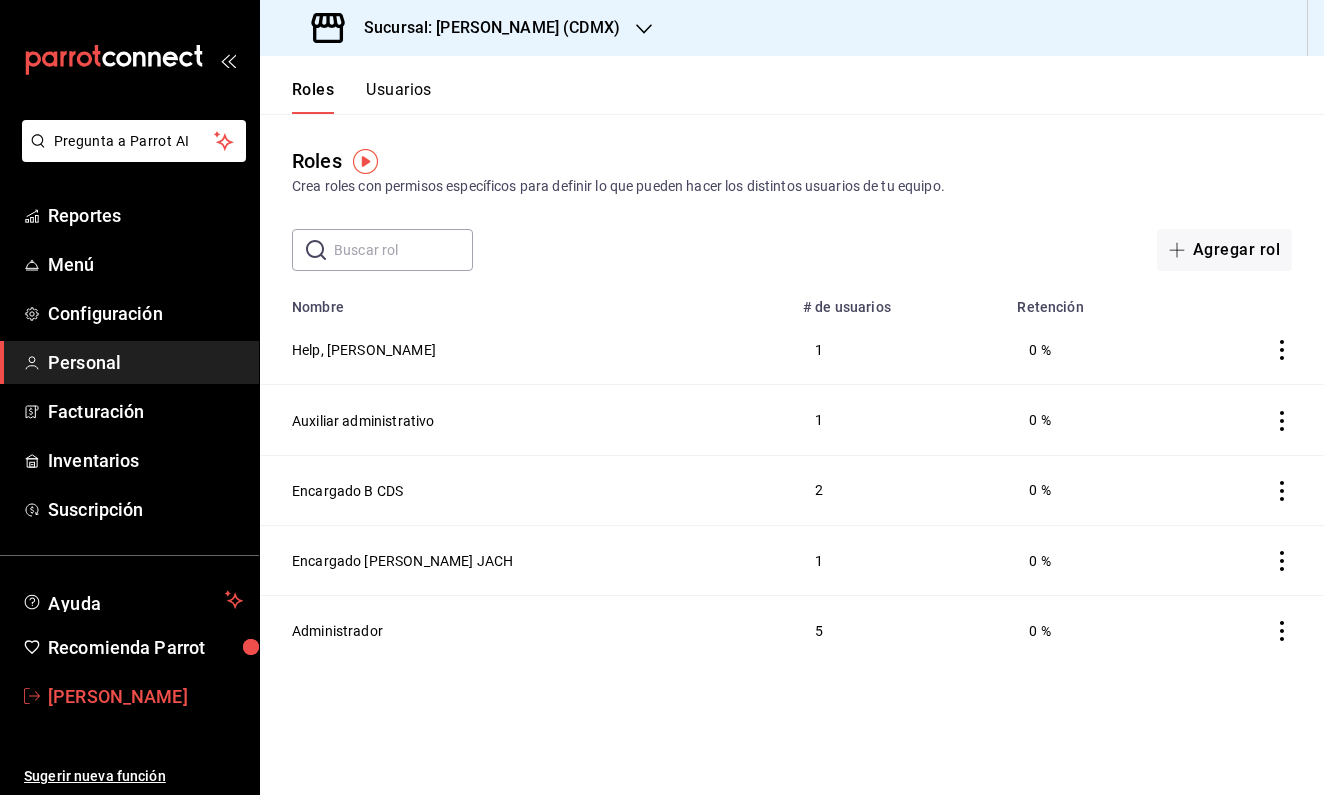 click on "[PERSON_NAME]" at bounding box center [145, 696] 